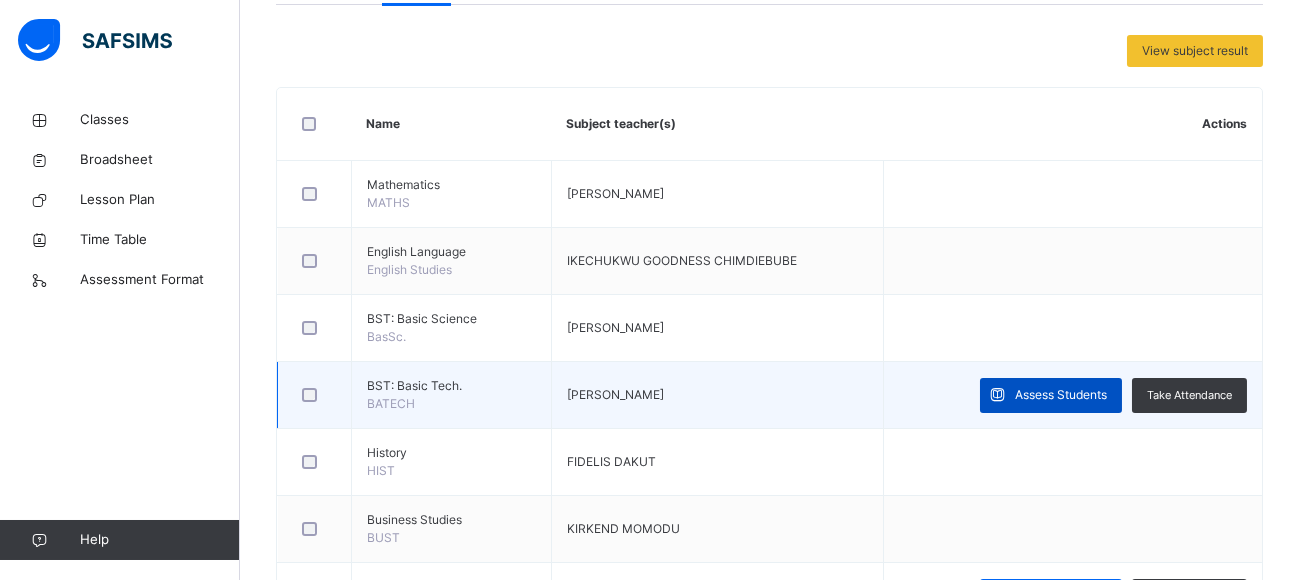 scroll, scrollTop: 402, scrollLeft: 0, axis: vertical 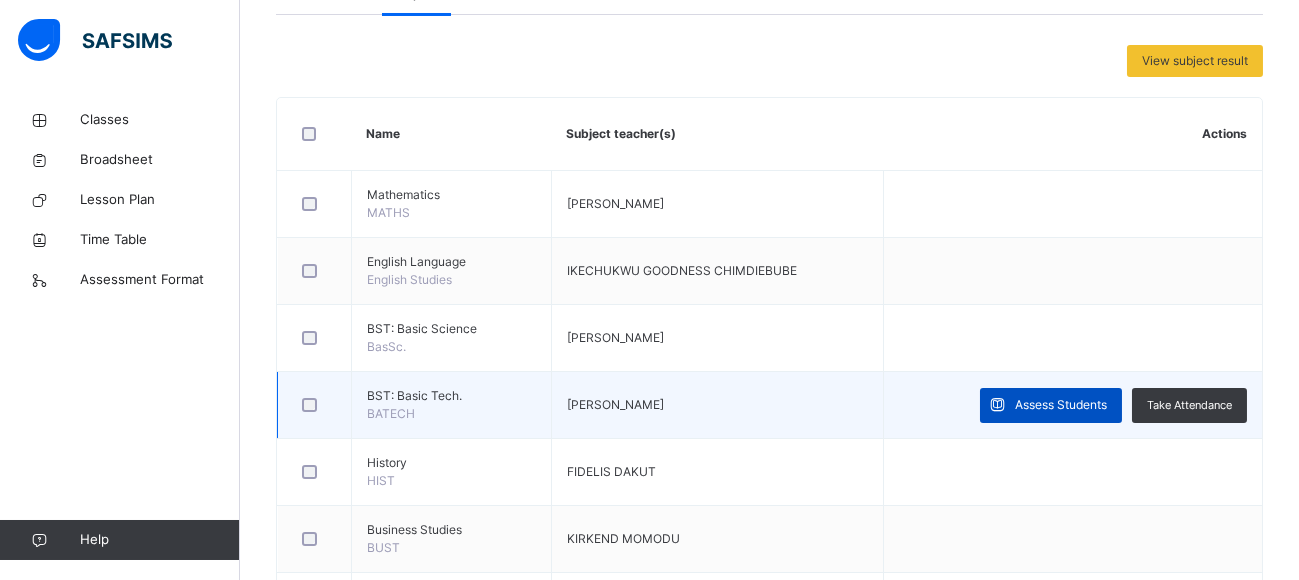 click on "Assess Students" at bounding box center [1061, 405] 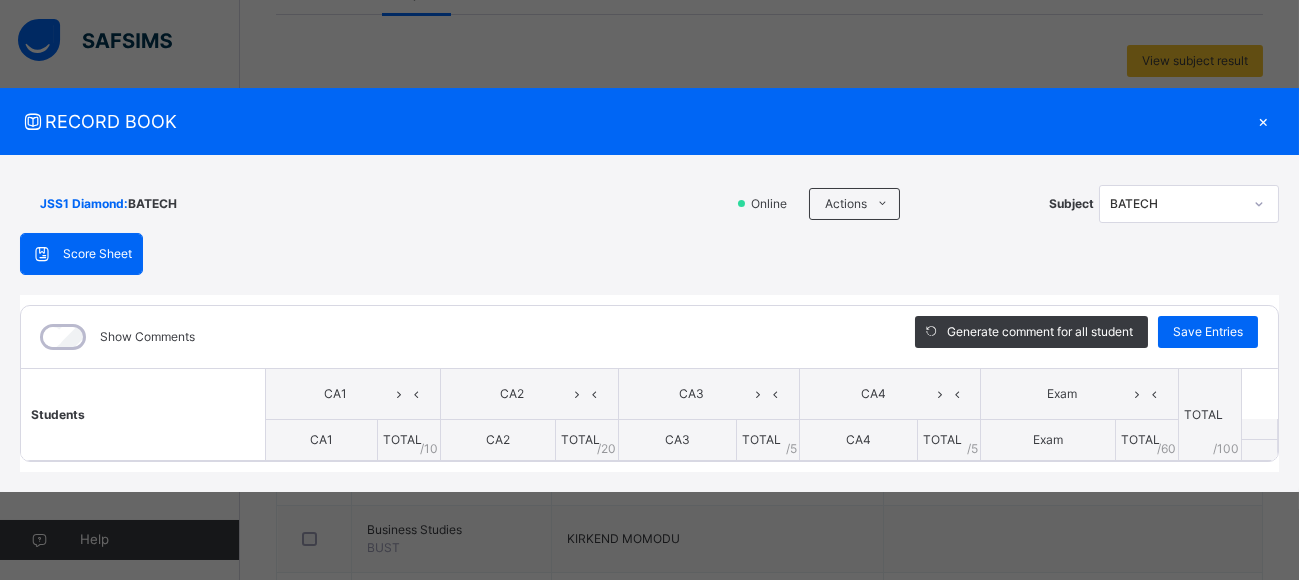 scroll, scrollTop: 1002, scrollLeft: 0, axis: vertical 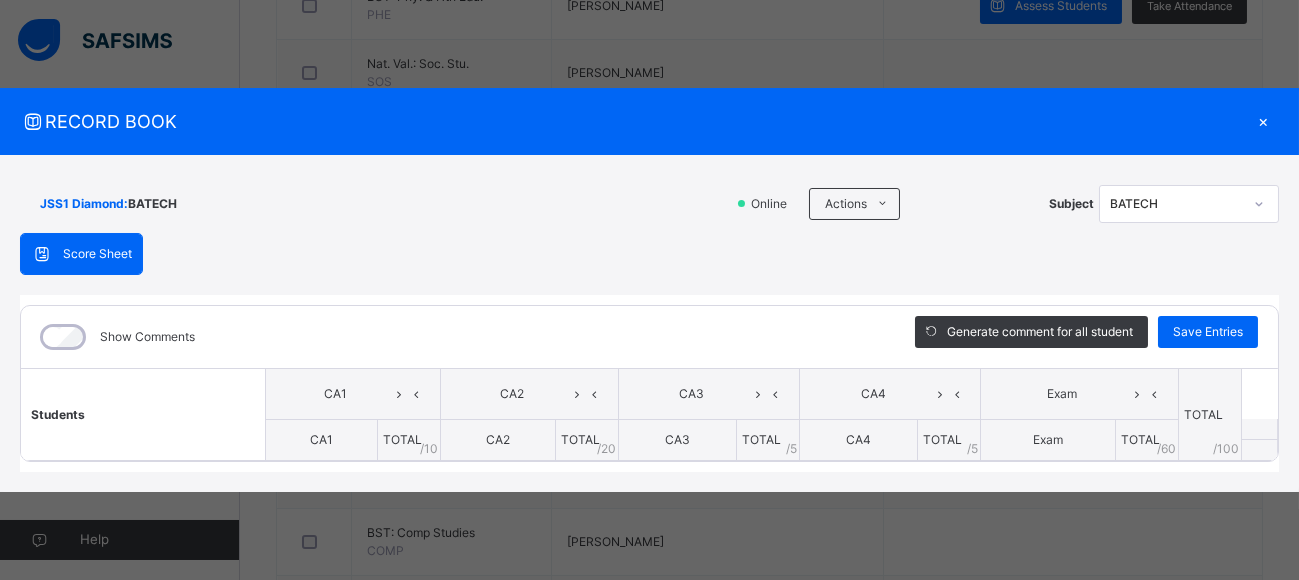 click on "BATECH" at bounding box center [1176, 204] 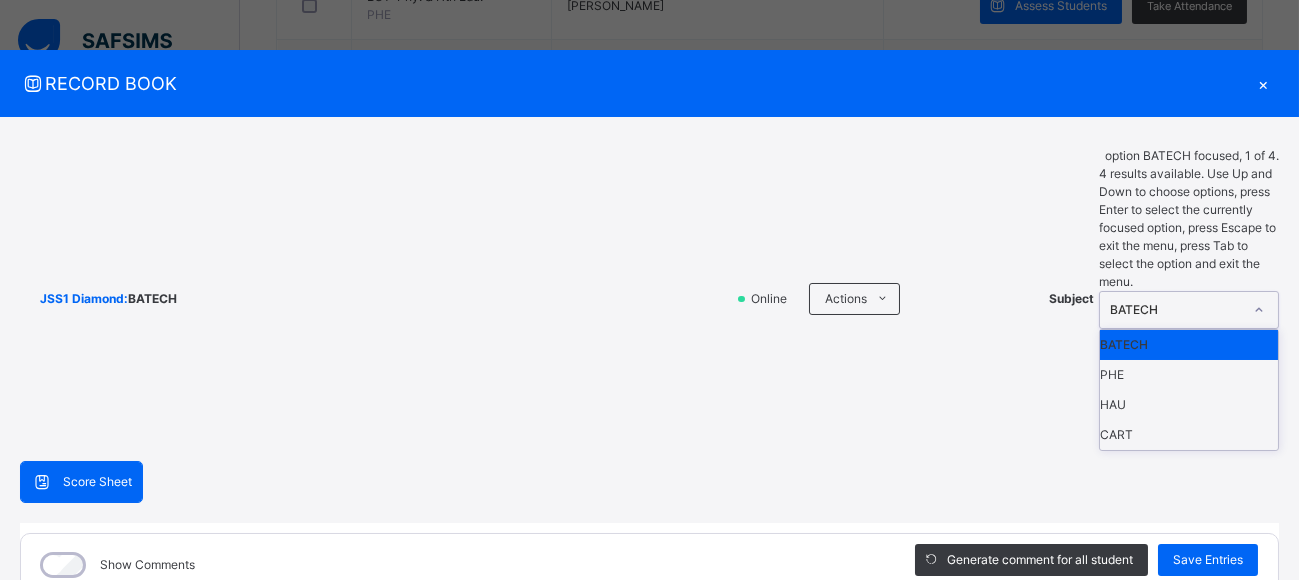 click on "BATECH" at bounding box center (1189, 345) 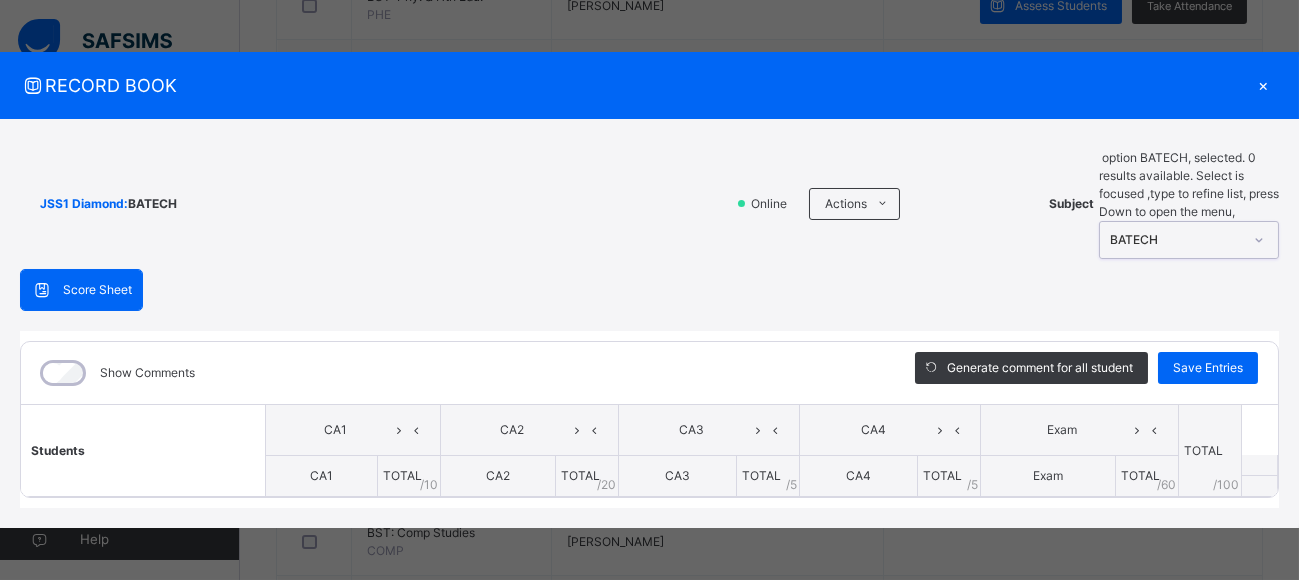 scroll, scrollTop: 1248, scrollLeft: 0, axis: vertical 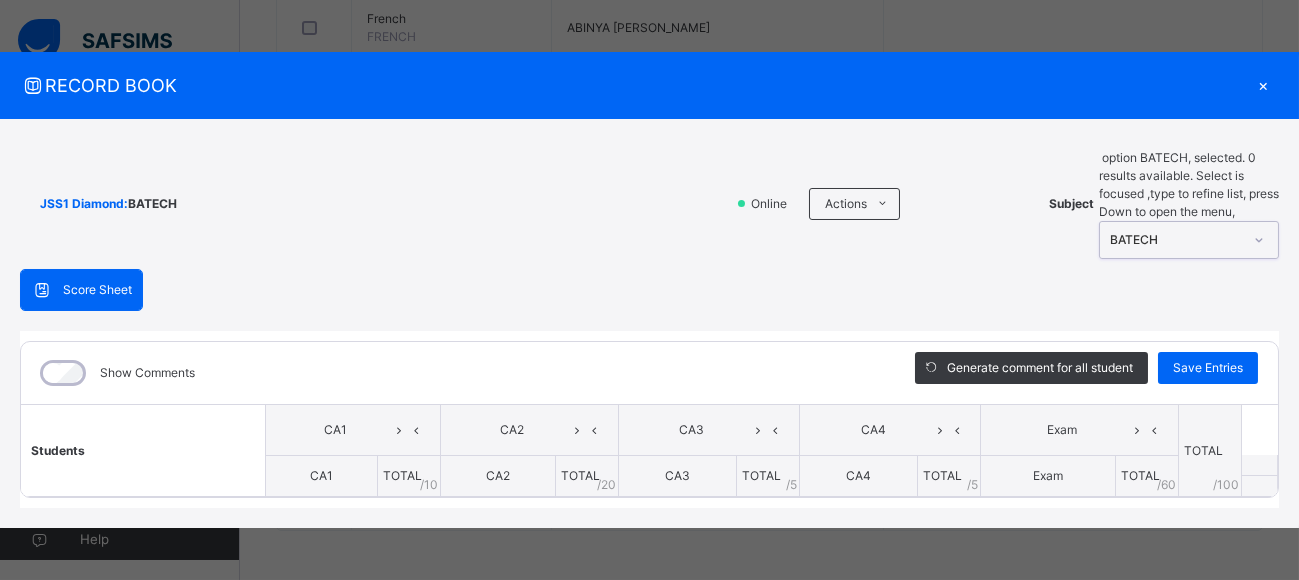 click on "BATECH" at bounding box center (1170, 240) 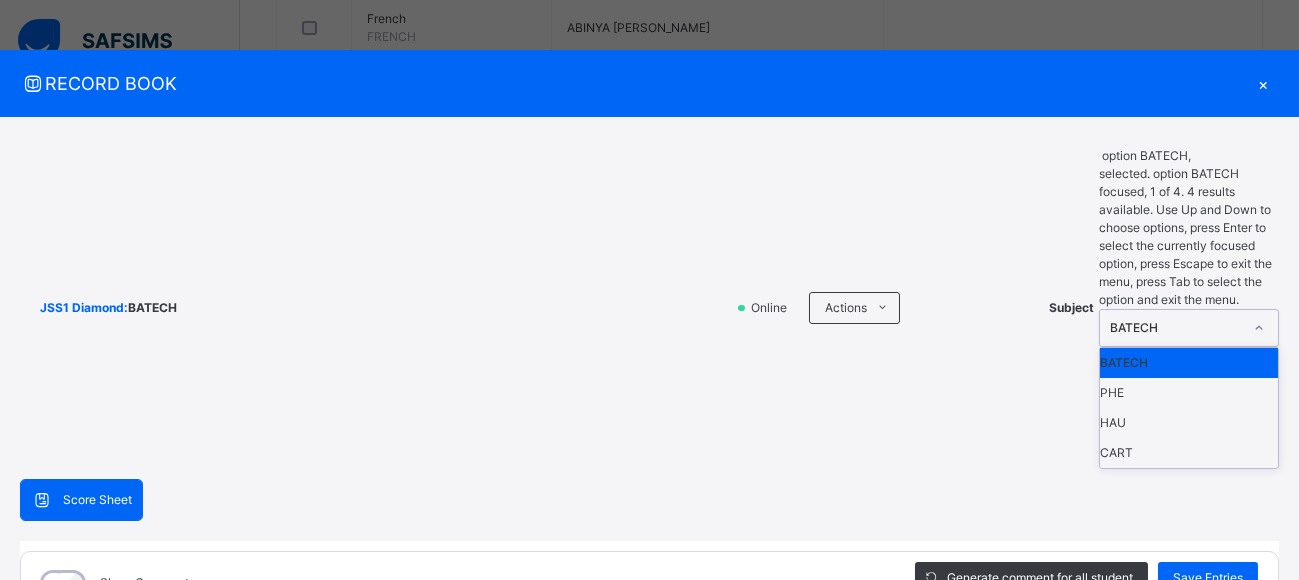 click on "BATECH" at bounding box center (1170, 328) 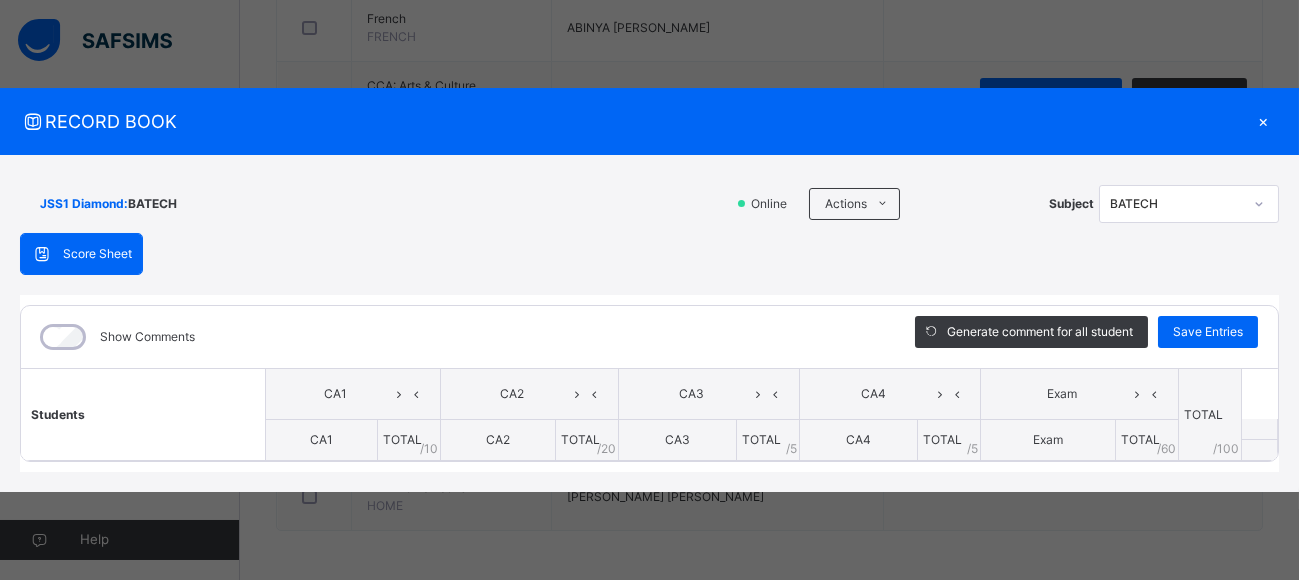 drag, startPoint x: 532, startPoint y: 434, endPoint x: 559, endPoint y: 439, distance: 27.45906 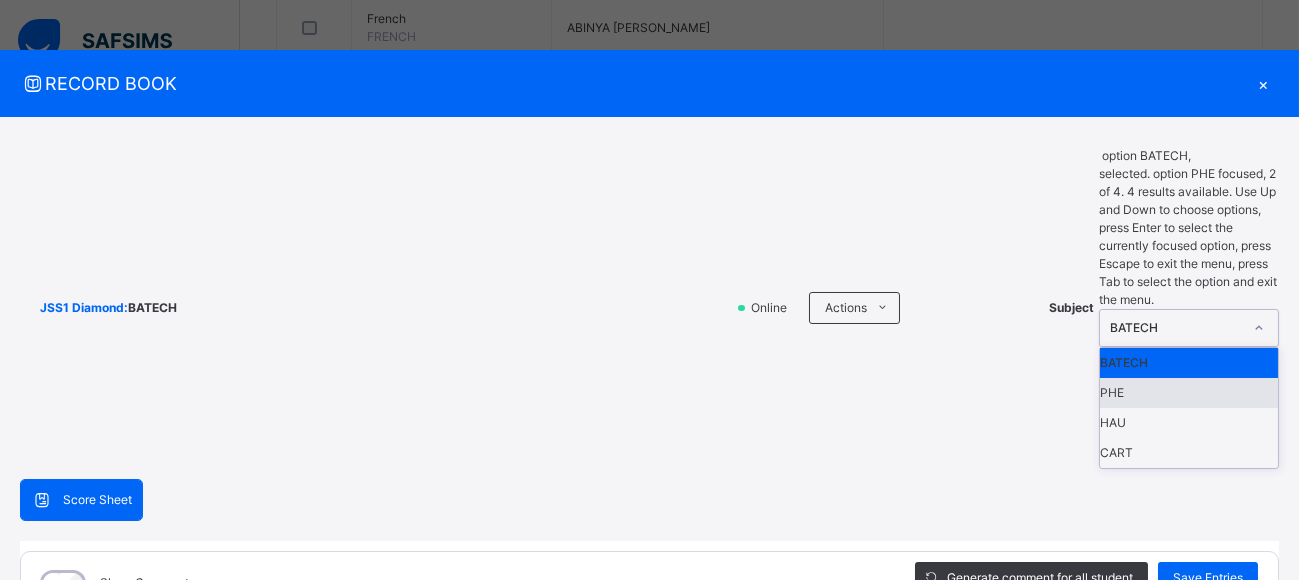 click on "PHE" at bounding box center [1189, 393] 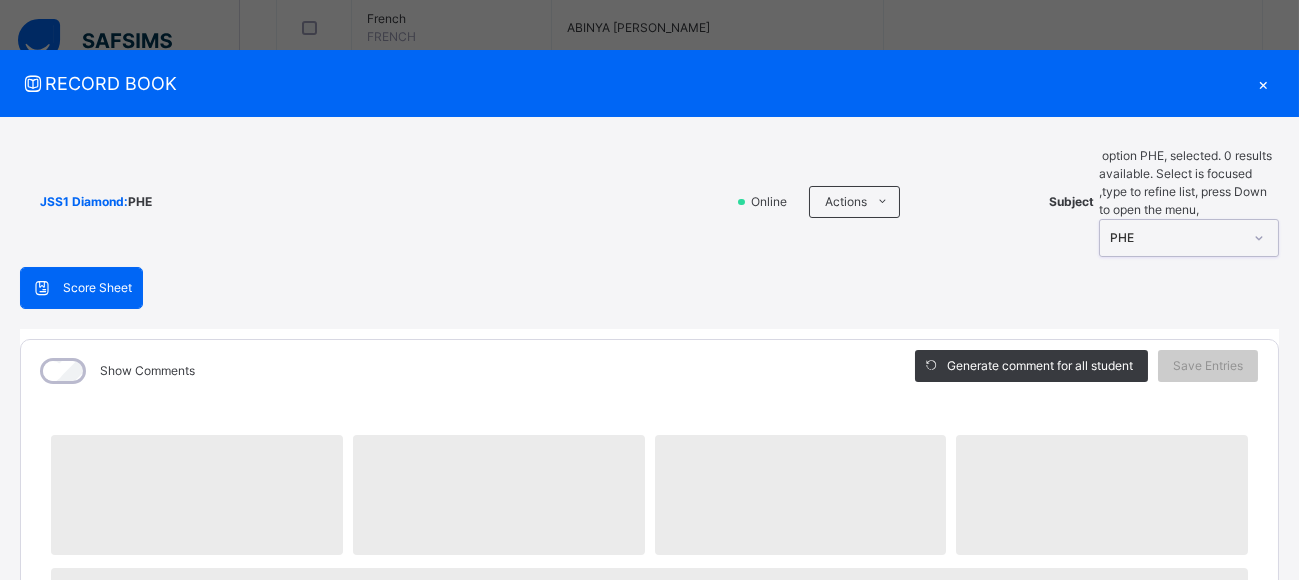 click on "PHE" at bounding box center [1176, 238] 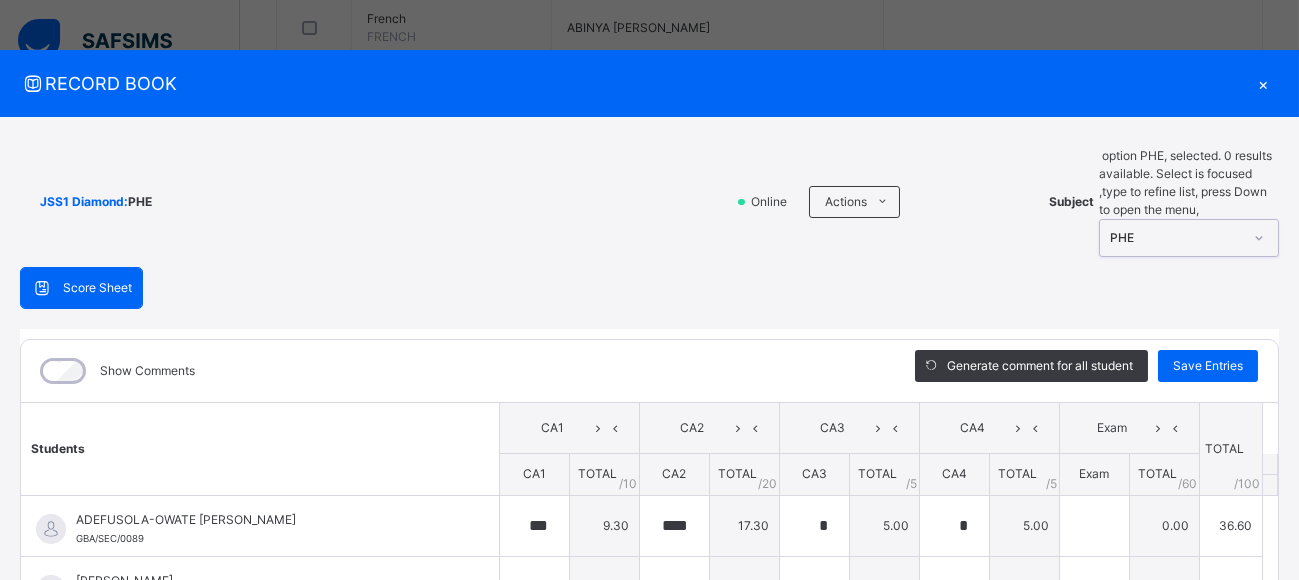 click on "PHE" at bounding box center (1176, 238) 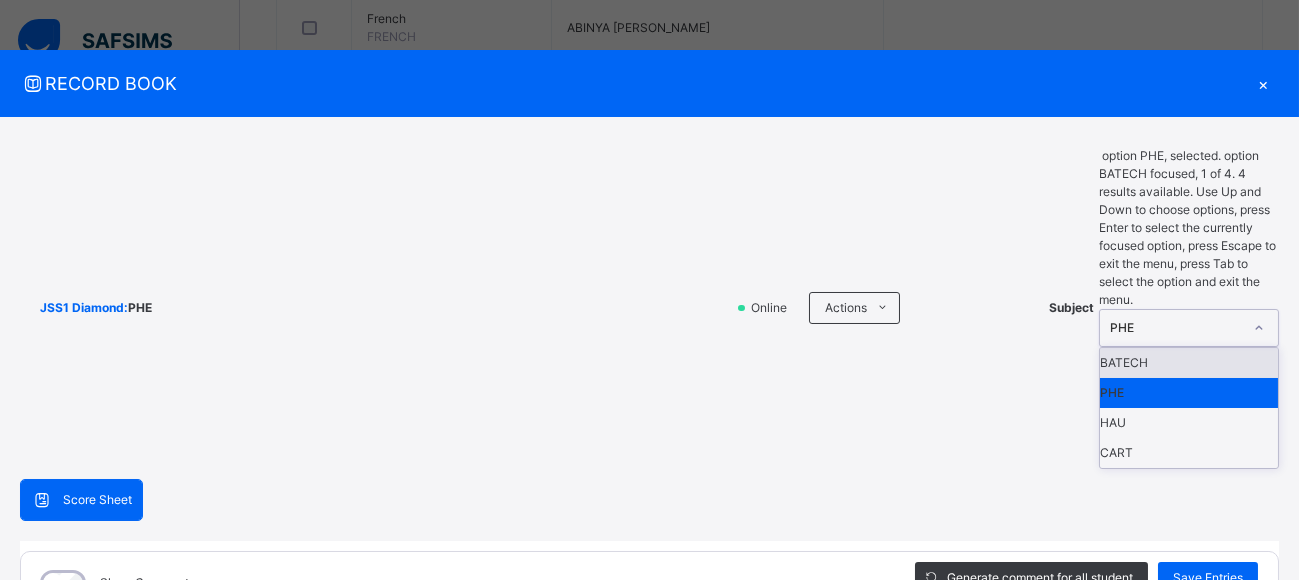 scroll, scrollTop: 448, scrollLeft: 0, axis: vertical 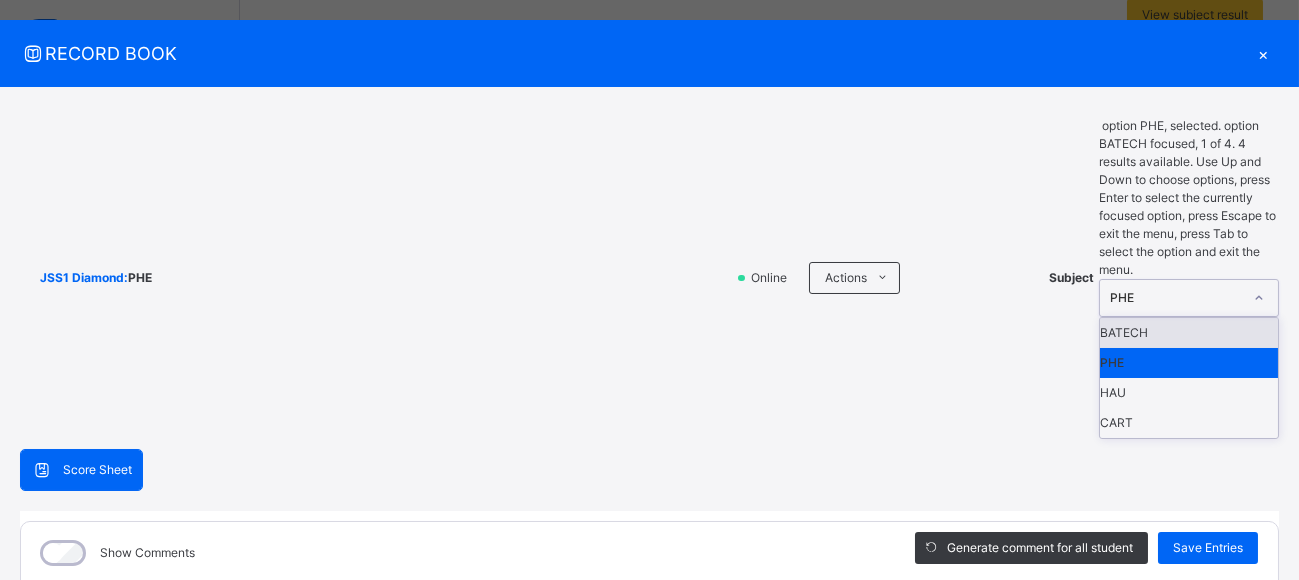 click on "BATECH" at bounding box center [1189, 333] 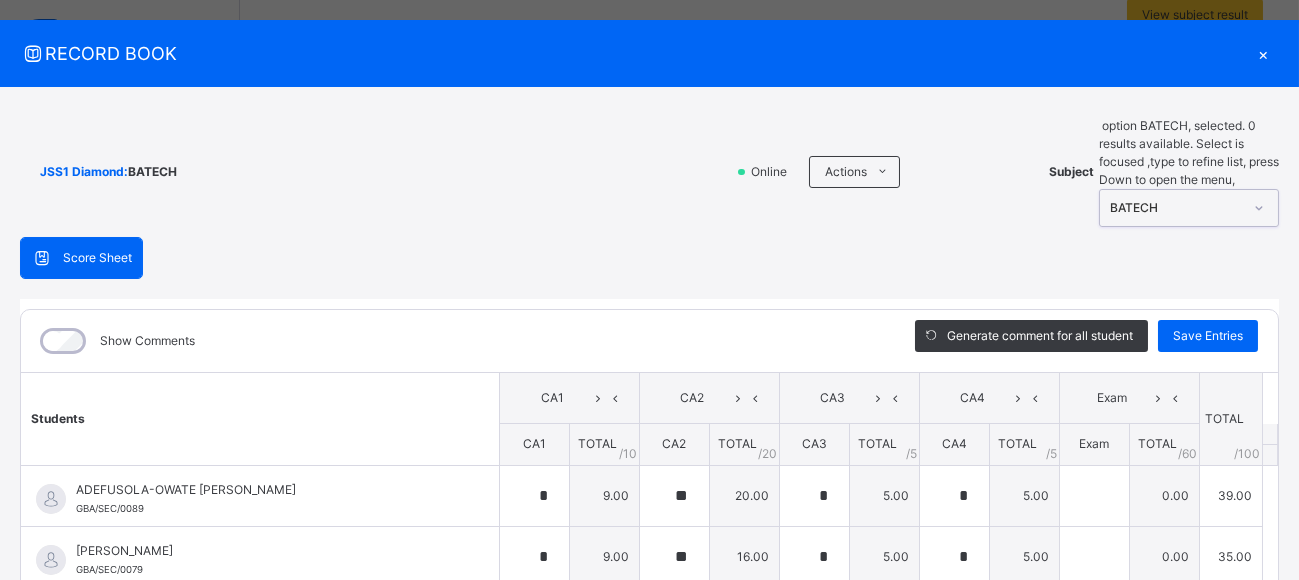 type on "*" 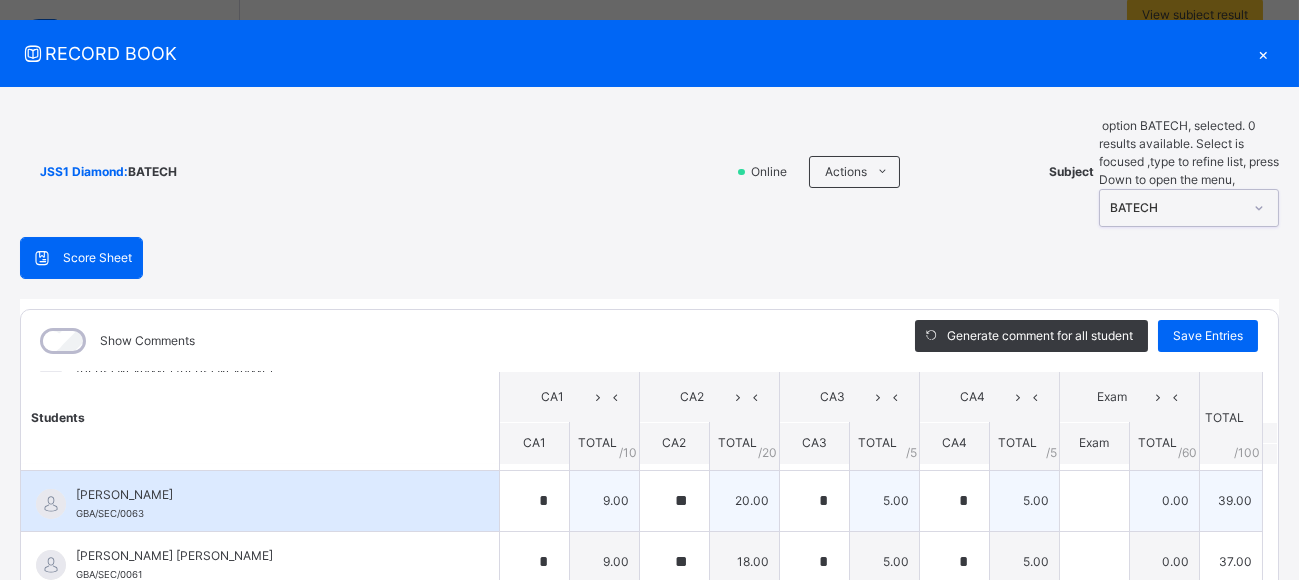 scroll, scrollTop: 238, scrollLeft: 0, axis: vertical 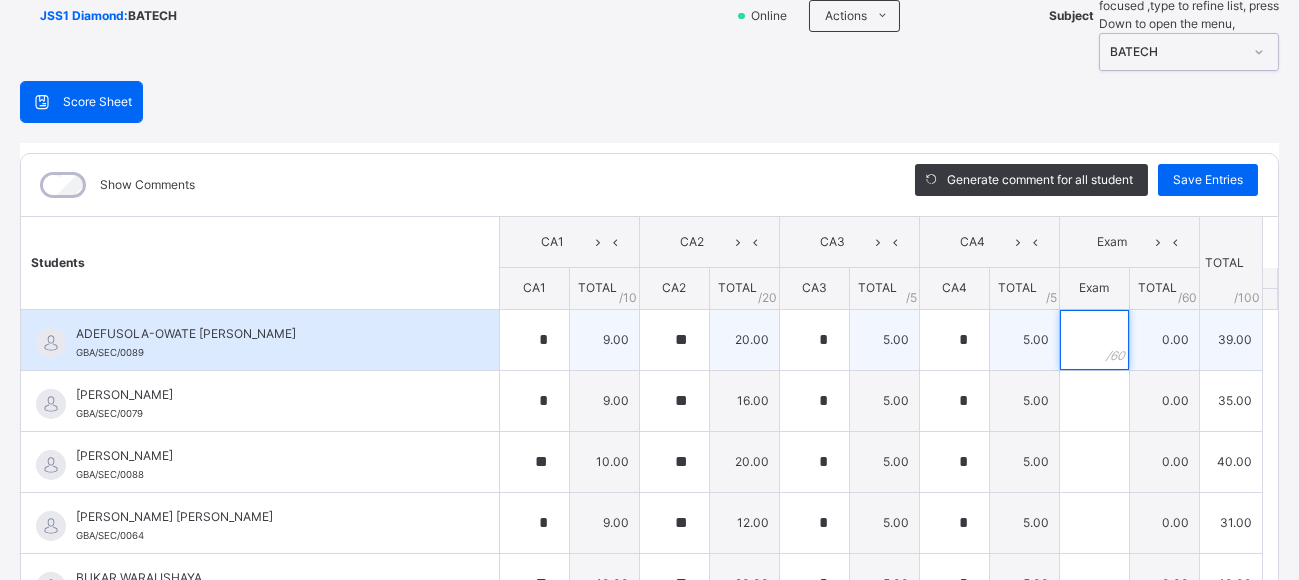 click at bounding box center [1094, 340] 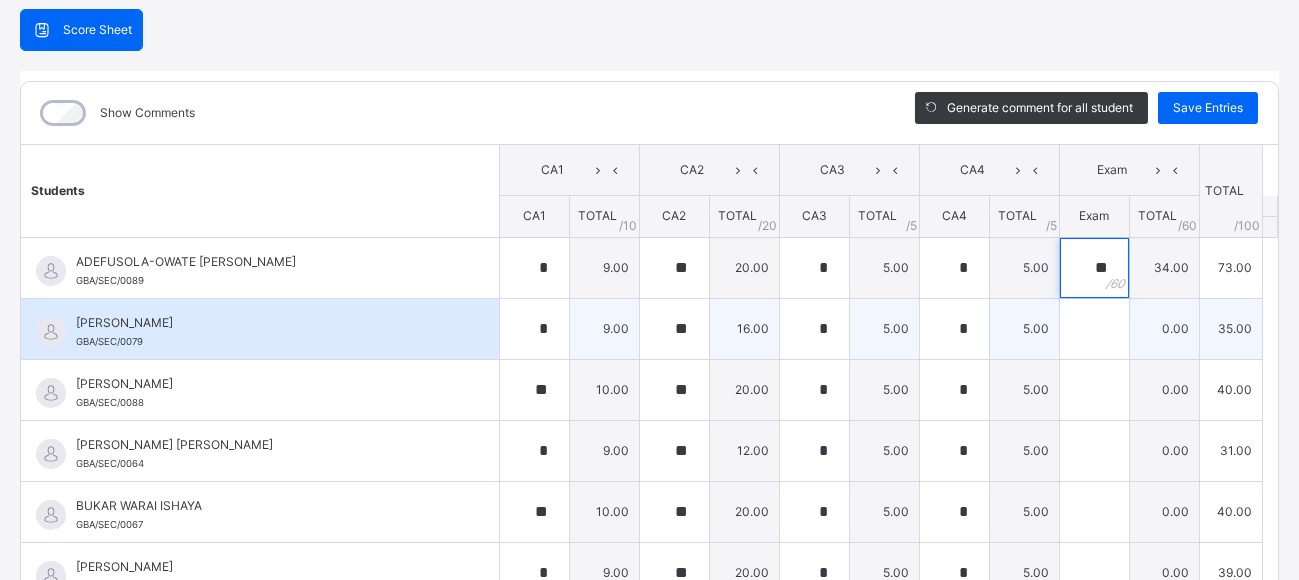 type on "**" 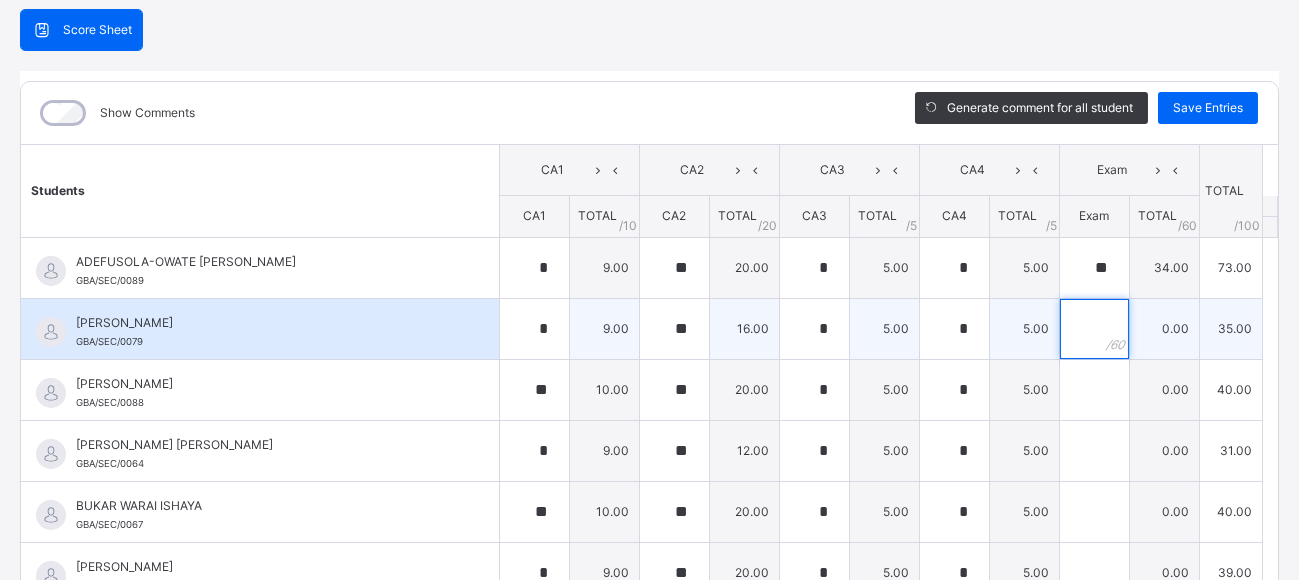 click at bounding box center (1094, 329) 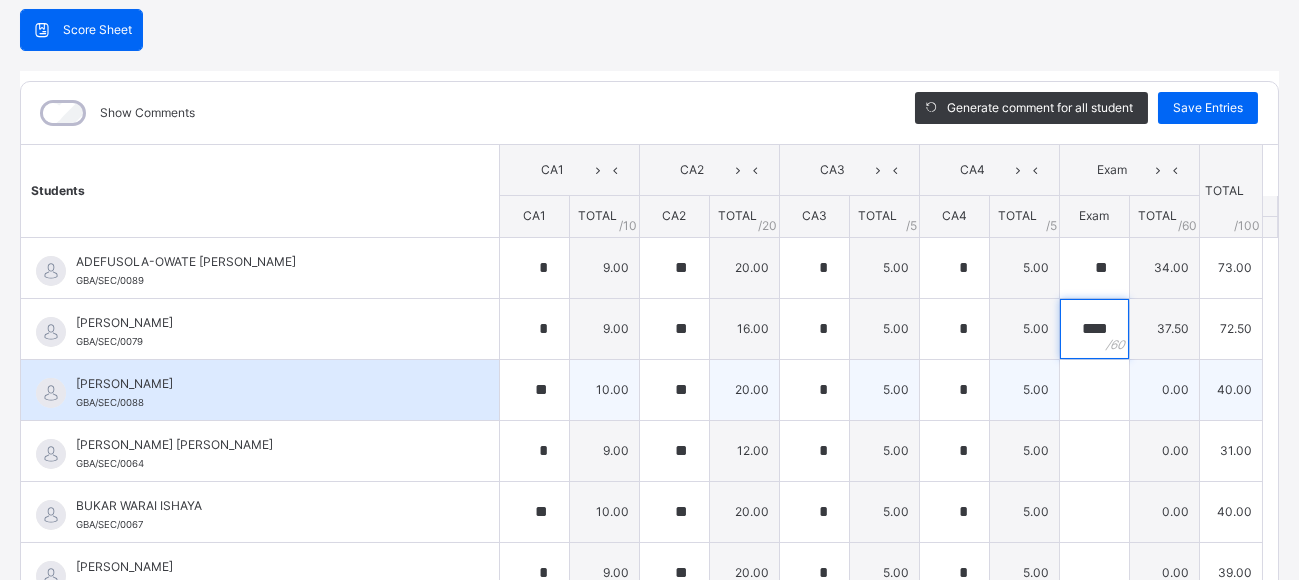 type on "****" 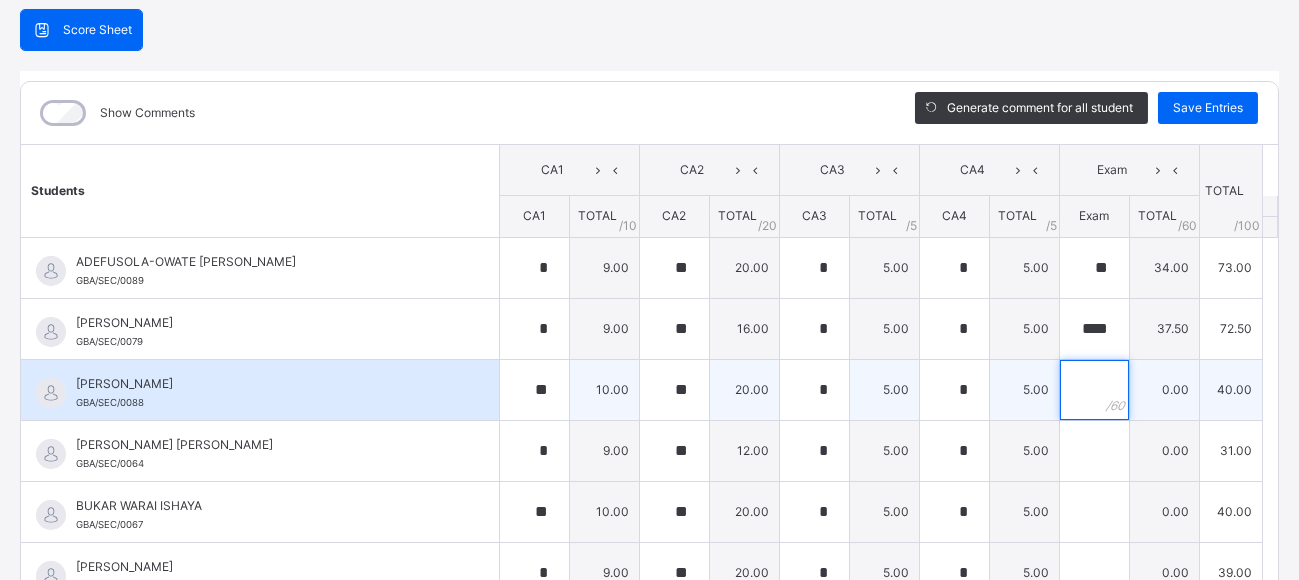 click at bounding box center [1094, 390] 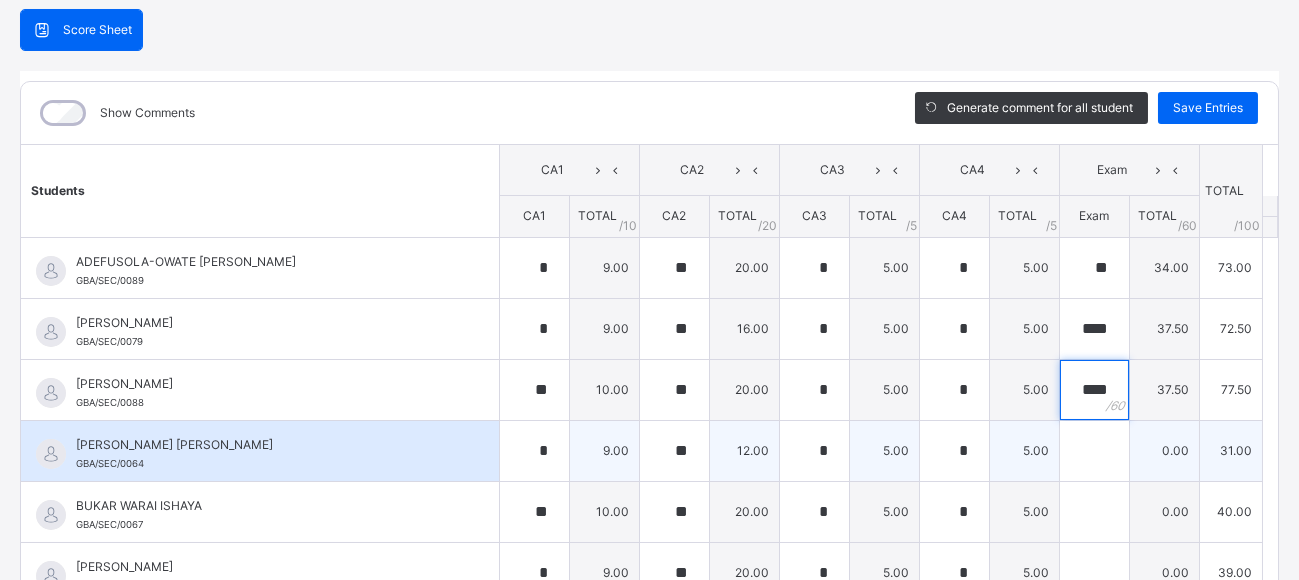 type on "****" 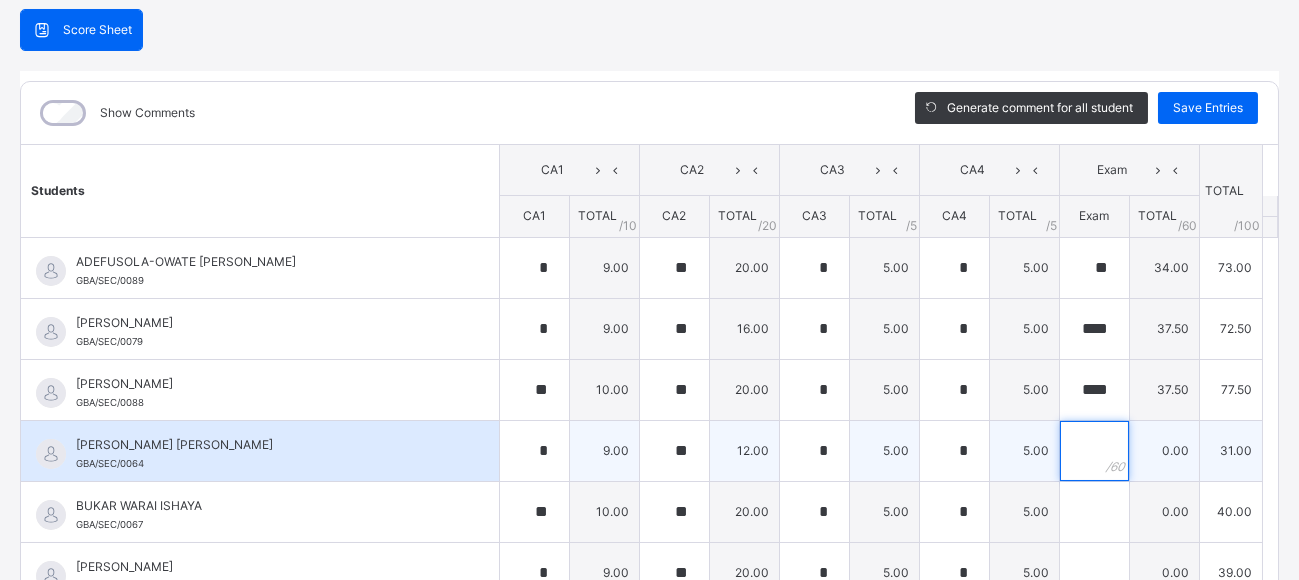 click at bounding box center [1094, 451] 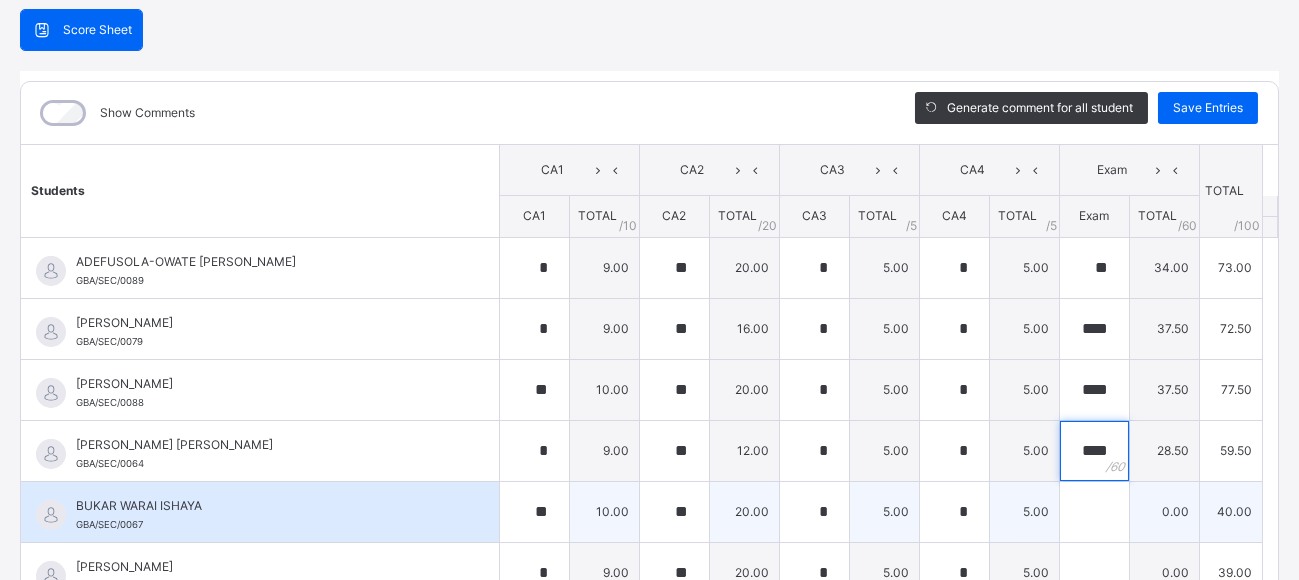 type on "****" 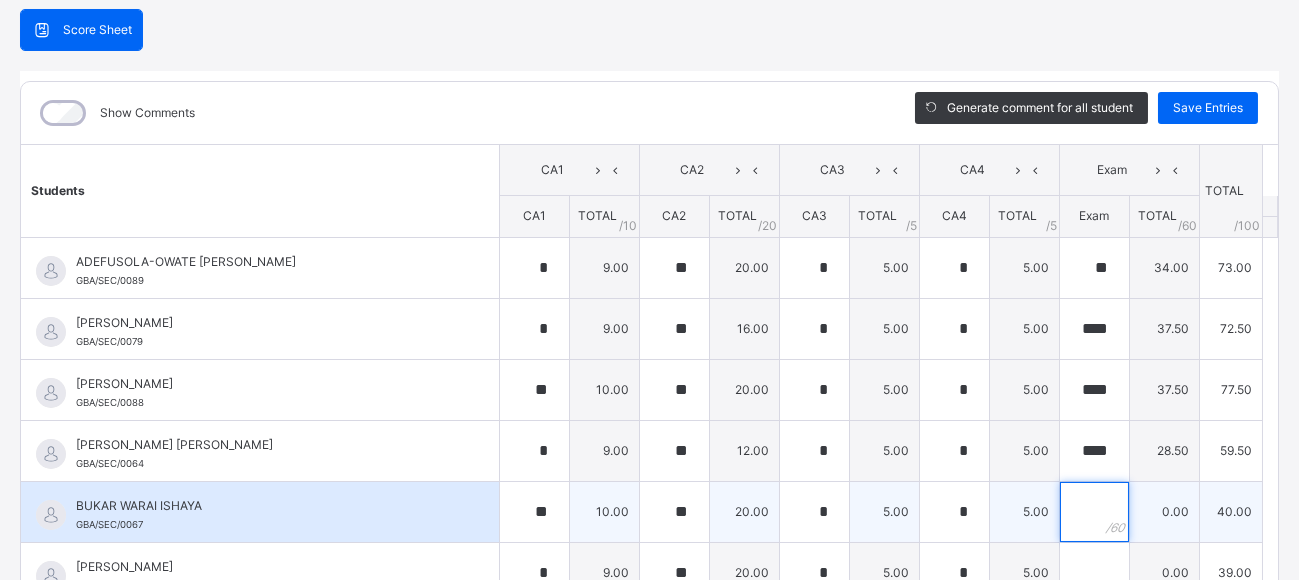 click at bounding box center (1094, 512) 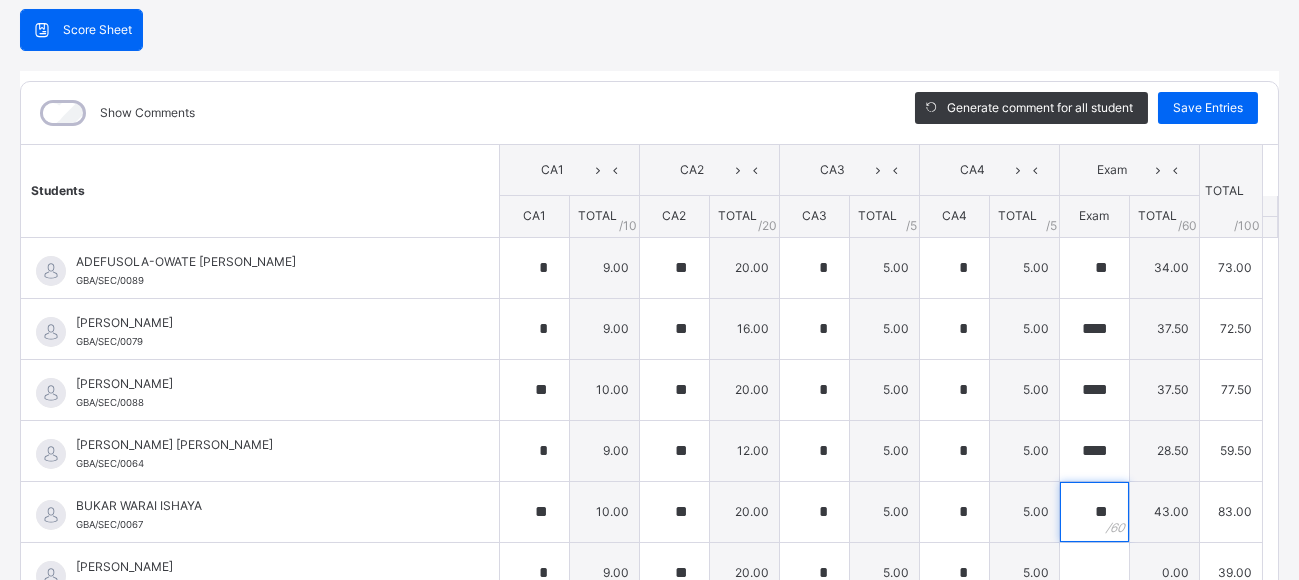 scroll, scrollTop: 100, scrollLeft: 0, axis: vertical 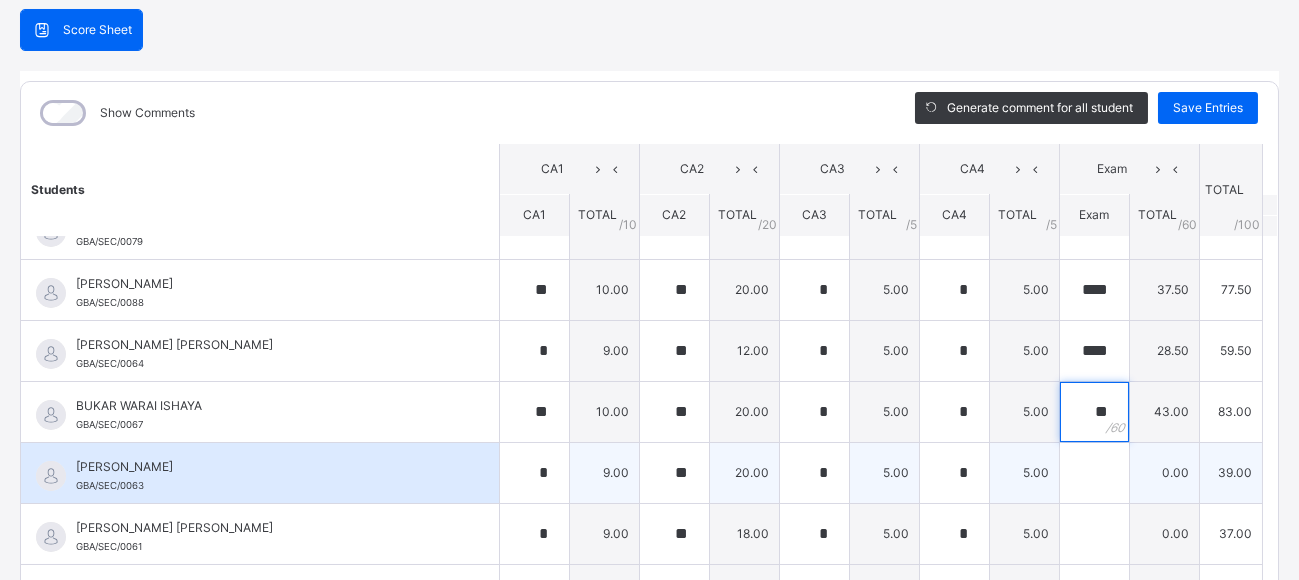 type on "**" 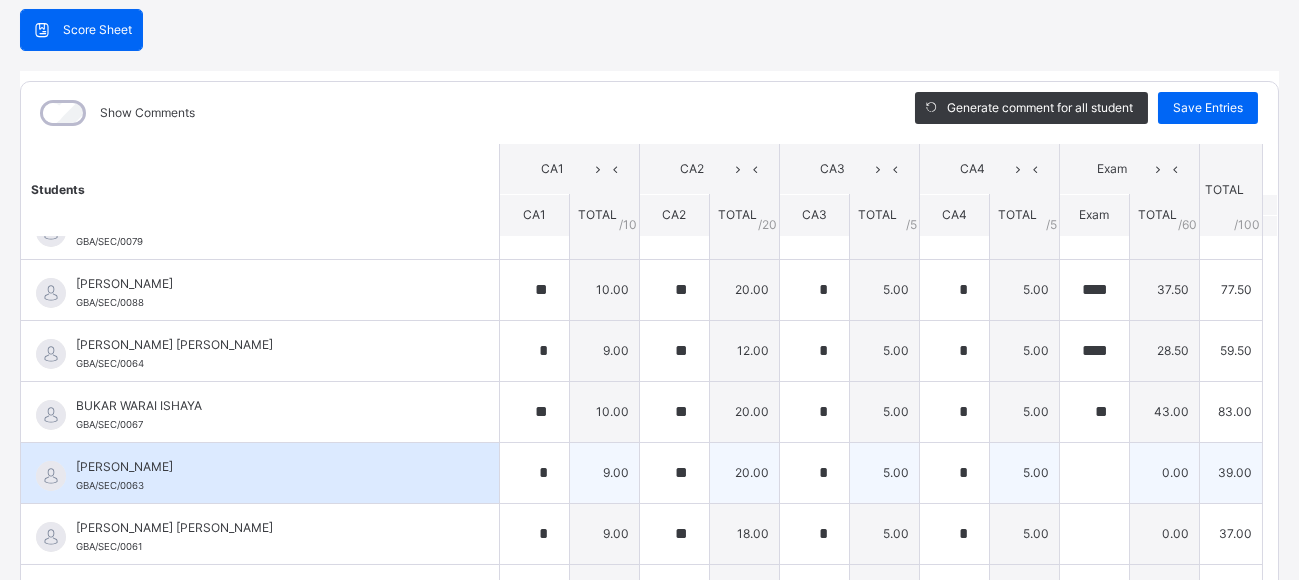 drag, startPoint x: 1114, startPoint y: 466, endPoint x: 1067, endPoint y: 482, distance: 49.648766 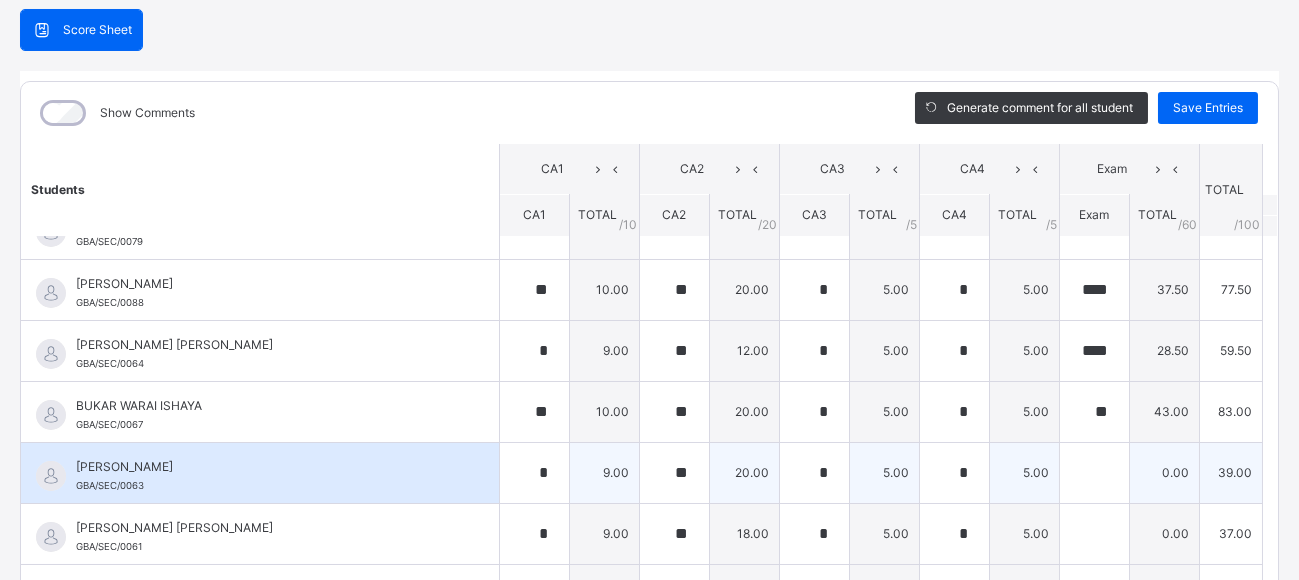 click on "[PERSON_NAME] GBA/SEC/0063 [PERSON_NAME] GBA/SEC/0063 * 9.00 ** 20.00 * 5.00 * 5.00 0.00 39.00 Generate comment 0 / 250" at bounding box center [649, 472] 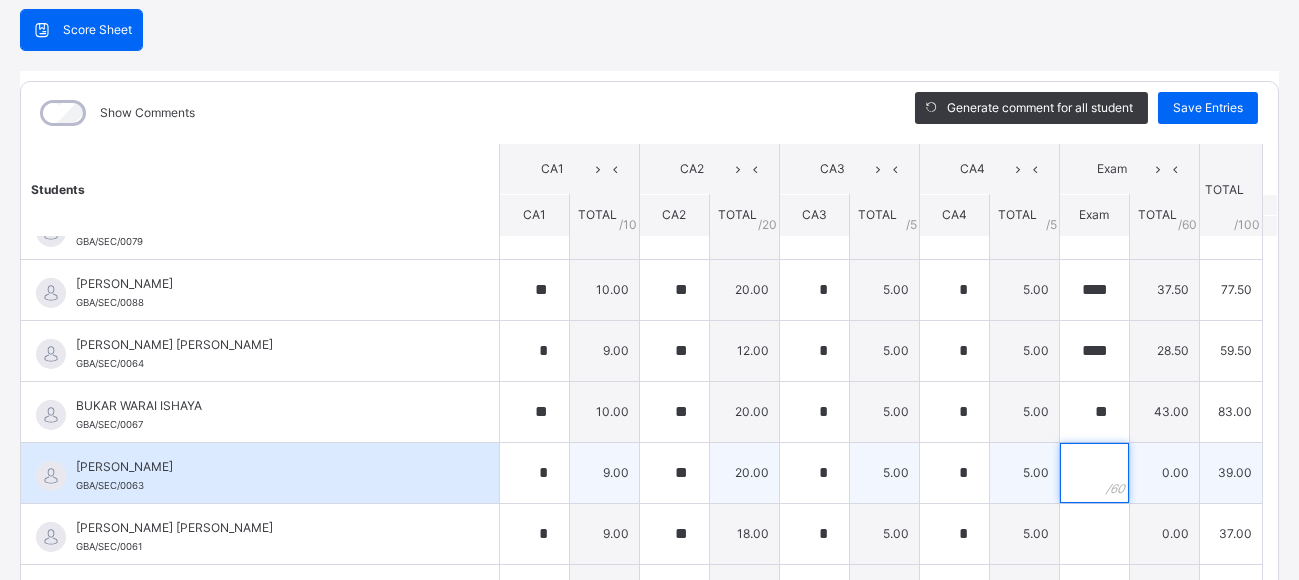 click at bounding box center [1094, 473] 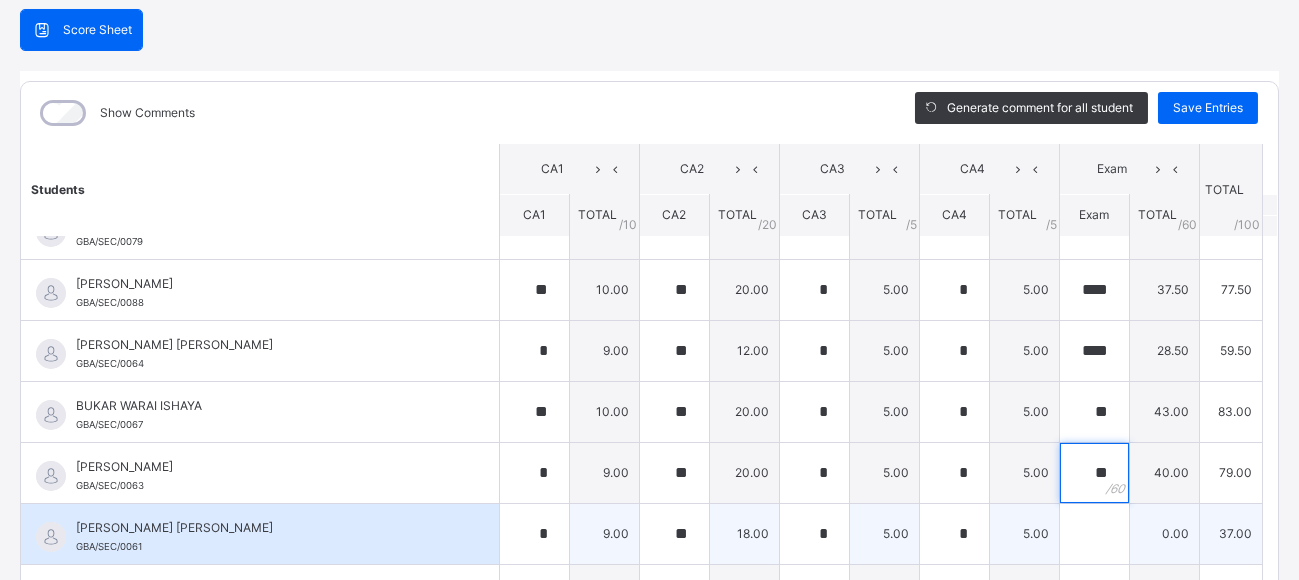 type on "**" 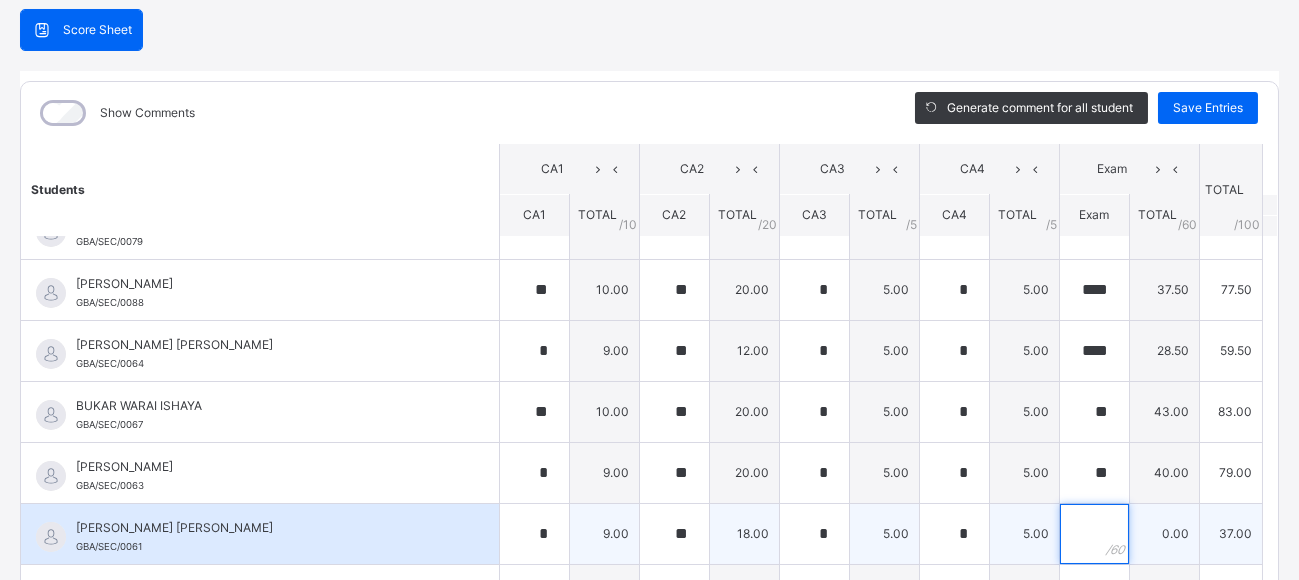 click at bounding box center [1094, 534] 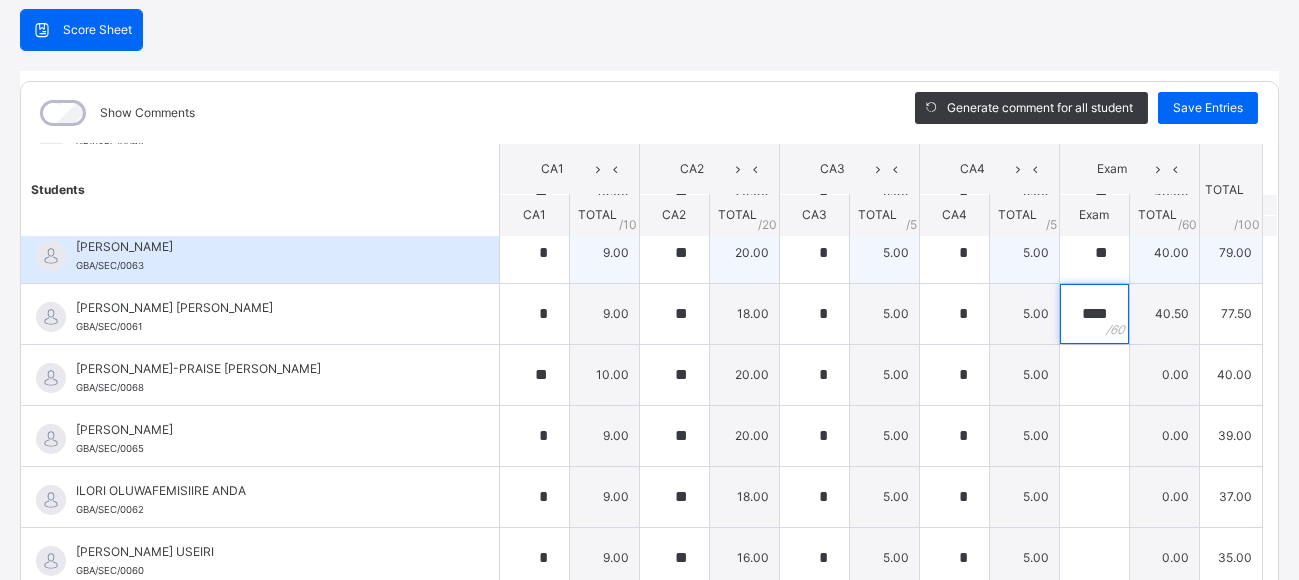 scroll, scrollTop: 229, scrollLeft: 0, axis: vertical 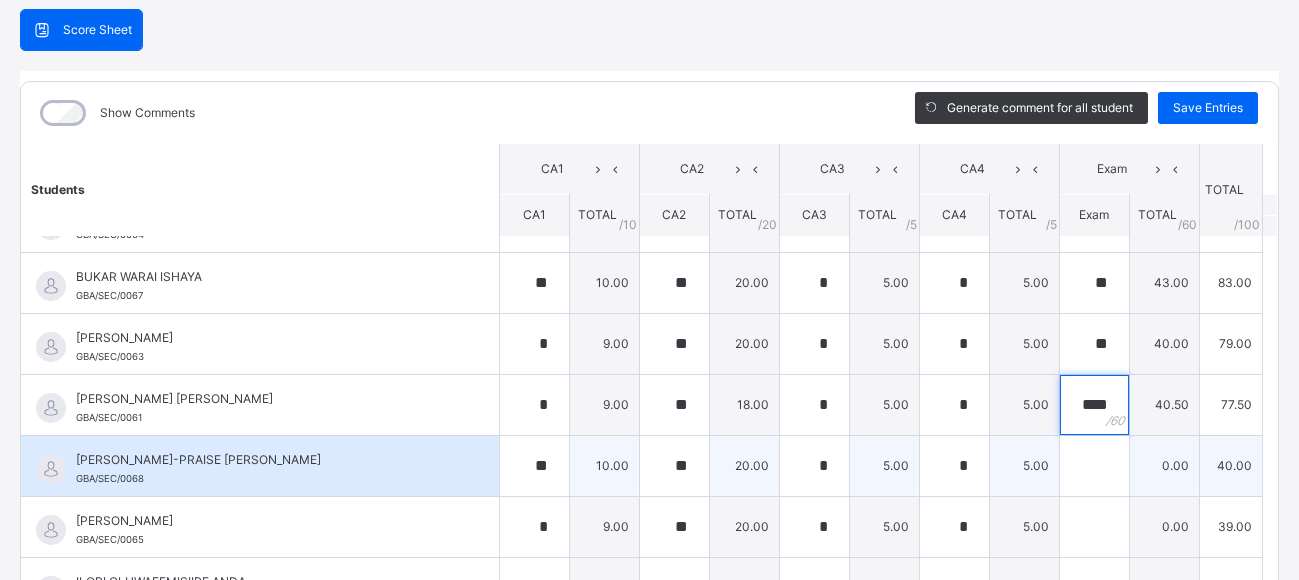 type on "****" 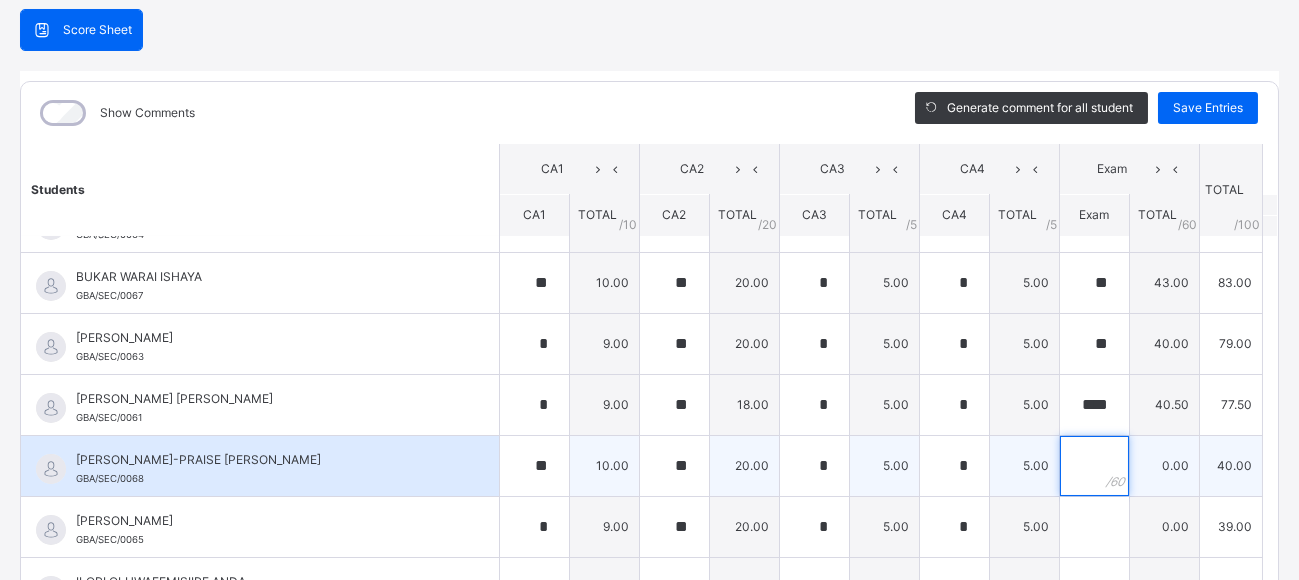 click at bounding box center (1094, 466) 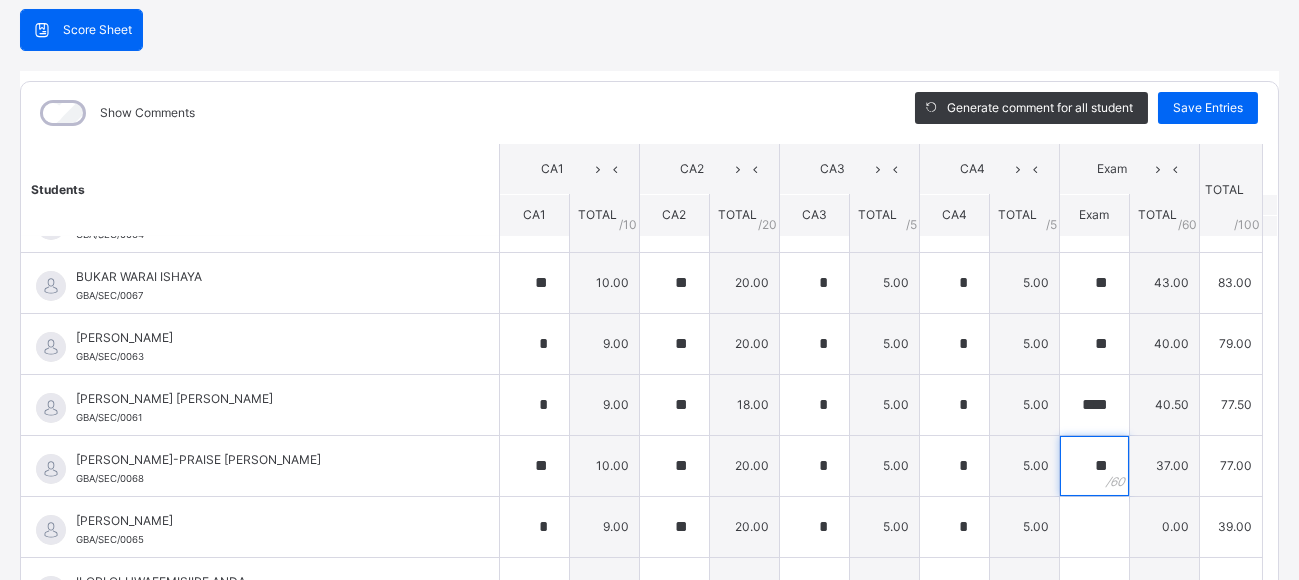 scroll, scrollTop: 429, scrollLeft: 0, axis: vertical 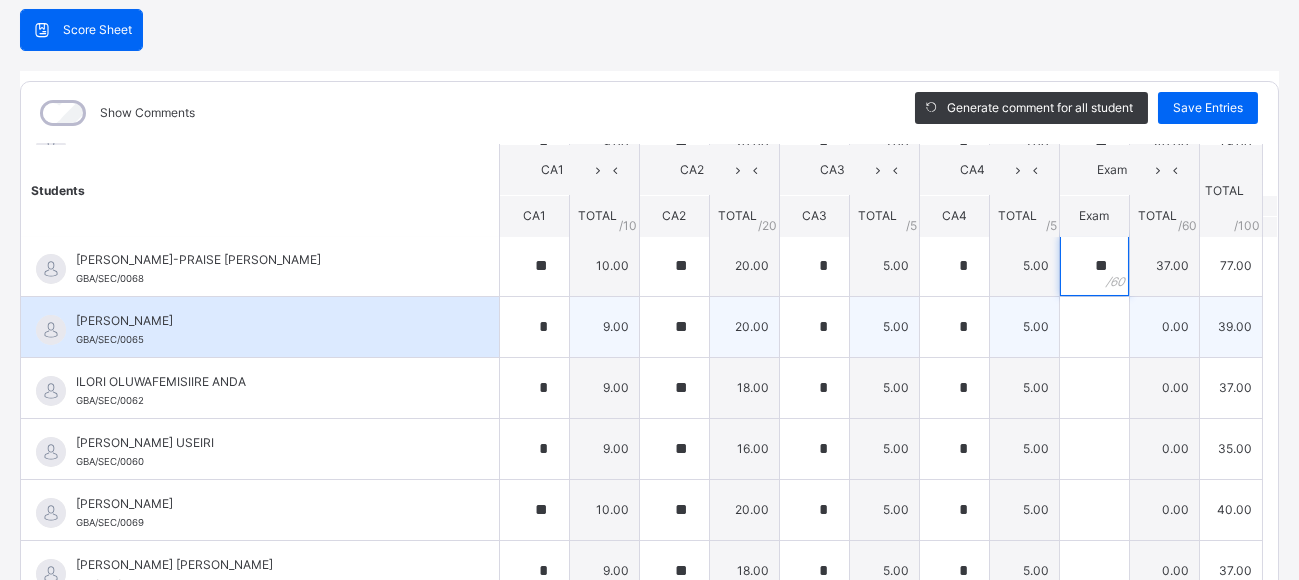type on "**" 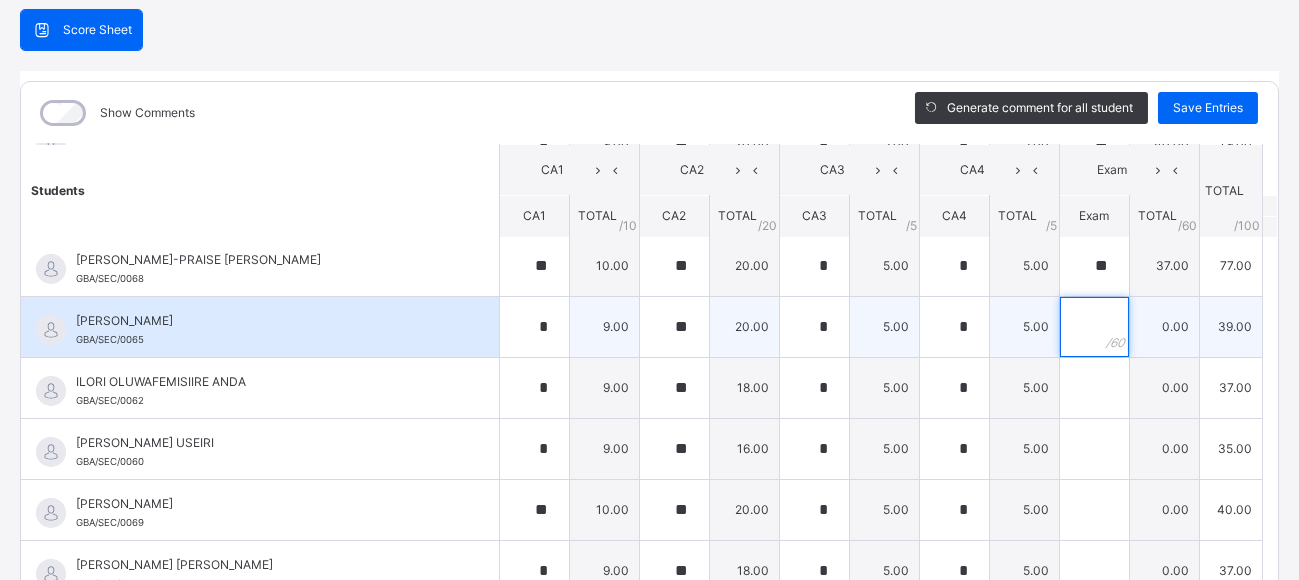 click at bounding box center [1094, 327] 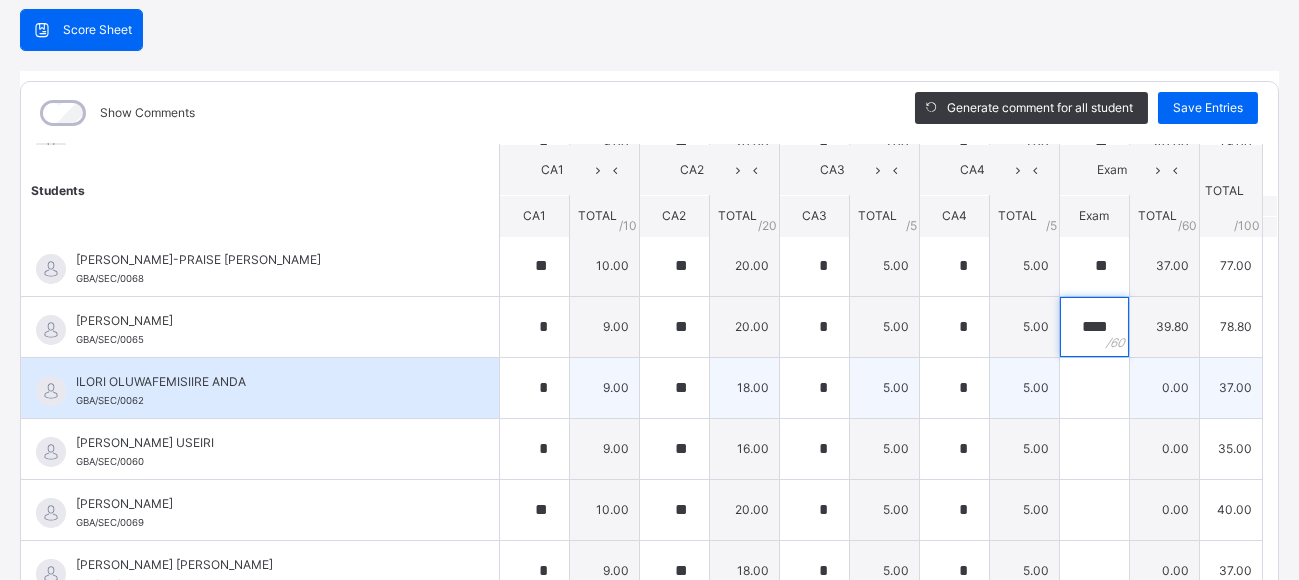 type on "****" 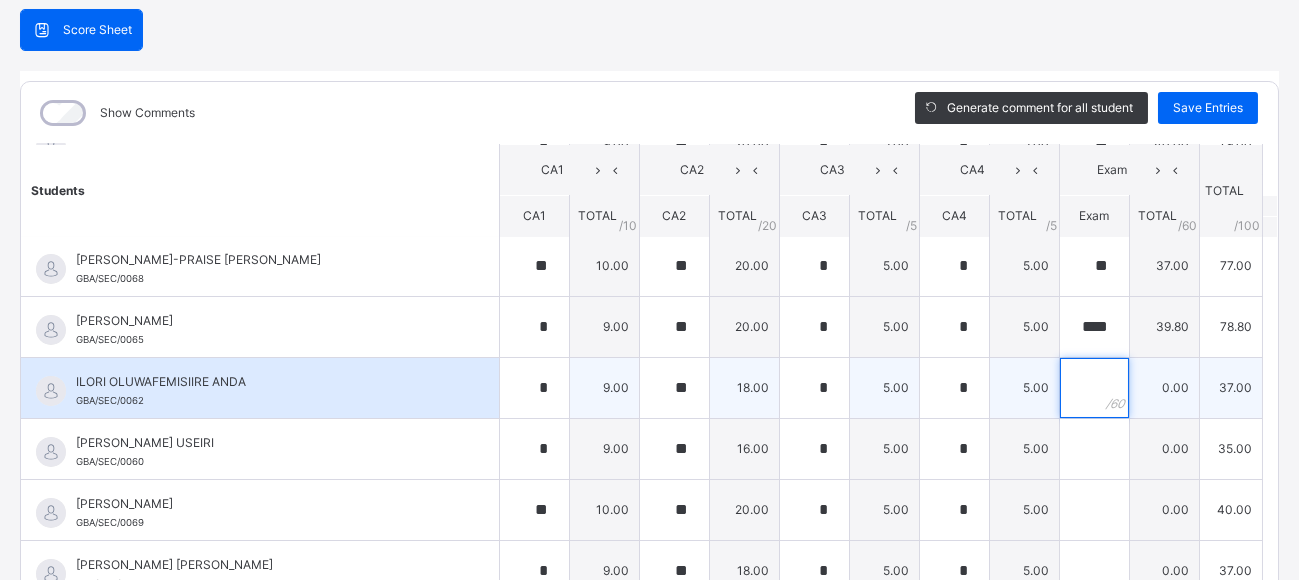 click at bounding box center [1094, 388] 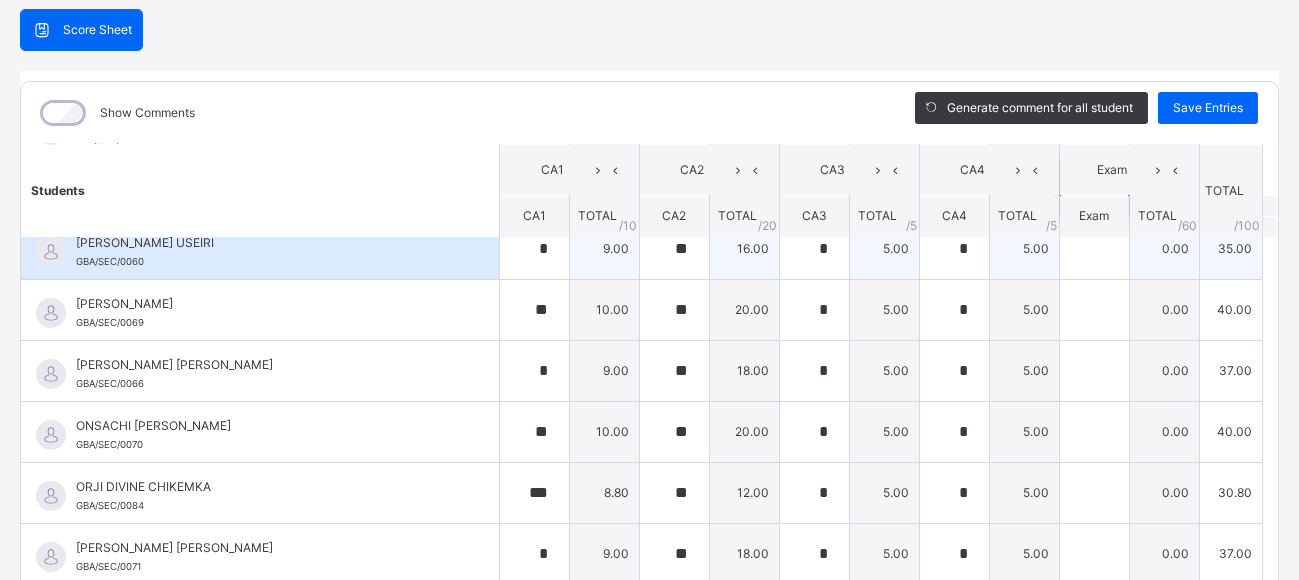 scroll, scrollTop: 529, scrollLeft: 0, axis: vertical 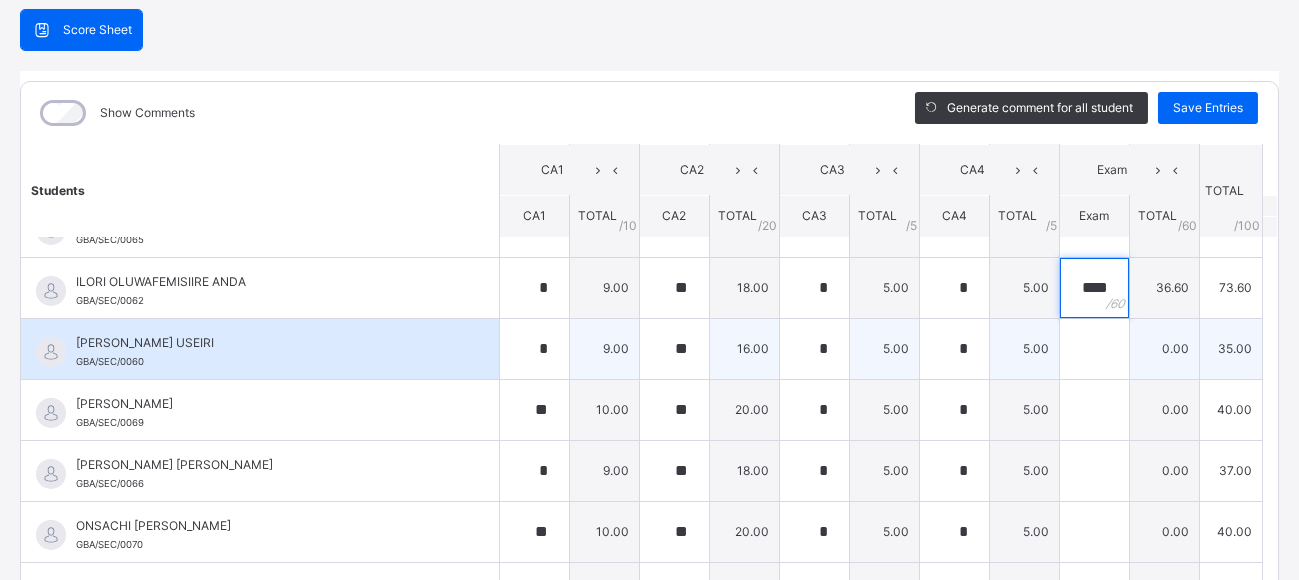 type on "****" 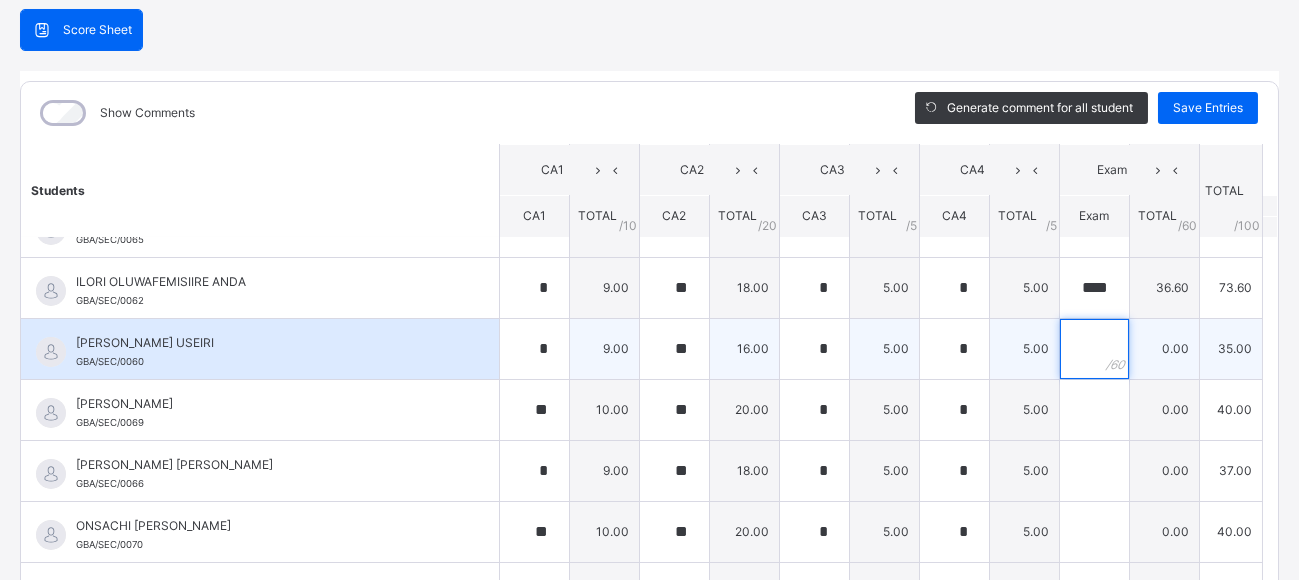 click at bounding box center (1094, 349) 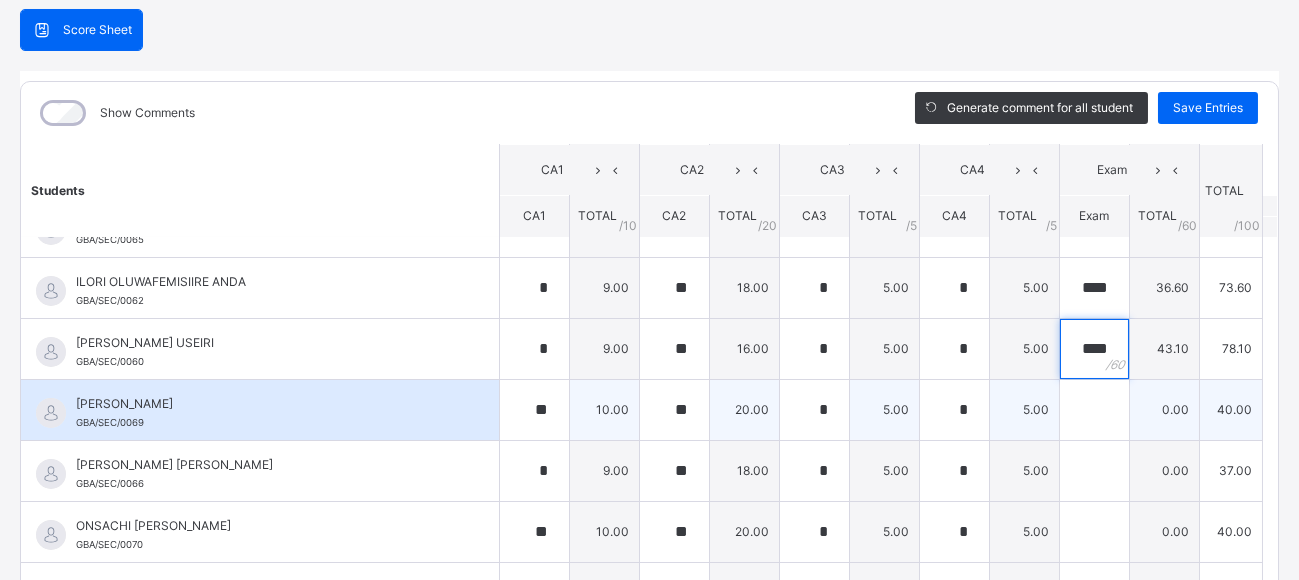 type on "****" 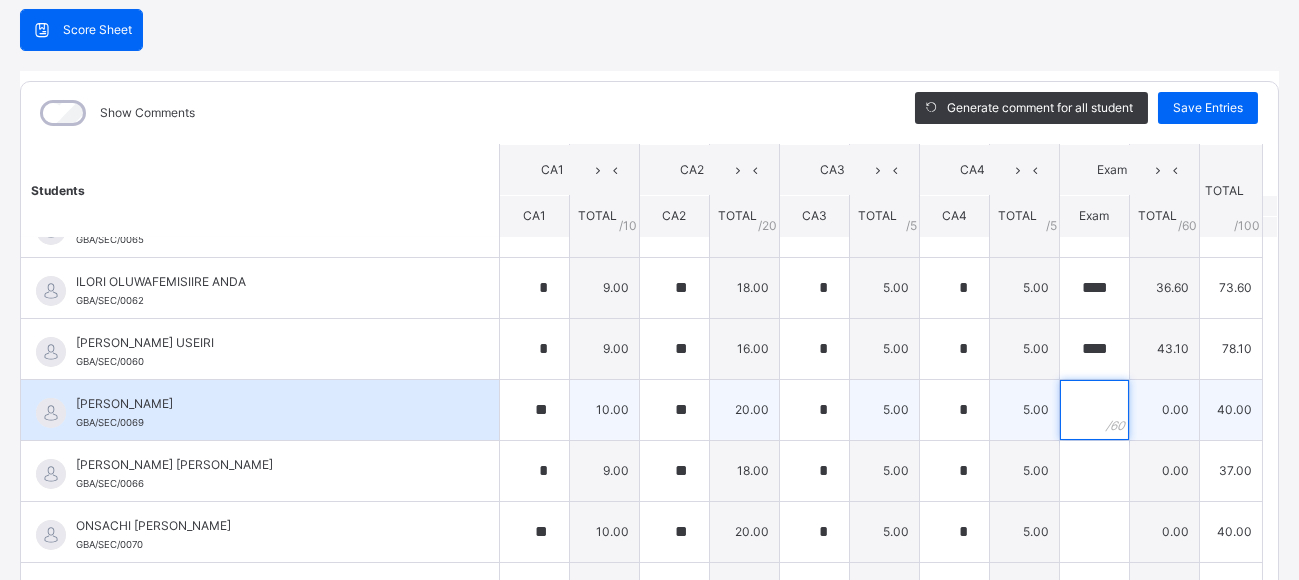 click at bounding box center [1094, 410] 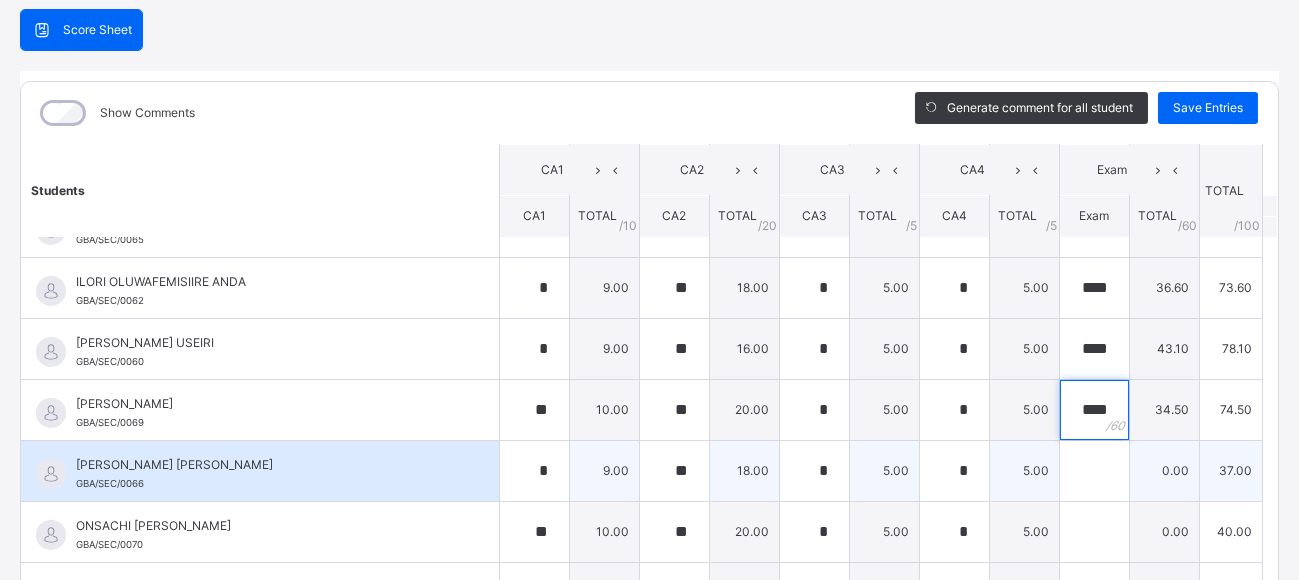 type on "****" 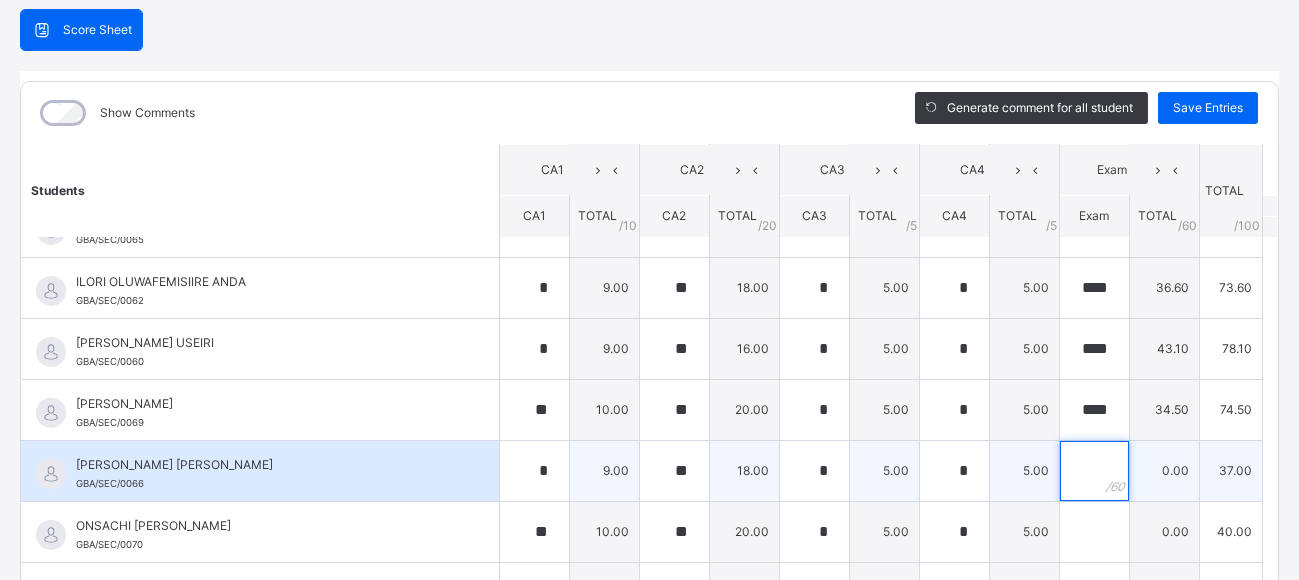 click at bounding box center [1094, 471] 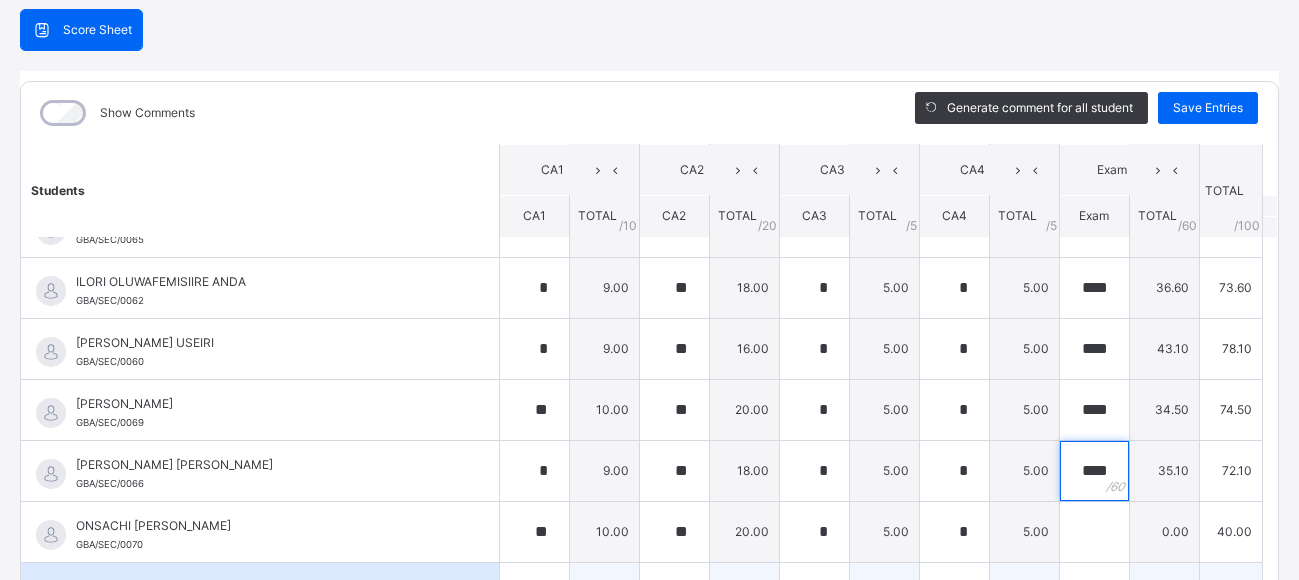 scroll, scrollTop: 629, scrollLeft: 0, axis: vertical 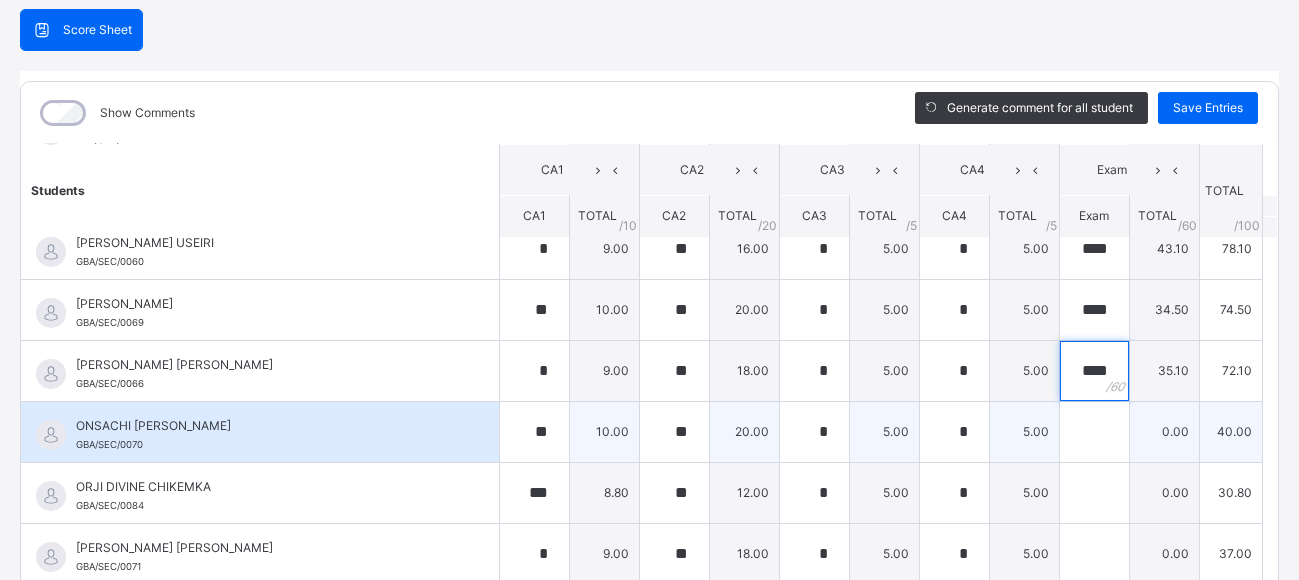 type on "****" 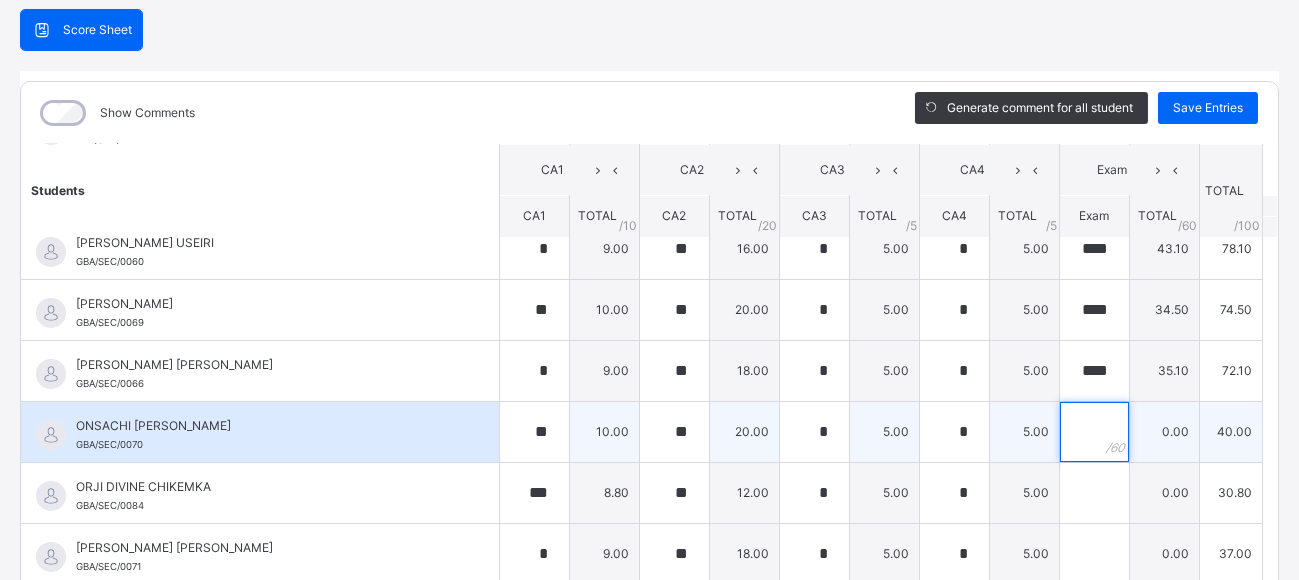 click at bounding box center [1094, 432] 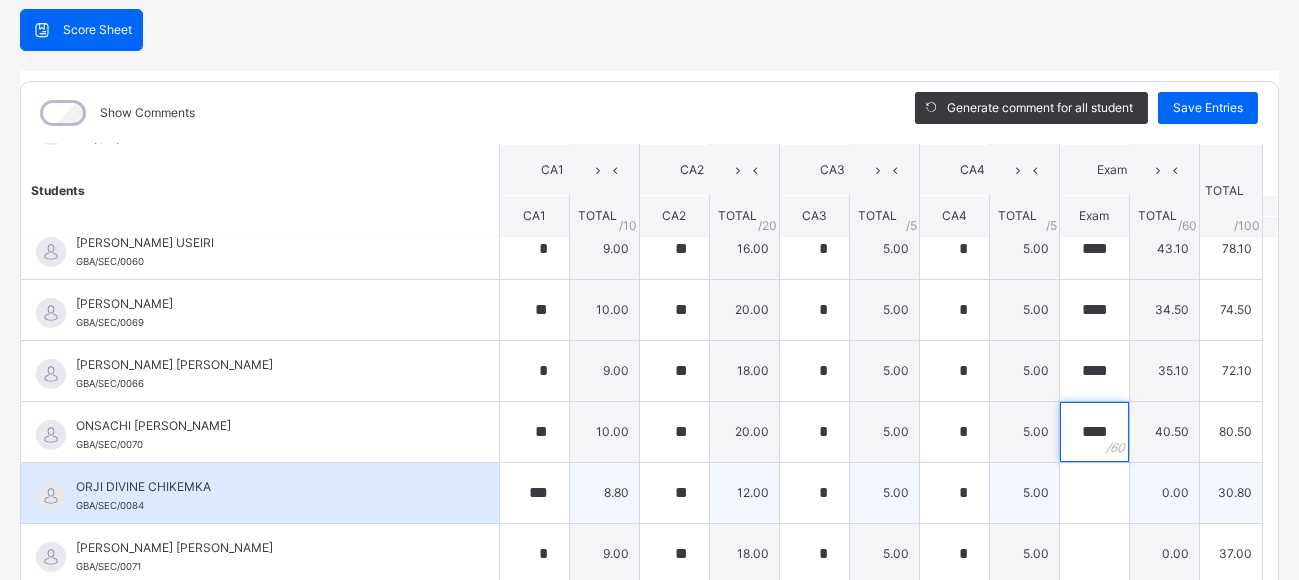 type on "****" 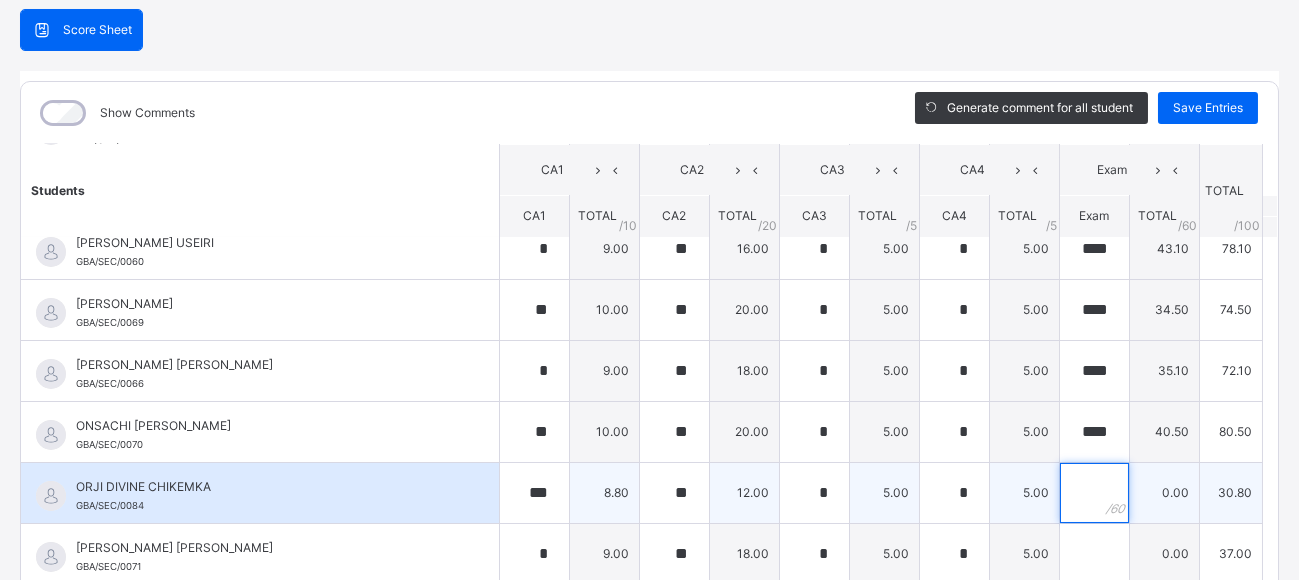 click at bounding box center [1094, 493] 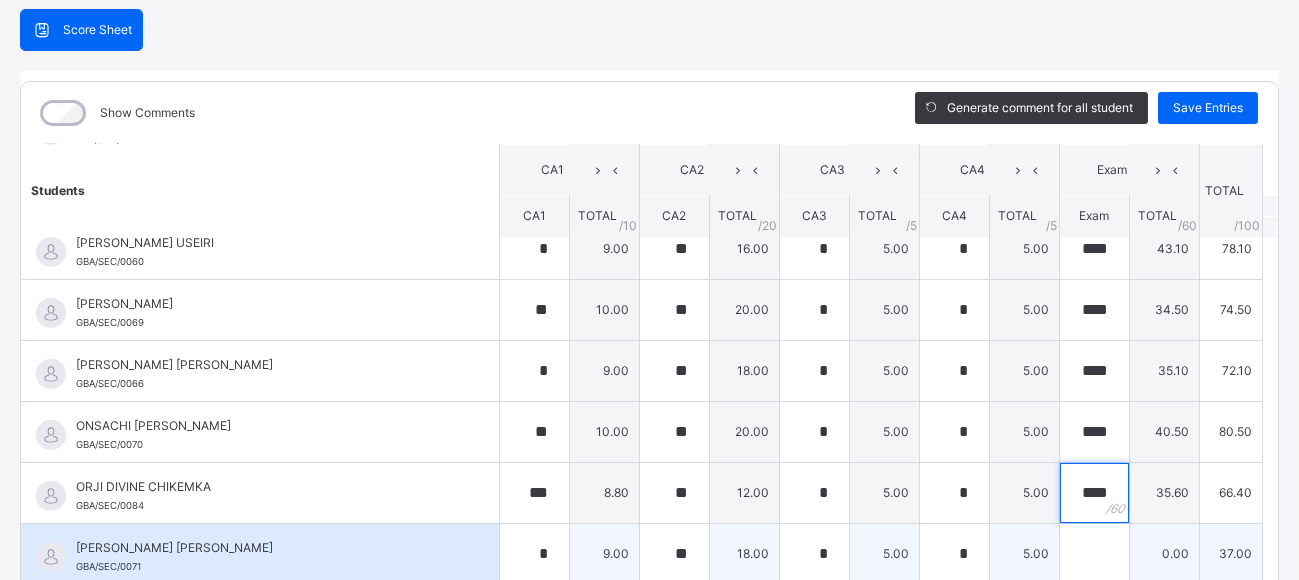 scroll, scrollTop: 330, scrollLeft: 0, axis: vertical 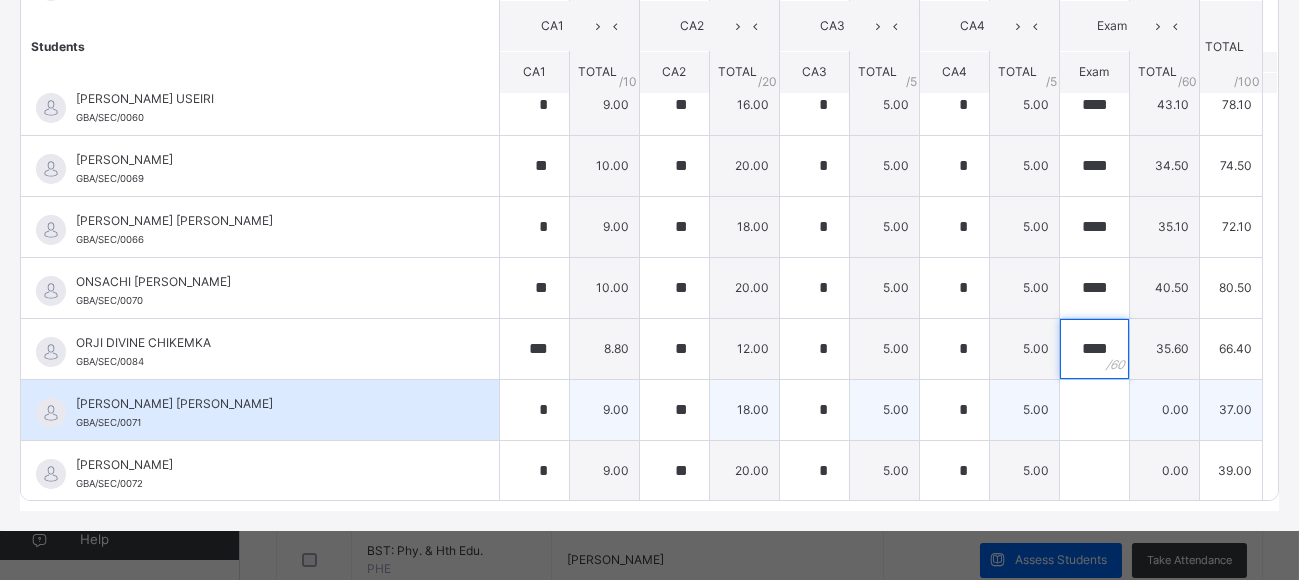 type on "****" 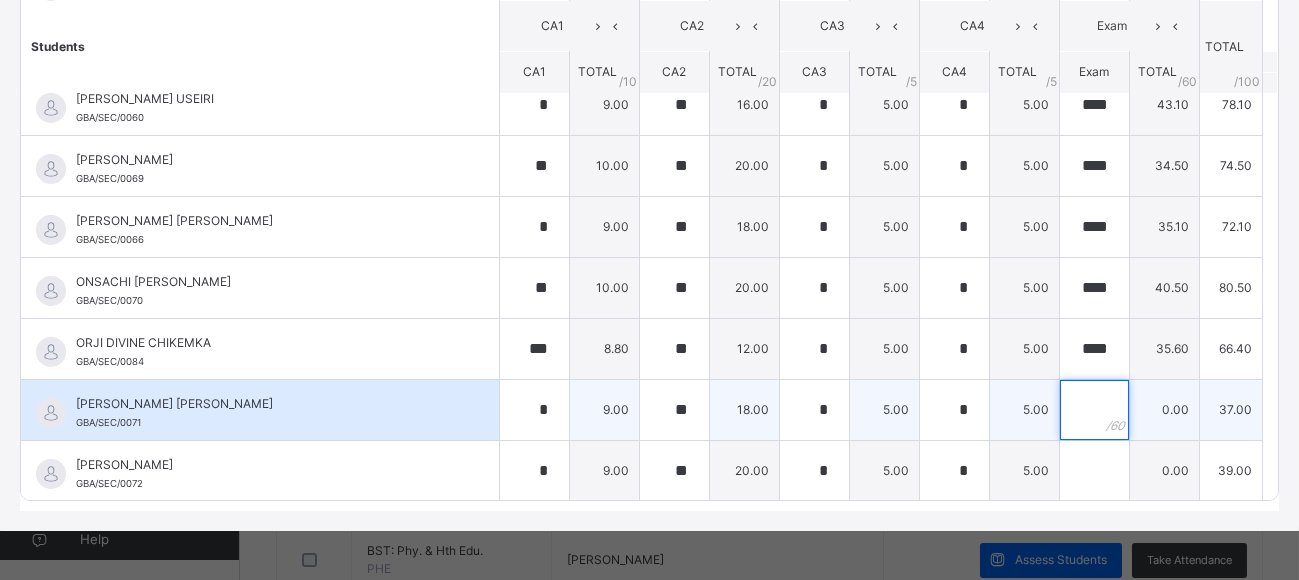 click at bounding box center (1094, 410) 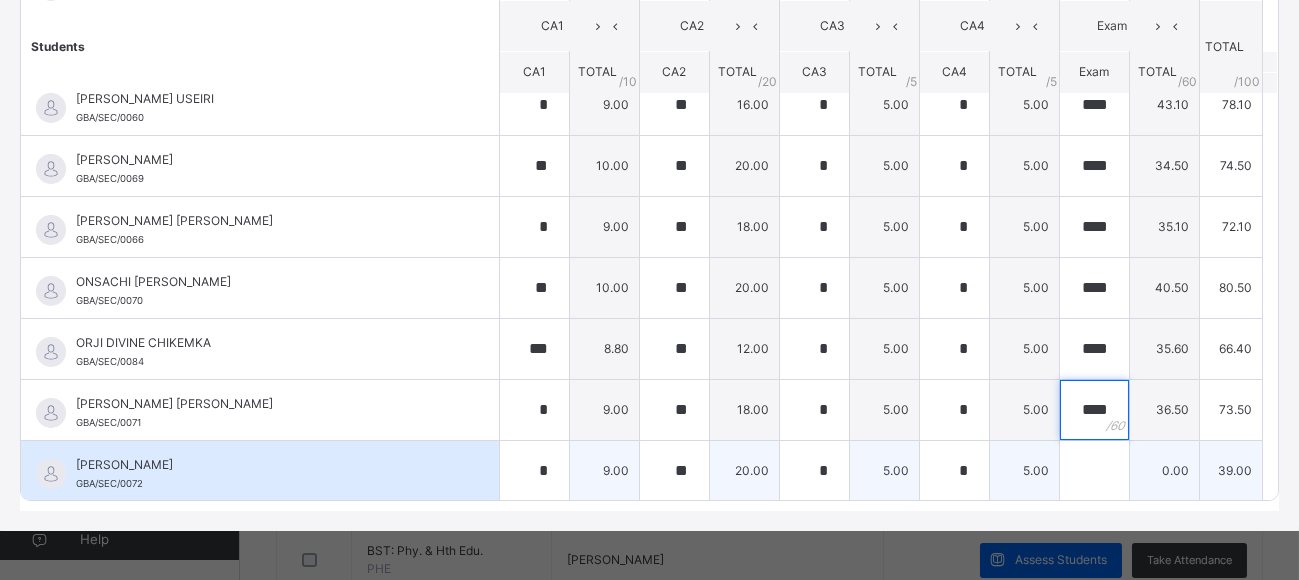 type on "****" 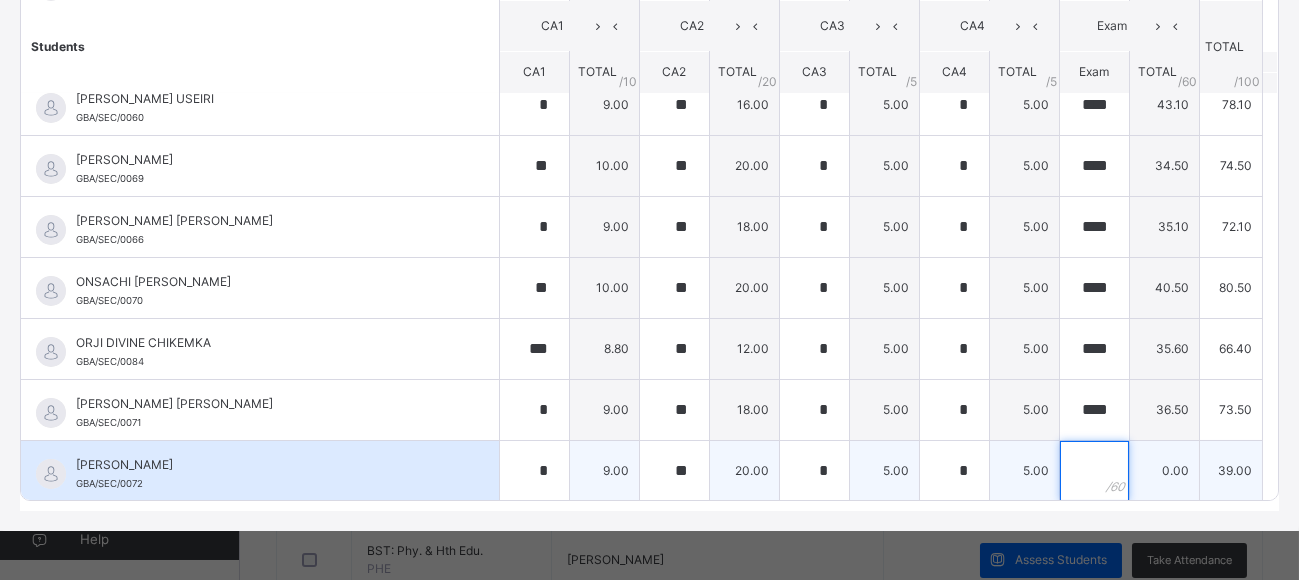 click at bounding box center [1094, 471] 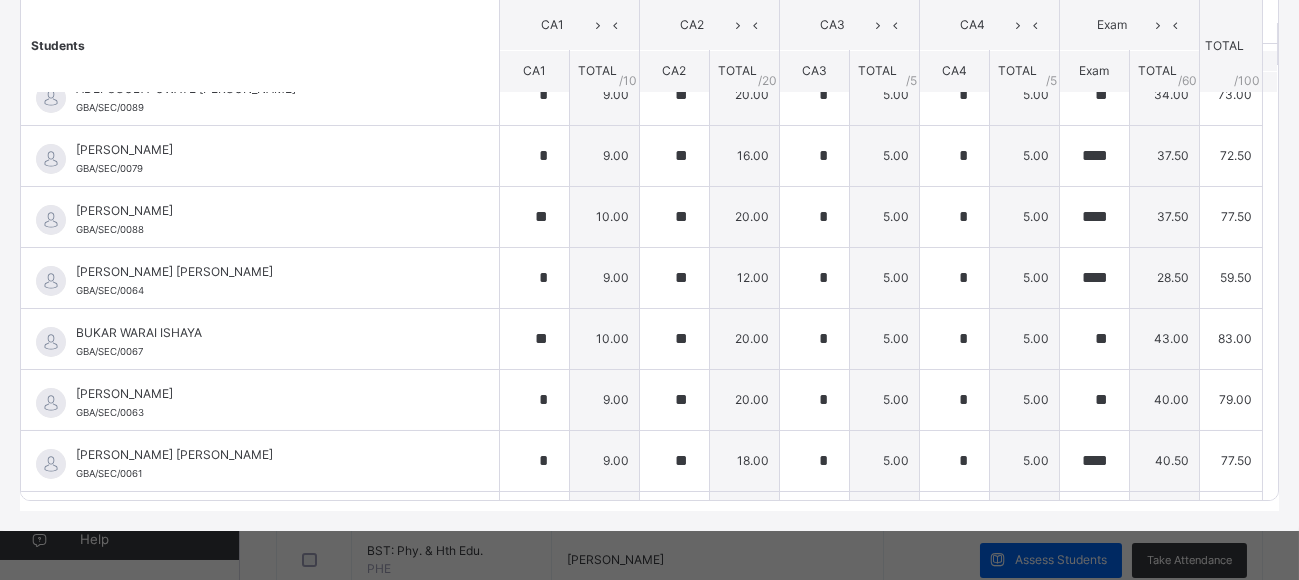 scroll, scrollTop: 0, scrollLeft: 0, axis: both 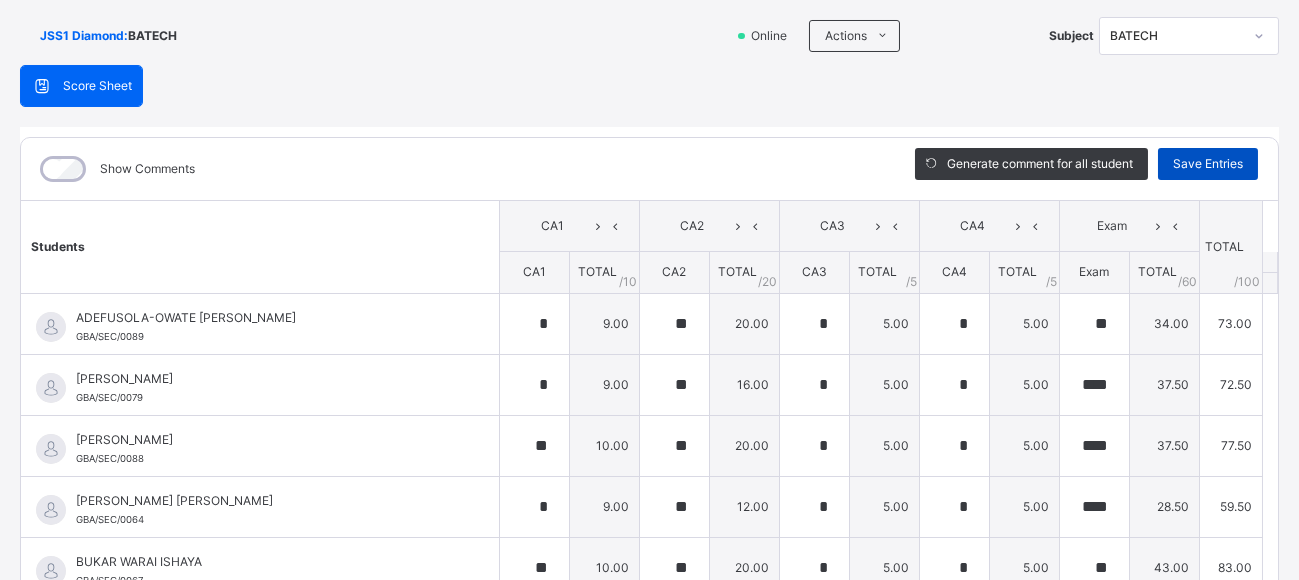 type on "****" 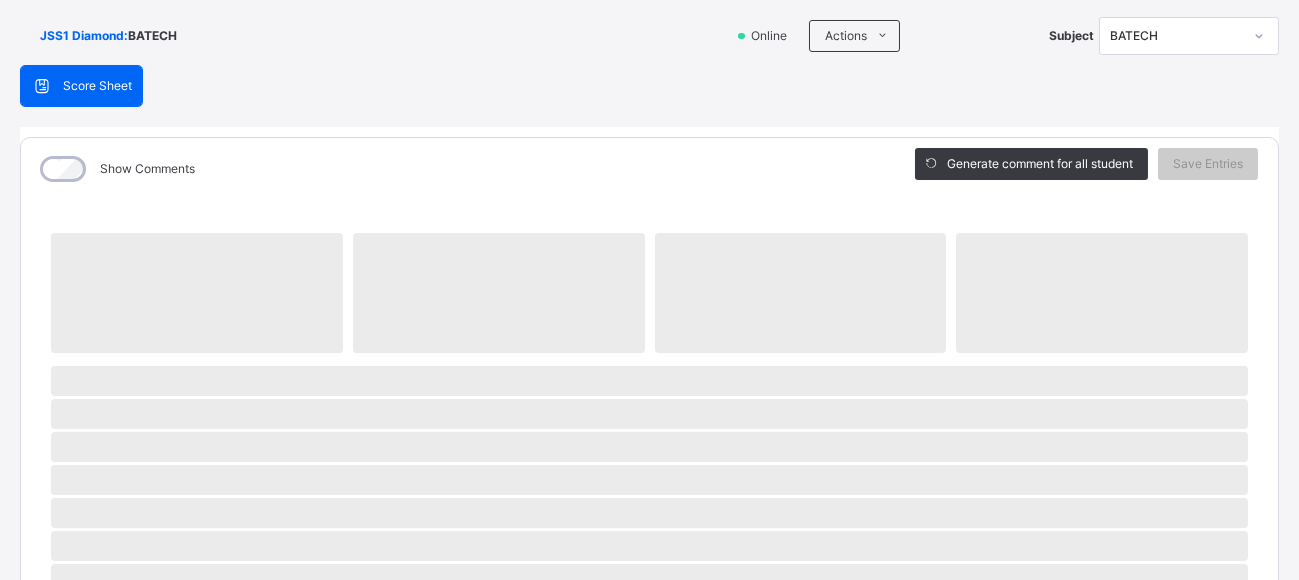 click on "BATECH" at bounding box center (1170, 36) 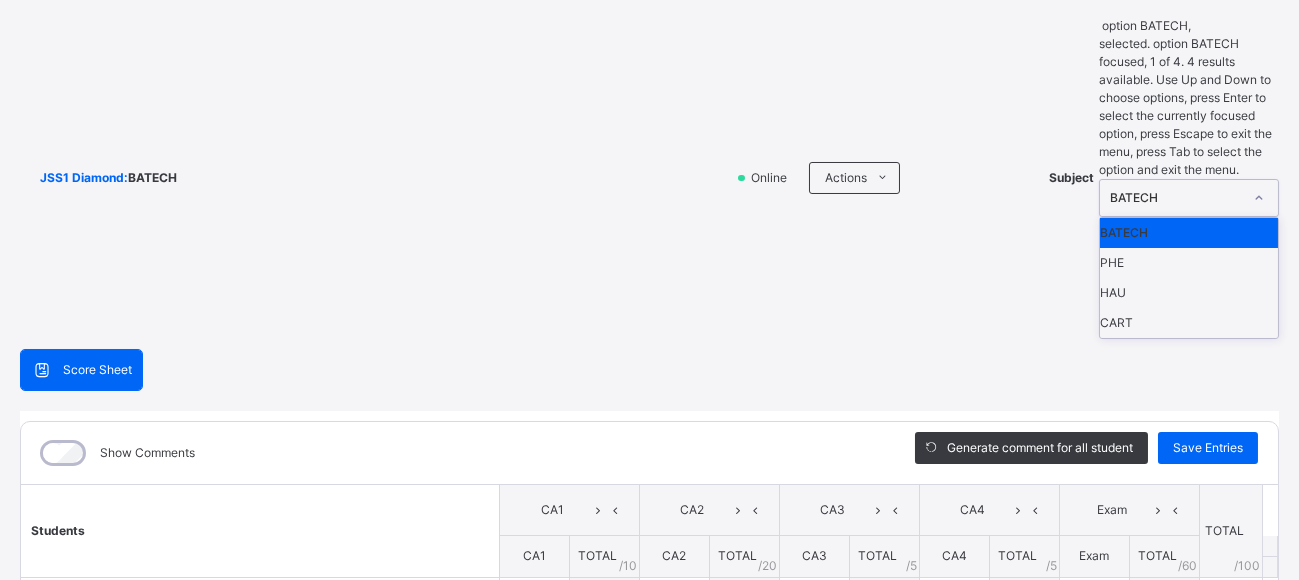 type on "*" 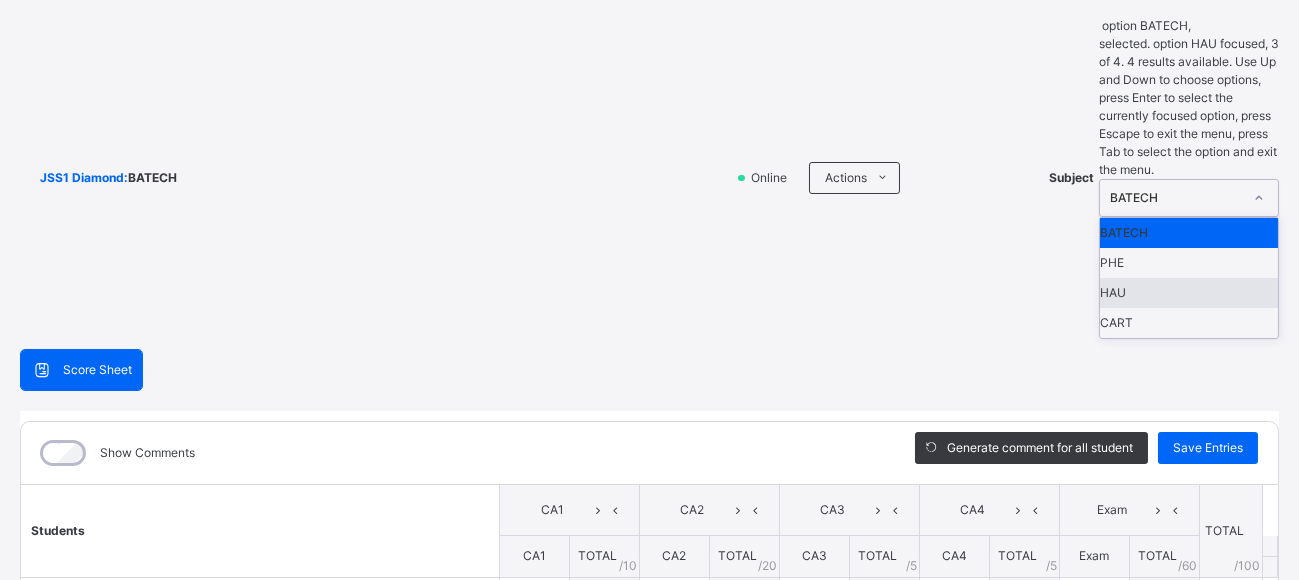 click on "HAU" at bounding box center (1189, 293) 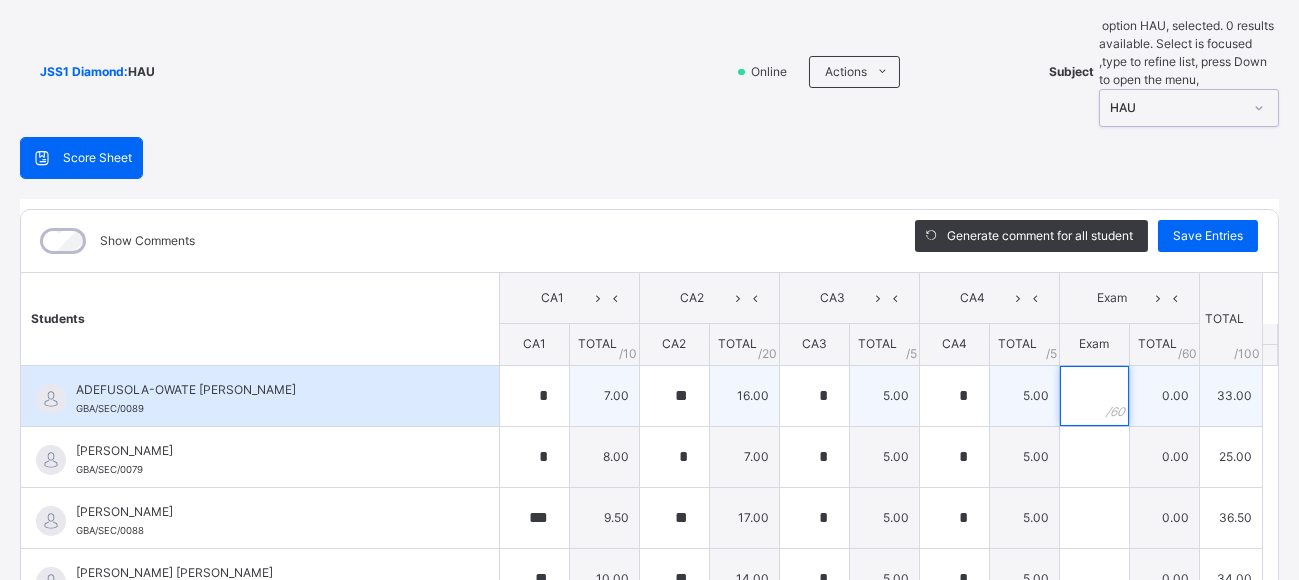 click at bounding box center (1094, 396) 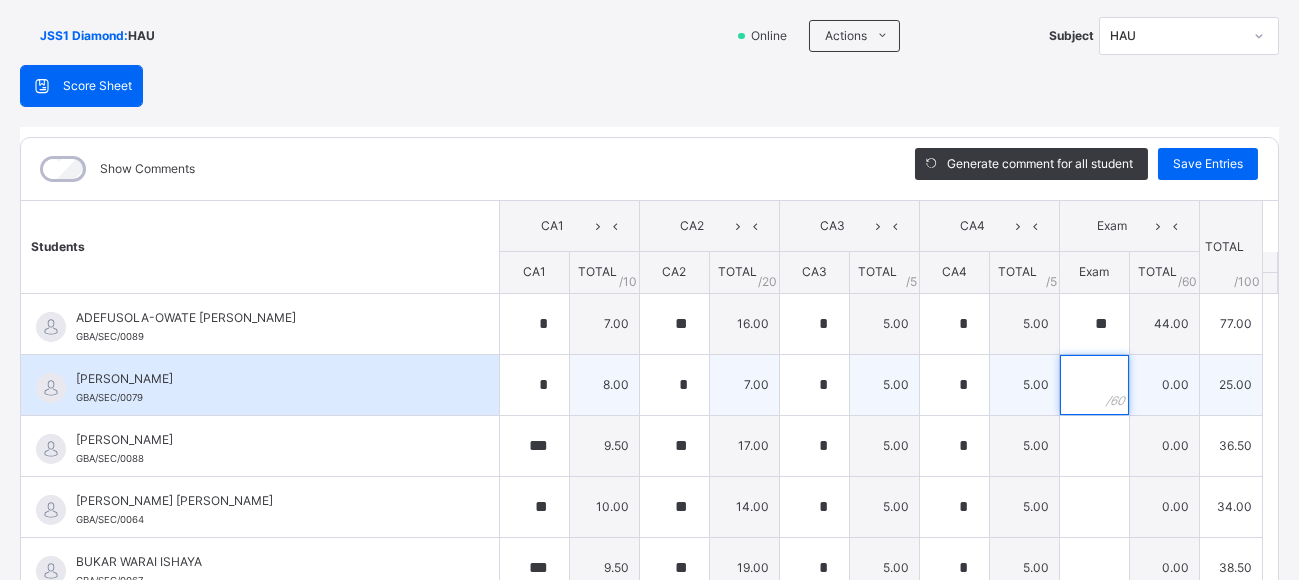 click at bounding box center (1094, 385) 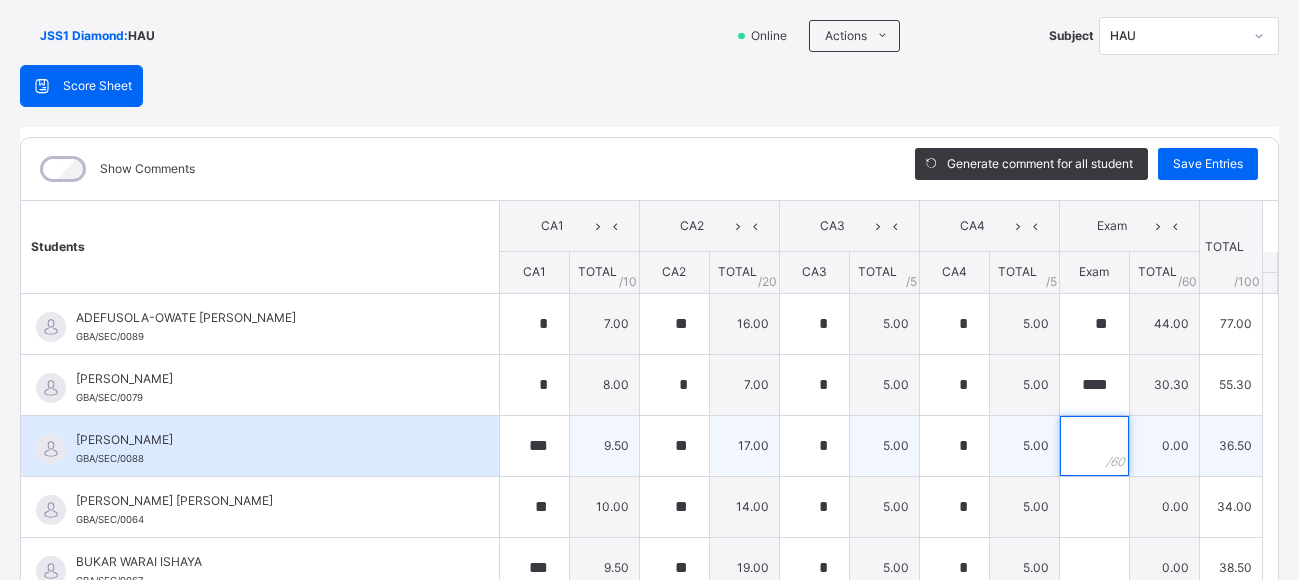 click at bounding box center (1094, 446) 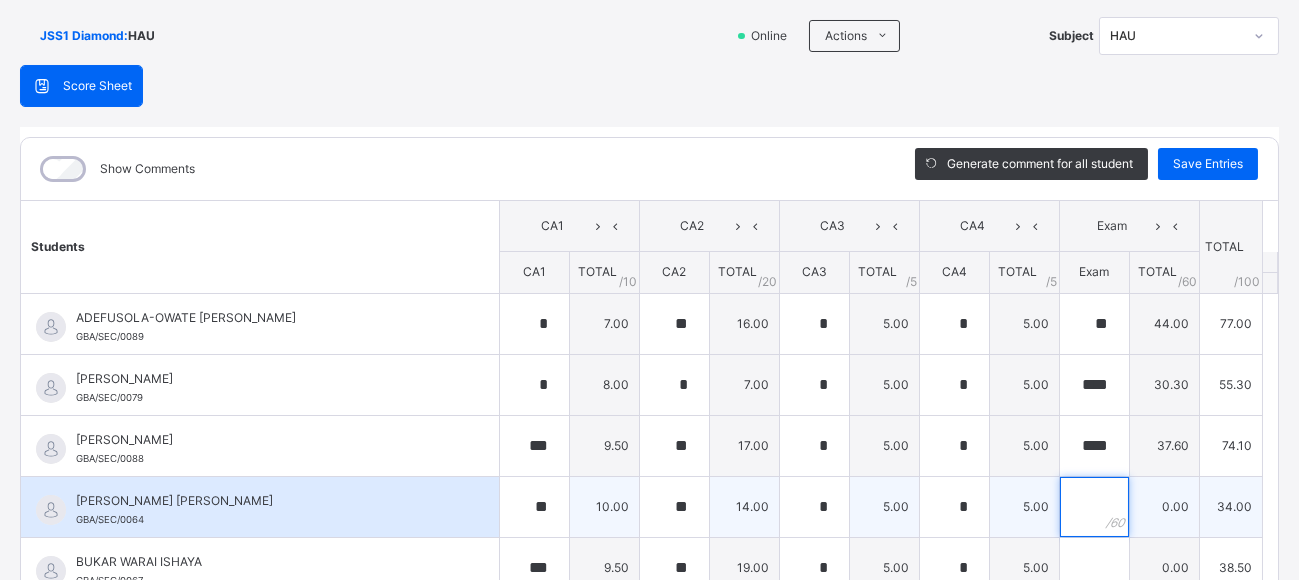 click at bounding box center (1094, 507) 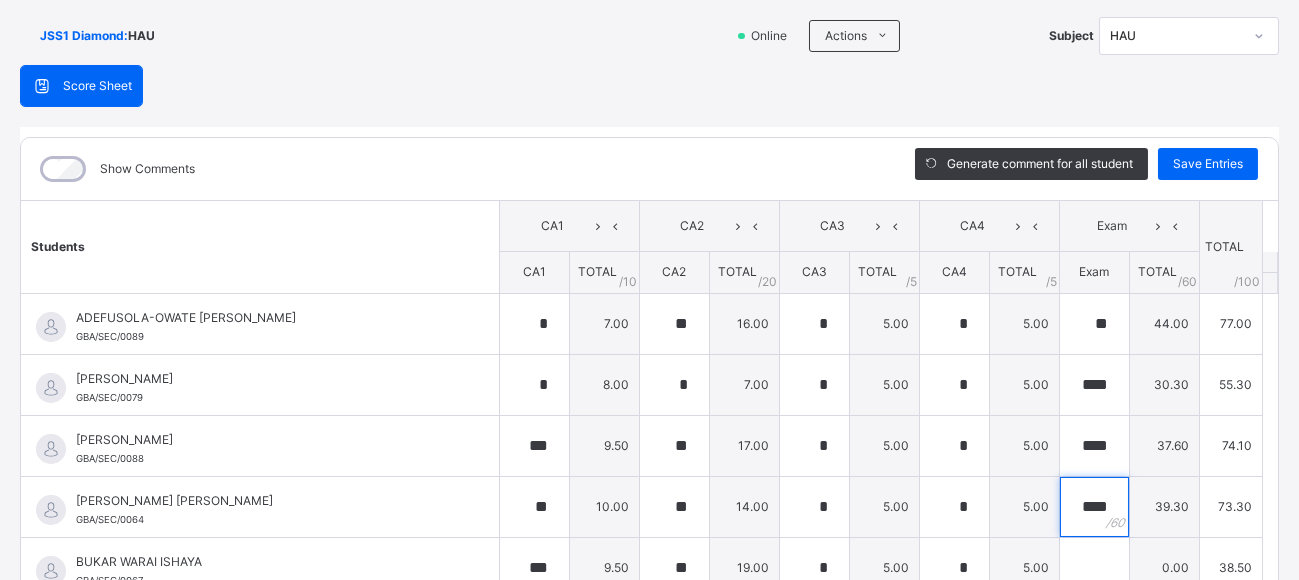 scroll, scrollTop: 200, scrollLeft: 0, axis: vertical 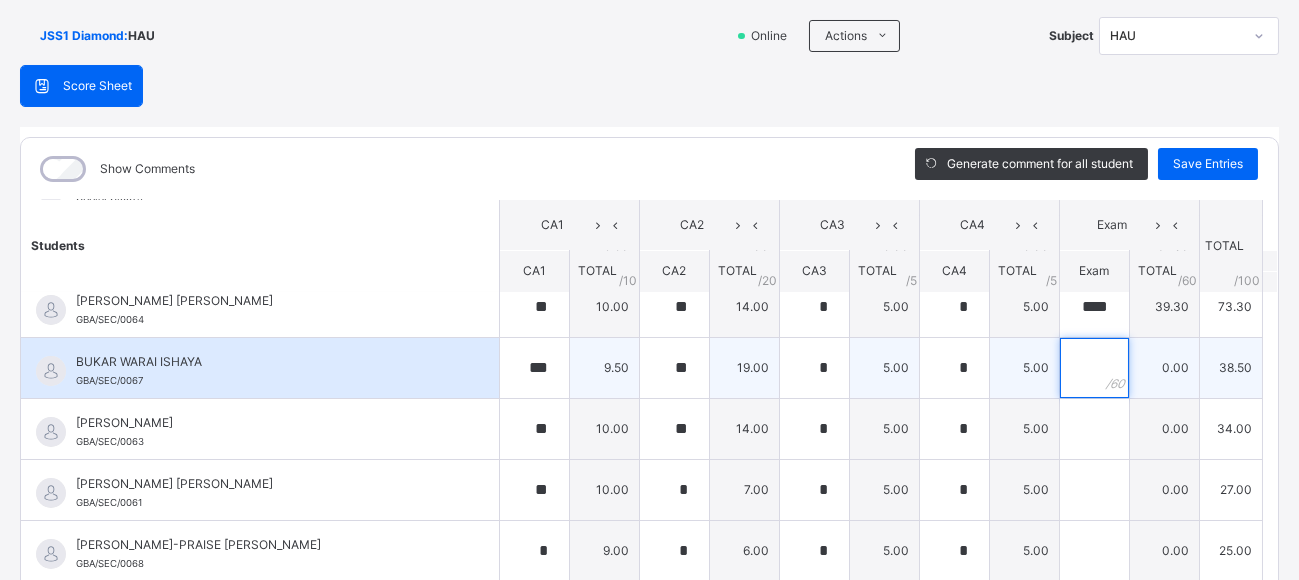 click at bounding box center (1094, 368) 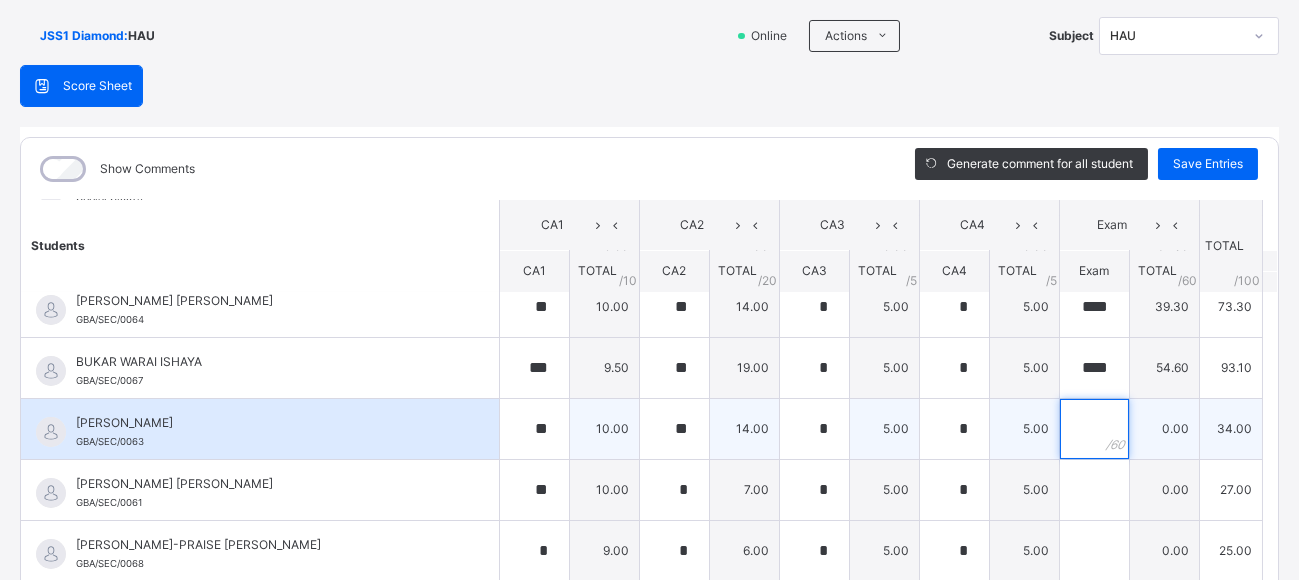 click at bounding box center [1094, 429] 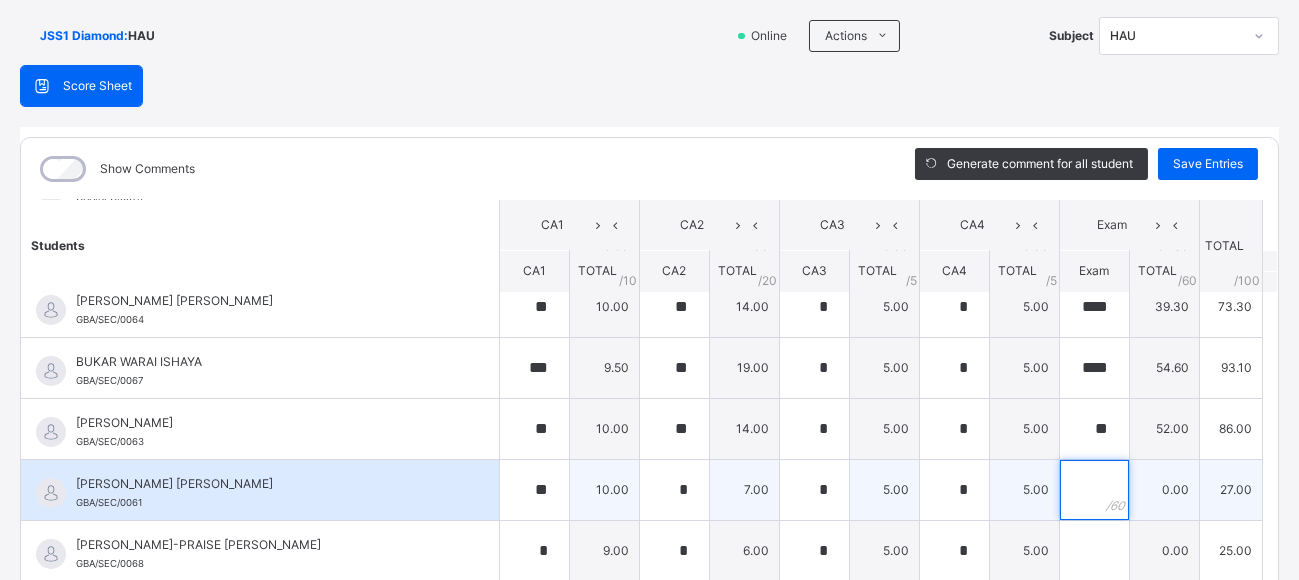 click at bounding box center [1094, 490] 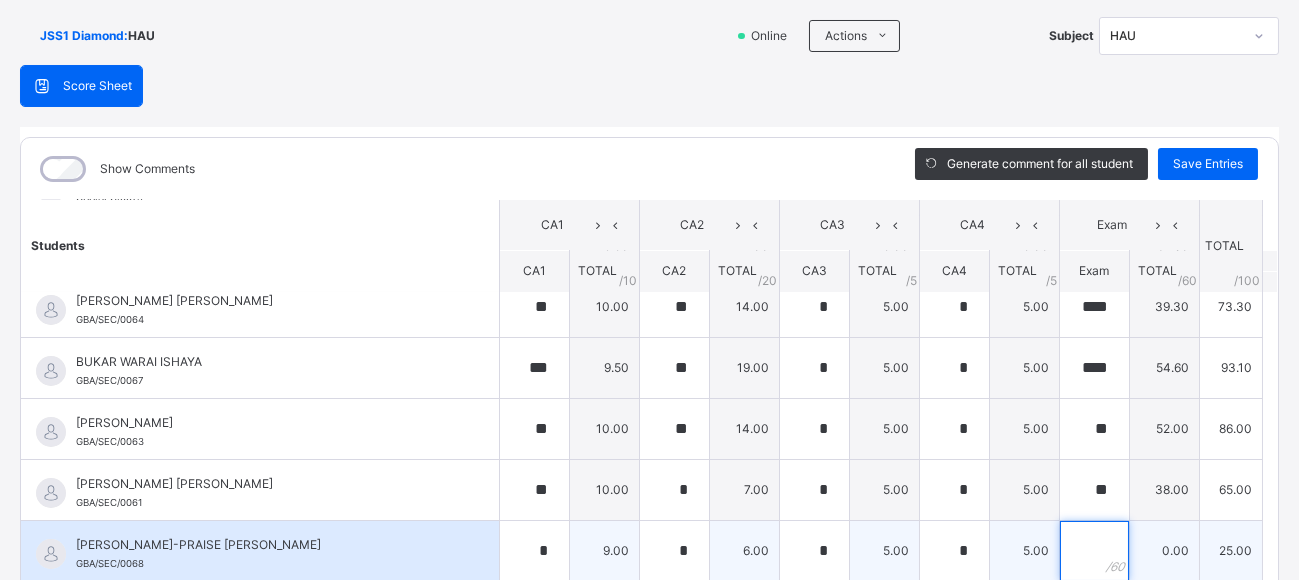 click at bounding box center [1094, 551] 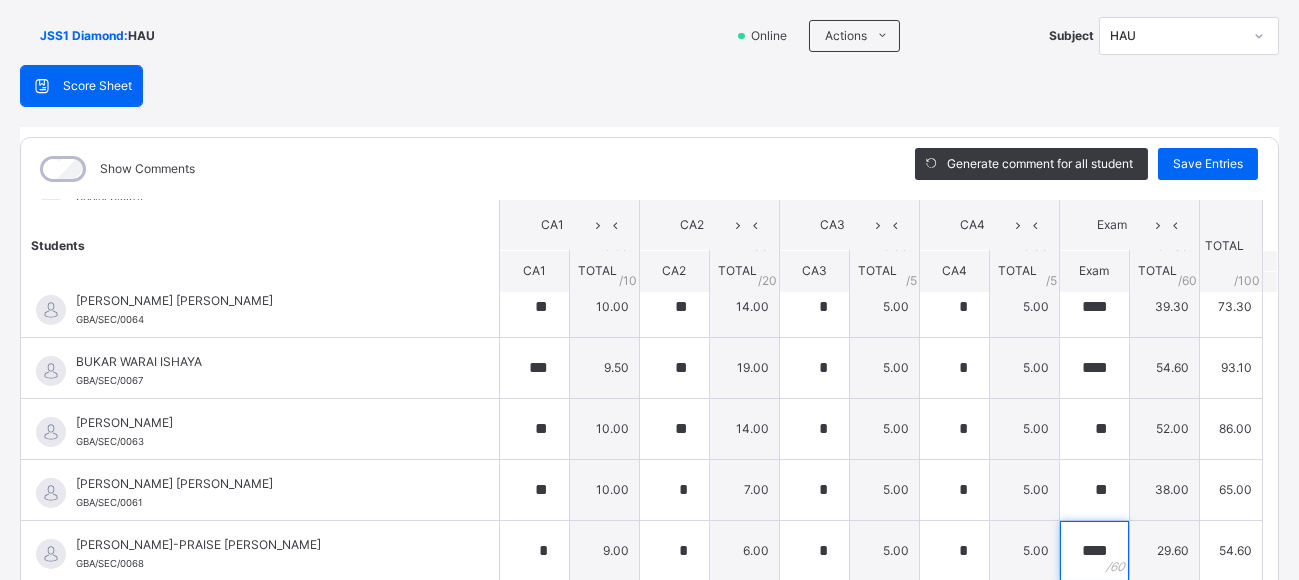 scroll, scrollTop: 400, scrollLeft: 0, axis: vertical 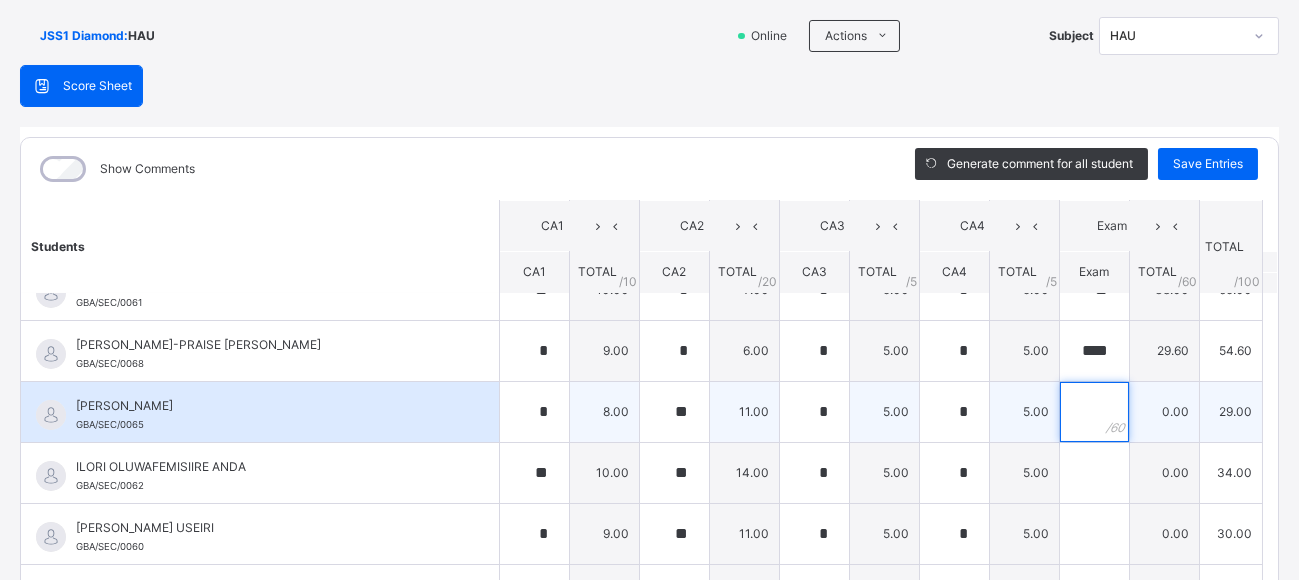 click at bounding box center [1094, 412] 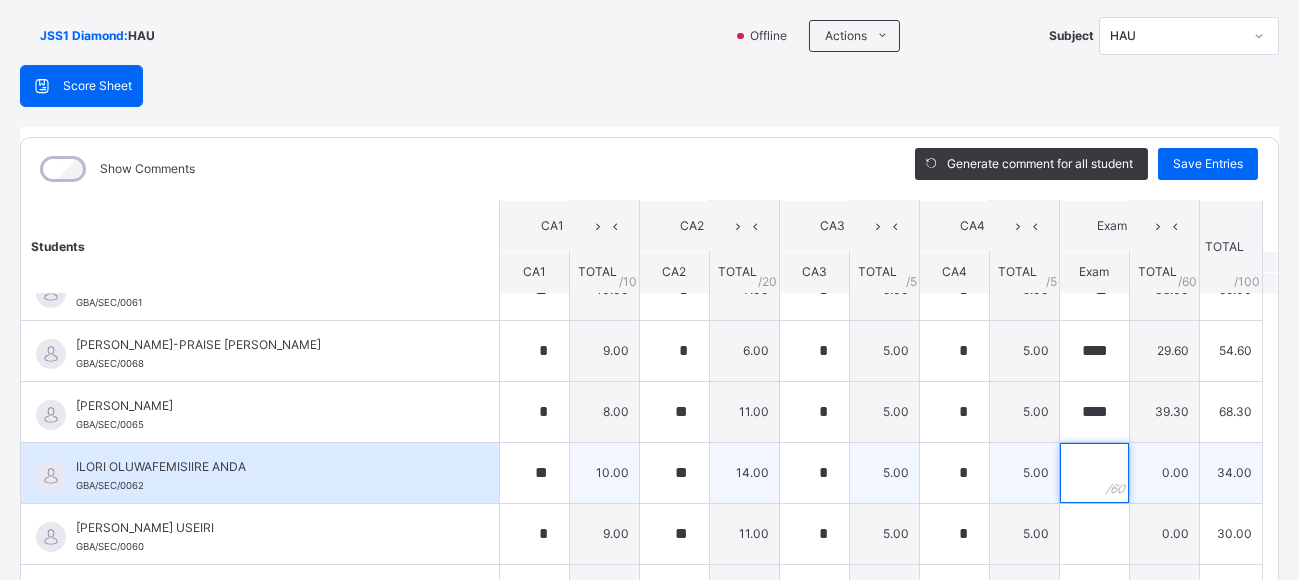 click at bounding box center (1094, 473) 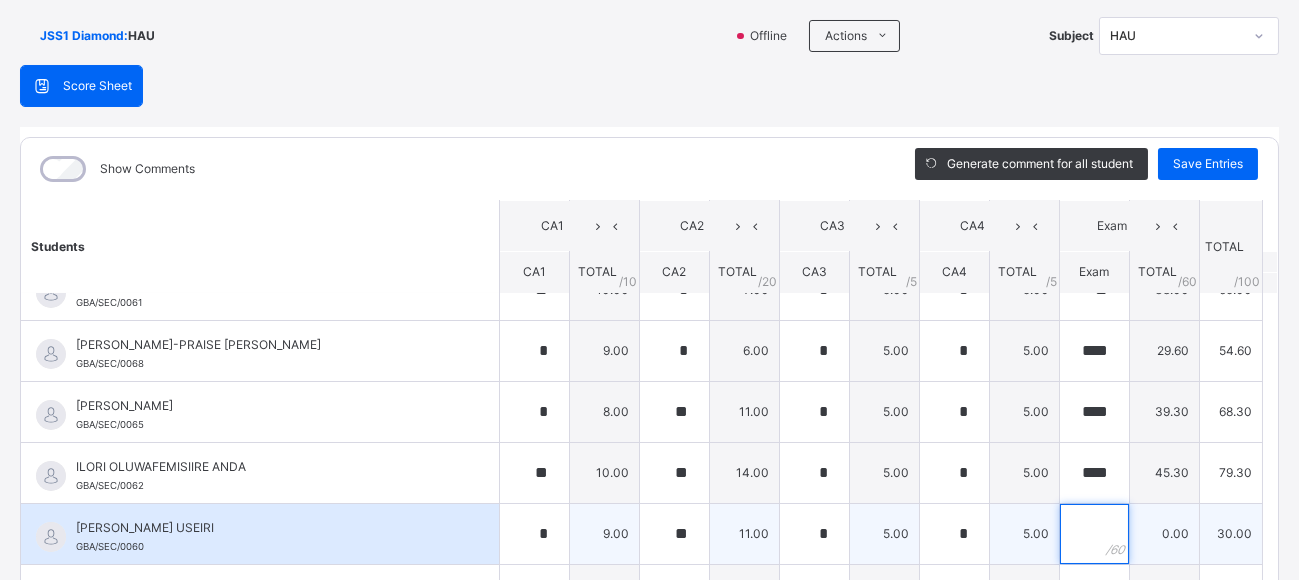 click at bounding box center [1094, 534] 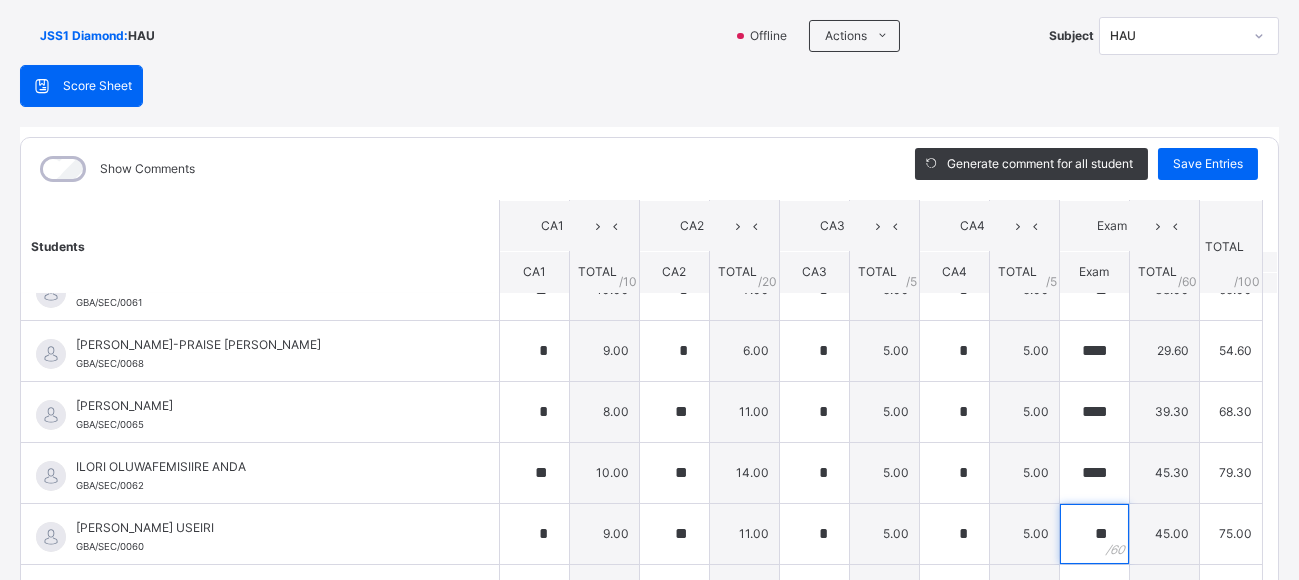 scroll, scrollTop: 629, scrollLeft: 0, axis: vertical 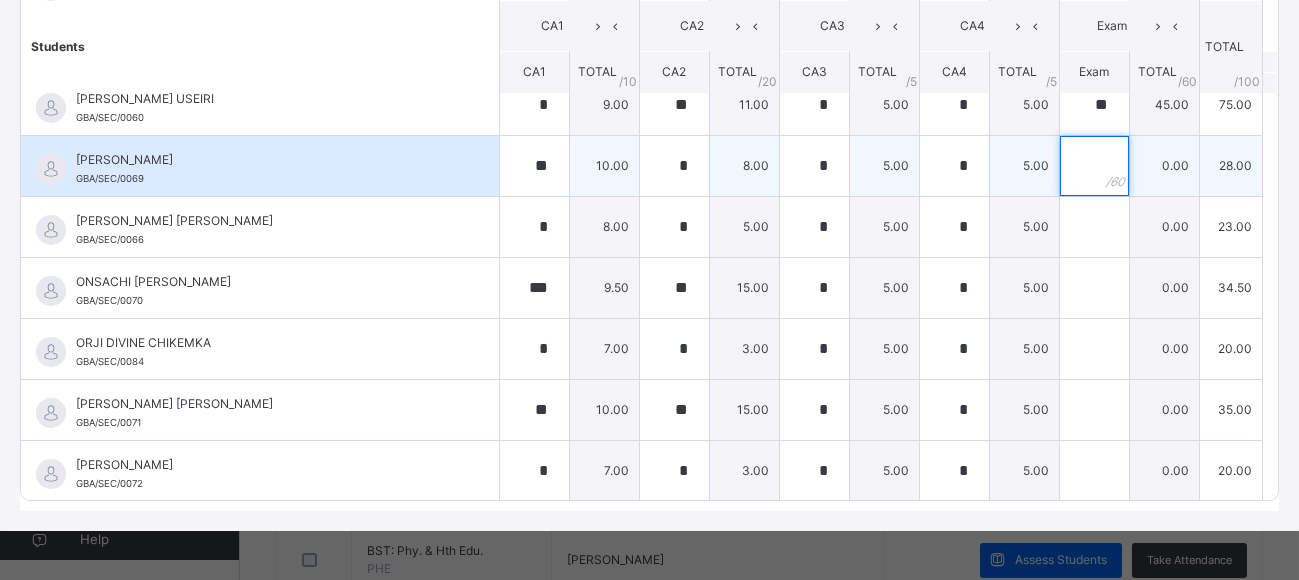click at bounding box center [1094, 166] 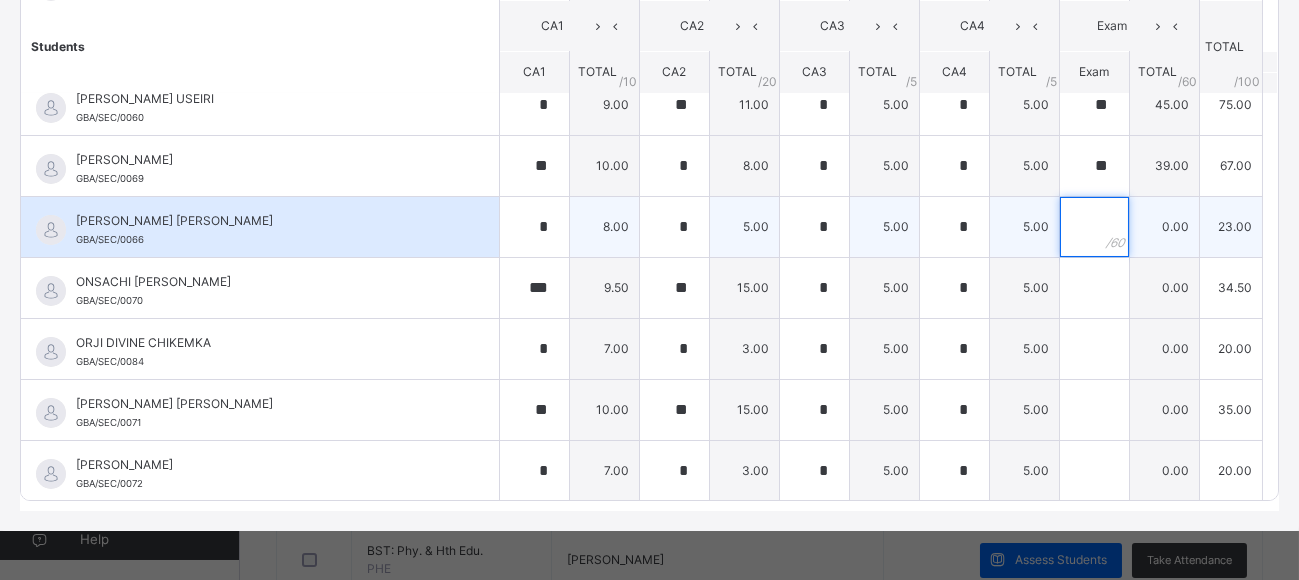 click at bounding box center (1094, 227) 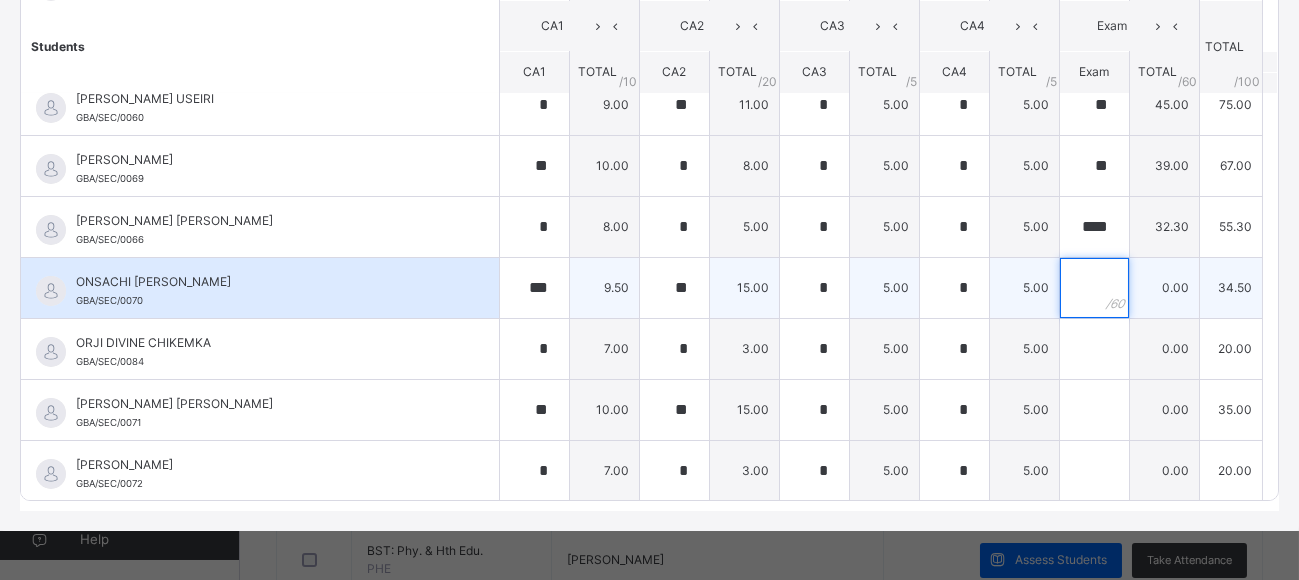 click at bounding box center (1094, 288) 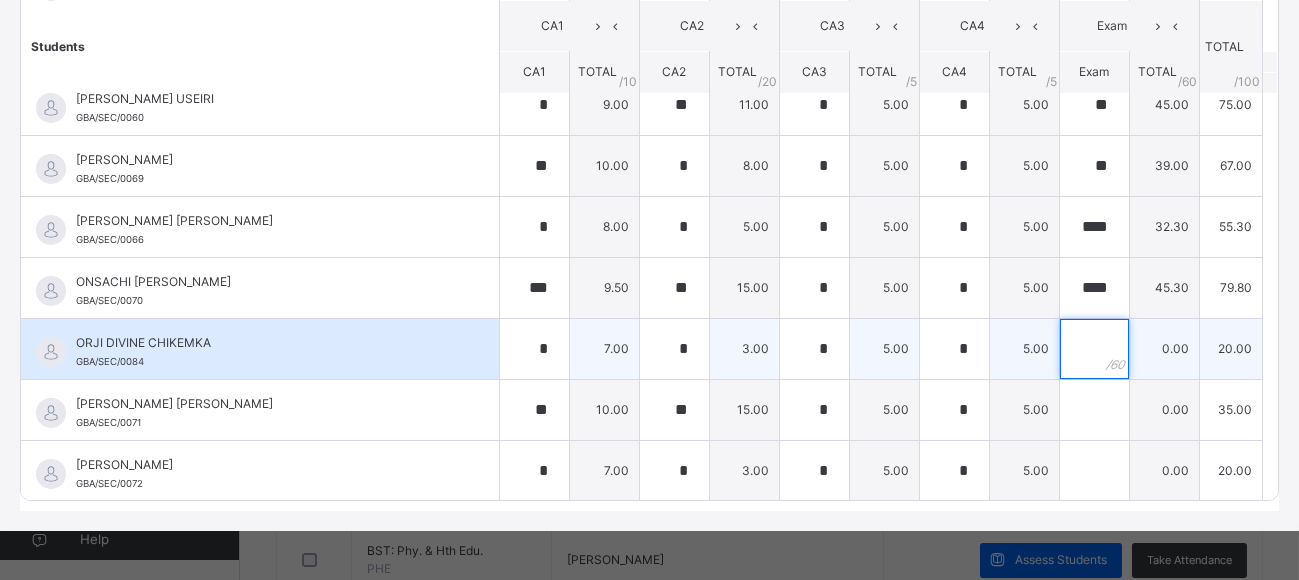click at bounding box center [1094, 349] 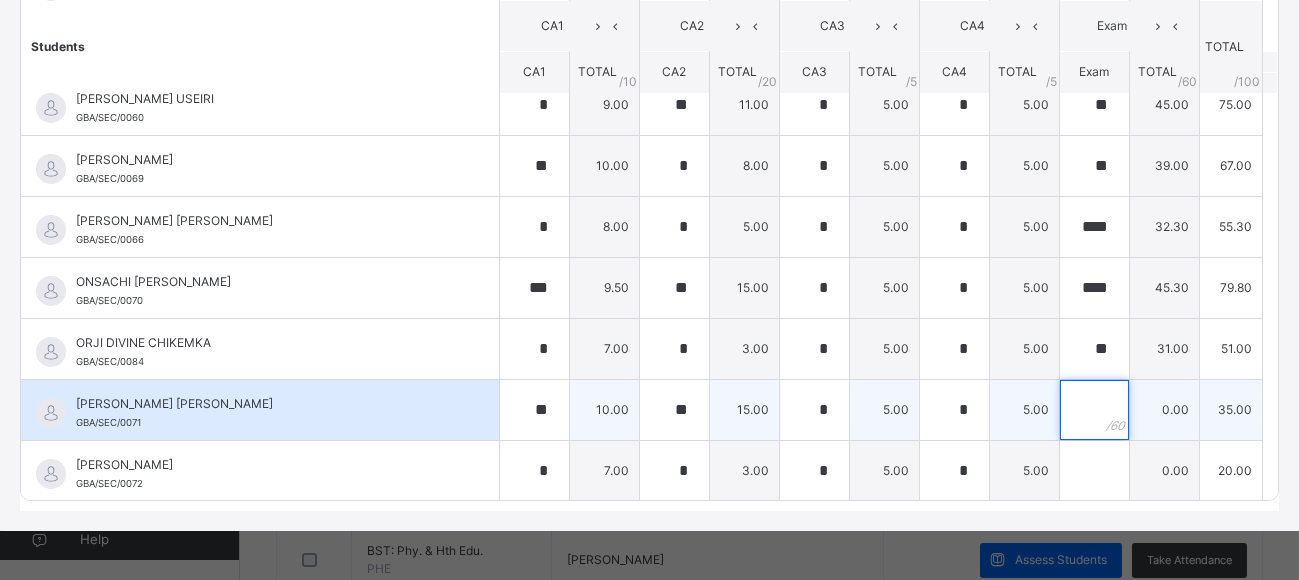 click at bounding box center (1094, 410) 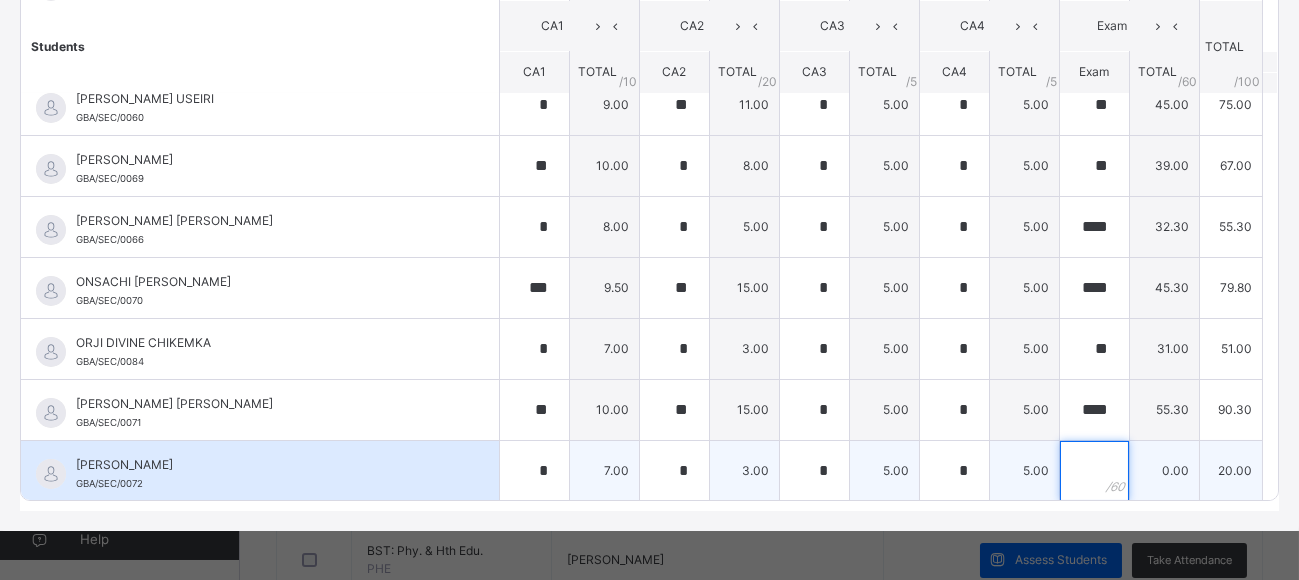 click at bounding box center (1094, 471) 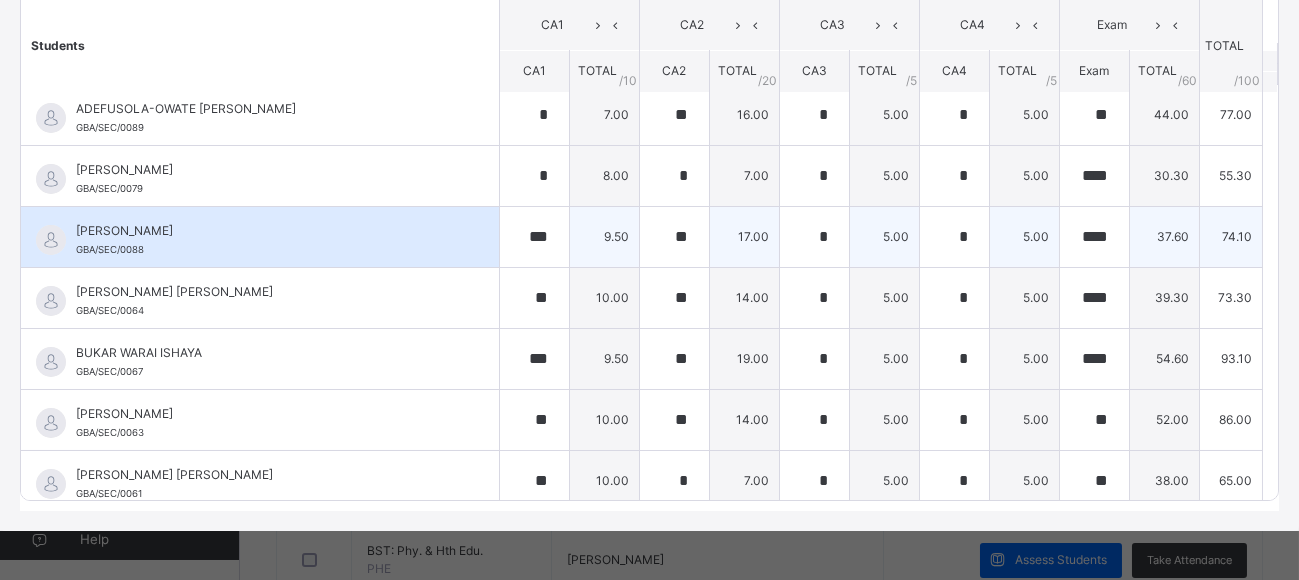 scroll, scrollTop: 0, scrollLeft: 0, axis: both 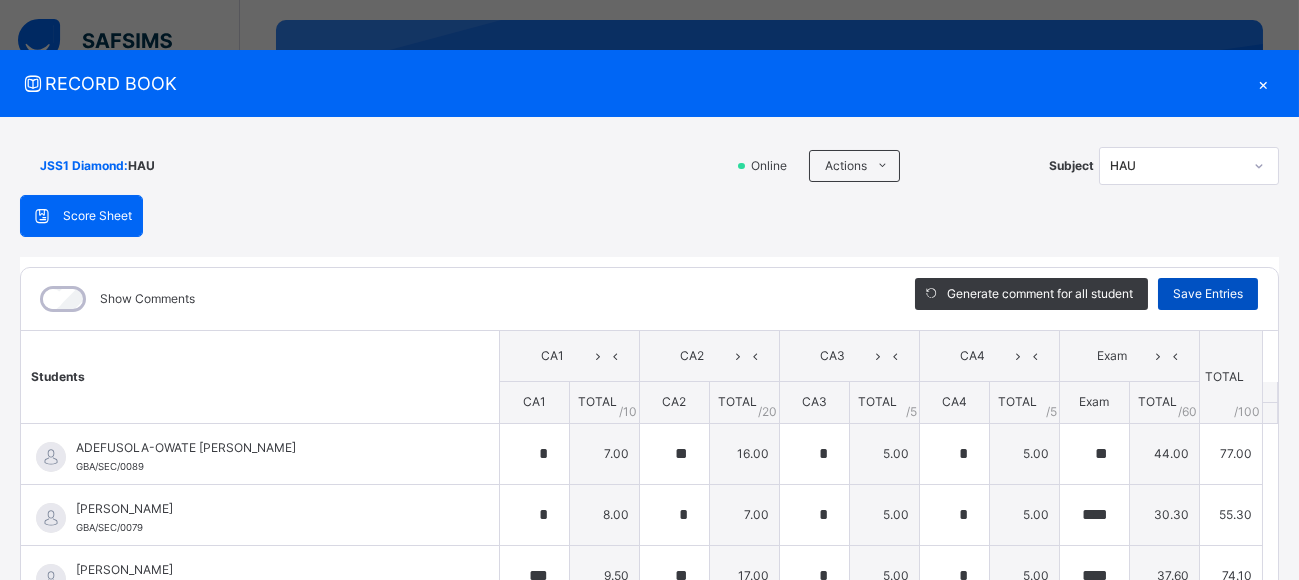 click on "Save Entries" at bounding box center [1208, 294] 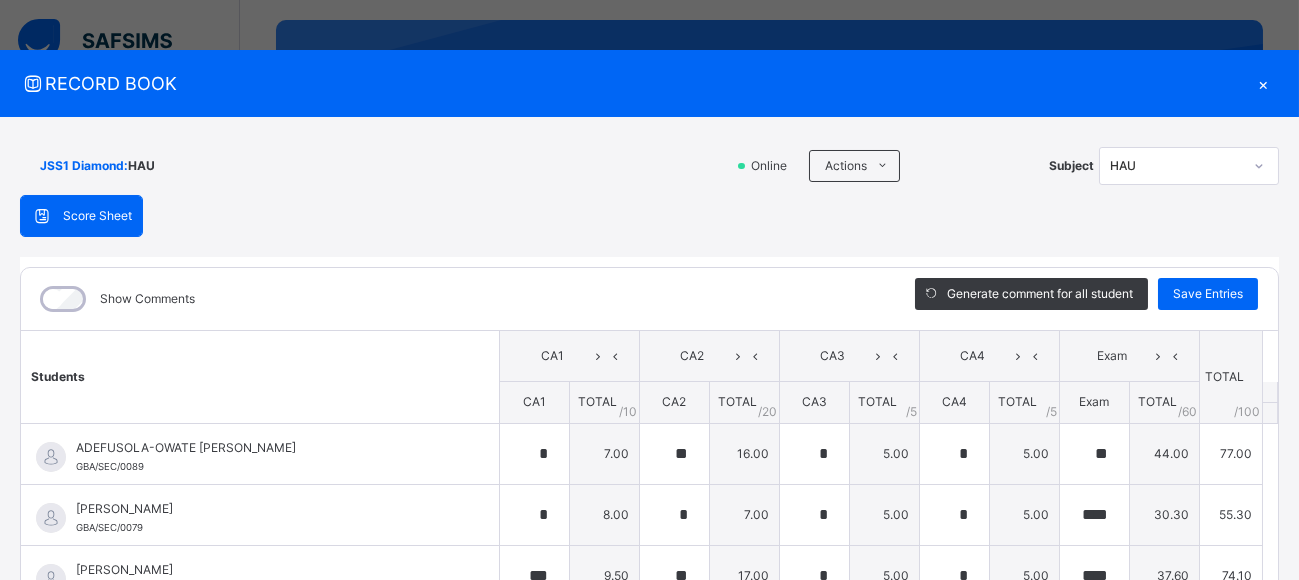 drag, startPoint x: 1172, startPoint y: 299, endPoint x: 1163, endPoint y: 309, distance: 13.453624 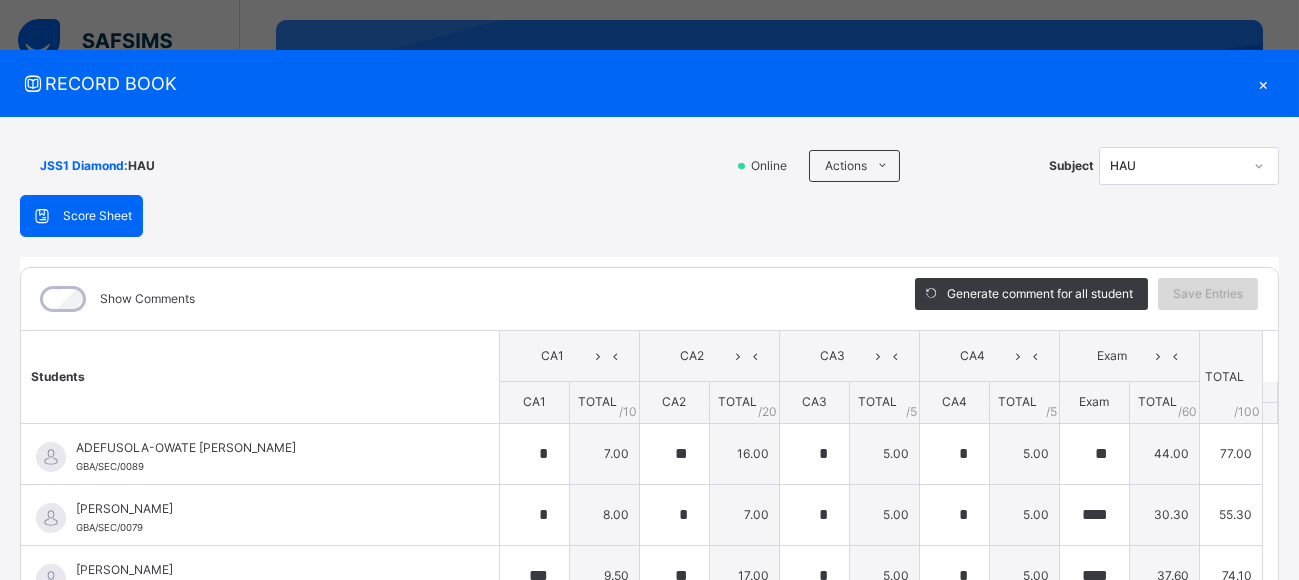 click on "Save Entries" at bounding box center (1208, 294) 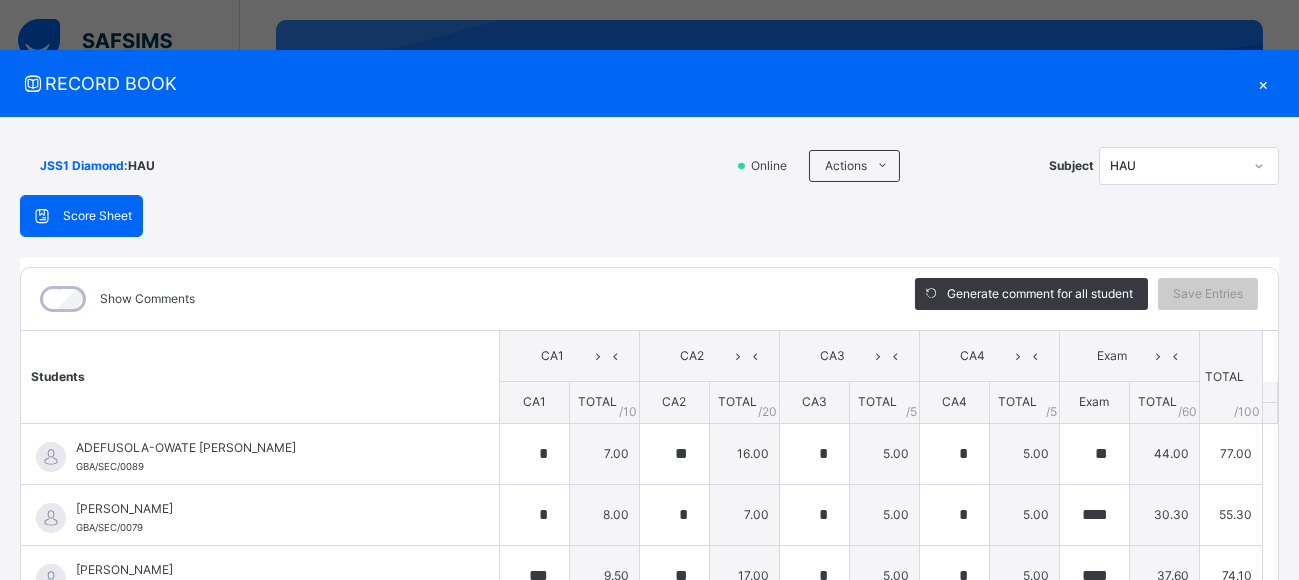click on "HAU" at bounding box center [1176, 166] 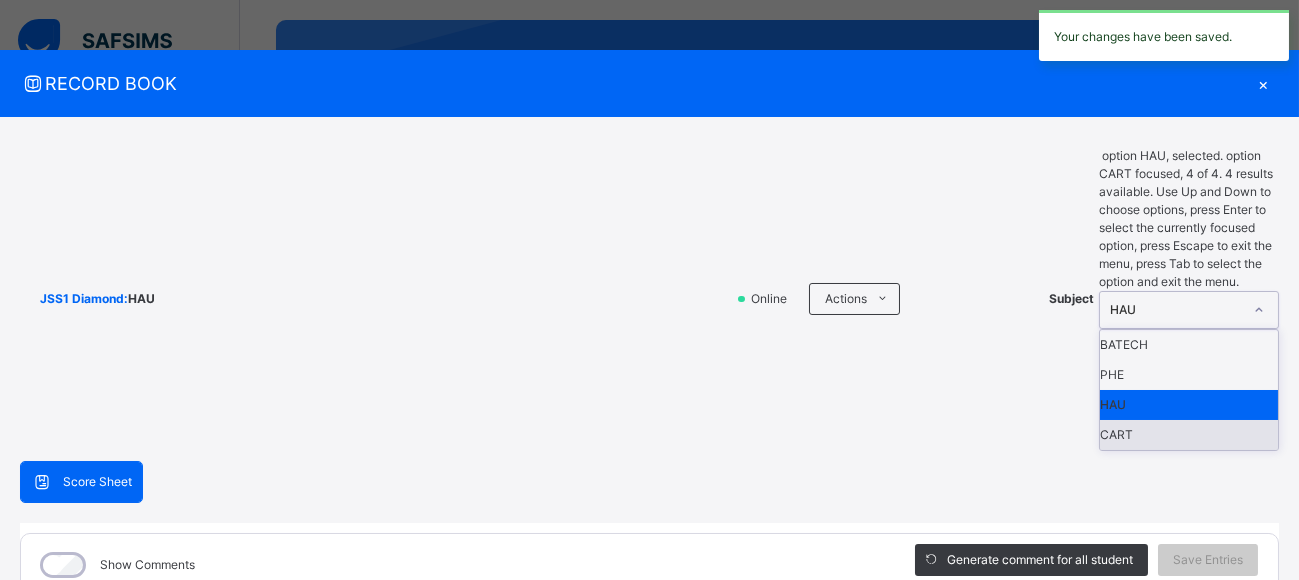 click on "CART" at bounding box center (1189, 435) 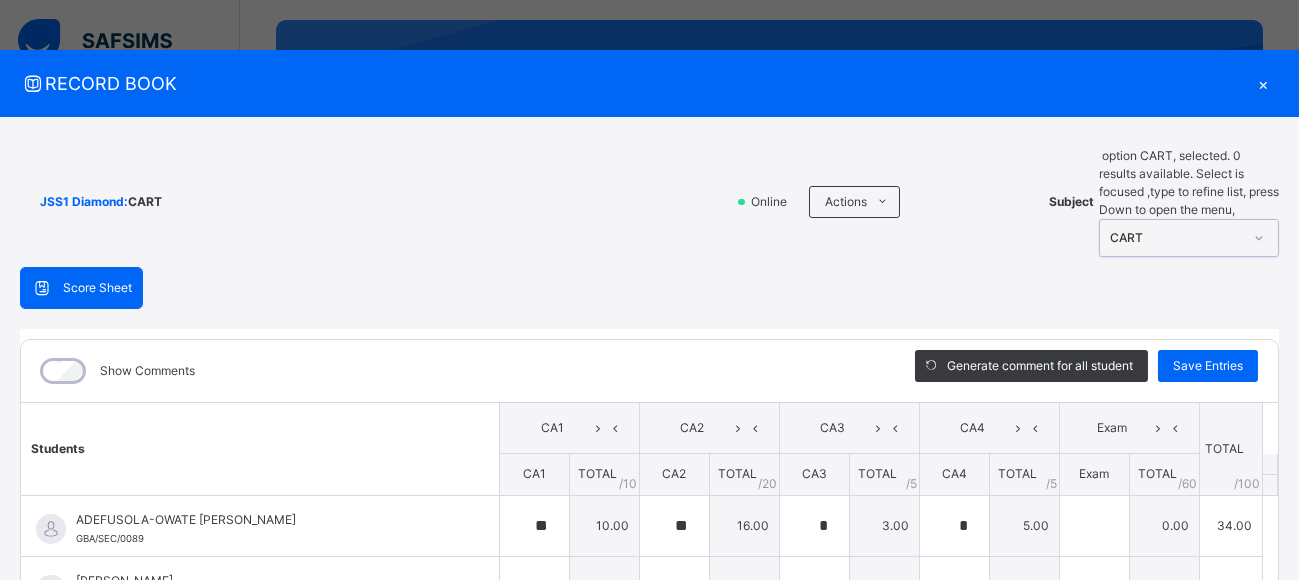 click on "CART" at bounding box center (1176, 238) 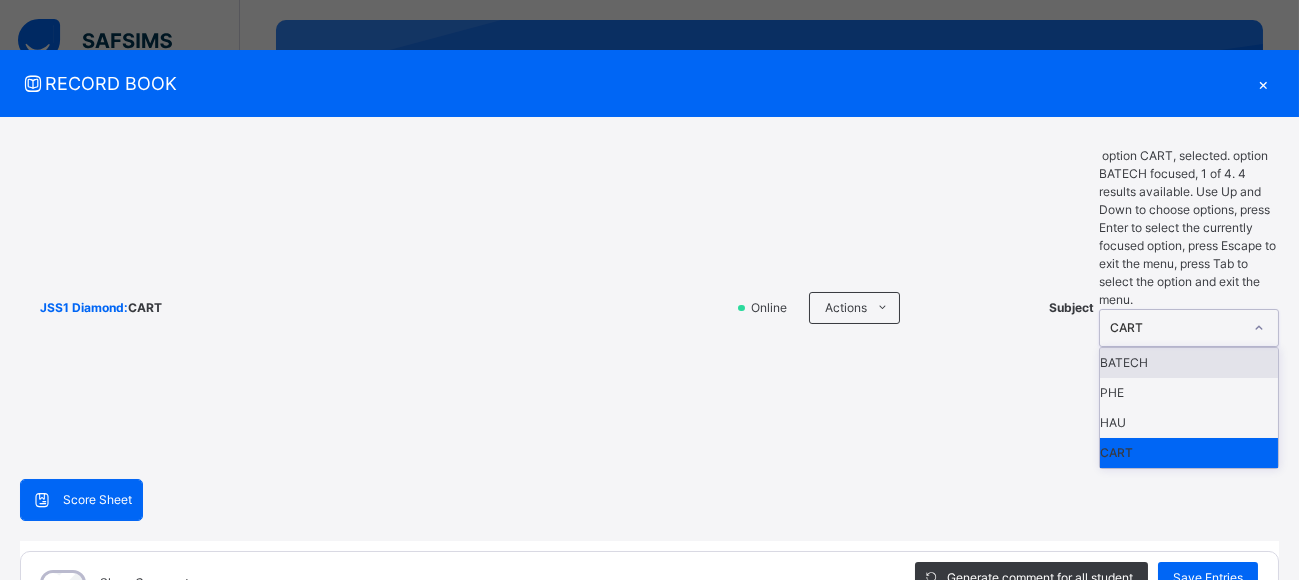 scroll, scrollTop: 0, scrollLeft: 0, axis: both 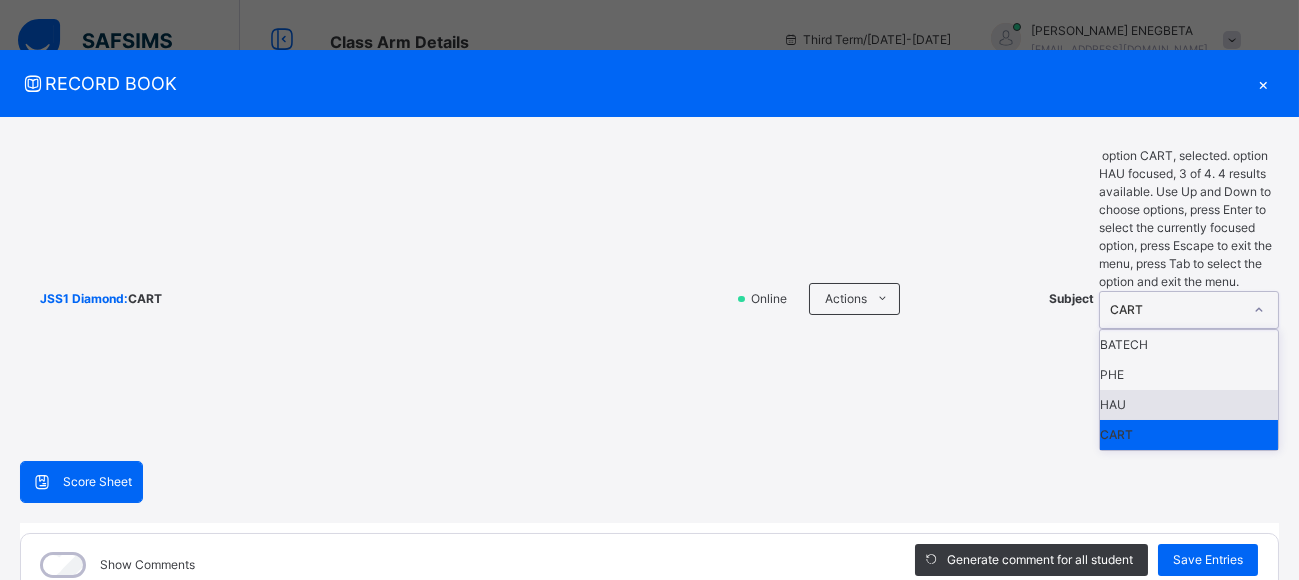 click on "Score Sheet Score Sheet Show Comments   Generate comment for all student   Save Entries Class Level:  JSS1   Diamond Subject:  CART Session:  2024/2025 Session Session:  Third Term Students CA1 CA2 CA3 CA4 Exam TOTAL /100 Comment CA1 TOTAL / 10 CA2 TOTAL / 20 CA3 TOTAL / 5 CA4 TOTAL / 5 Exam TOTAL / 60 ADEFUSOLA-OWATE [PERSON_NAME] GBA/SEC/0089 ADEFUSOLA-OWATE [PERSON_NAME] GBA/SEC/0089 ** 10.00 ** 16.00 * 3.00 * 5.00 0.00 34.00 Generate comment 0 / 250   ×   Subject Teacher’s Comment Generate and see in full the comment developed by the AI with an option to regenerate the comment JS ADEFUSOLA-OWATE [PERSON_NAME]   GBA/SEC/0089   Total 34.00  / 100.00 [PERSON_NAME] Bot   Regenerate     Use this comment   [PERSON_NAME] GBA/SEC/0079 [PERSON_NAME] GBA/SEC/0079 ** 10.00 ** 13.00 * 5.00 * 5.00 0.00 33.00 Generate comment 0 / 250   ×   Subject Teacher’s Comment Generate and see in full the comment developed by the AI with an option to regenerate the comment JS [PERSON_NAME]" at bounding box center [649, 784] 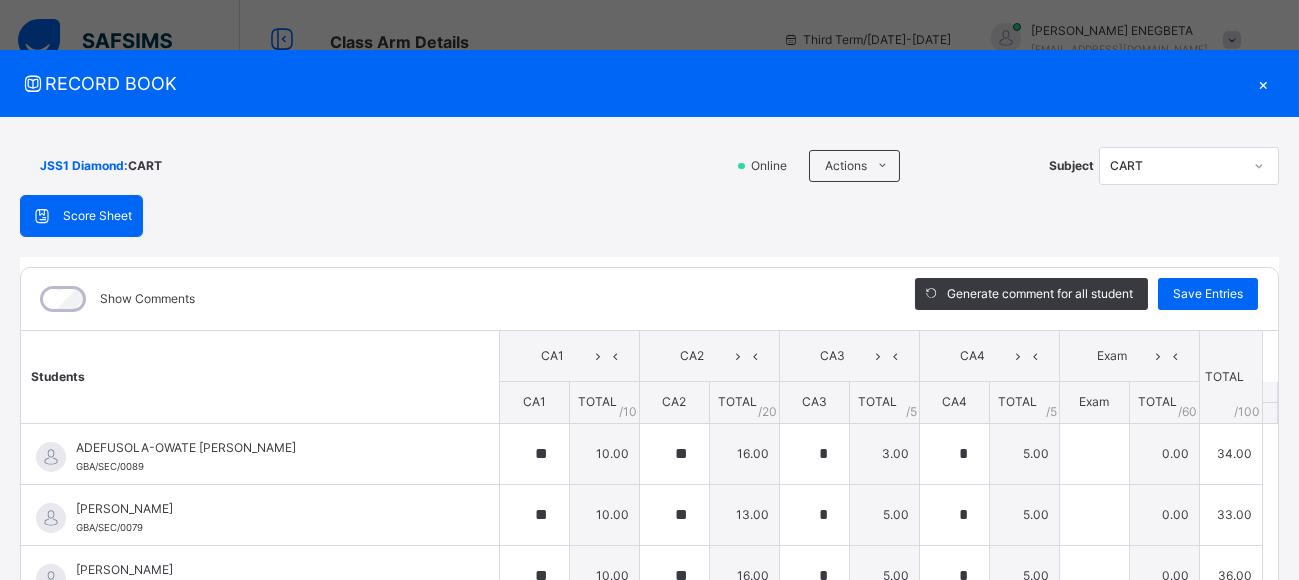 click on "Score Sheet Score Sheet Show Comments   Generate comment for all student   Save Entries Class Level:  JSS1   Diamond Subject:  CART Session:  2024/2025 Session Session:  Third Term Students CA1 CA2 CA3 CA4 Exam TOTAL /100 Comment CA1 TOTAL / 10 CA2 TOTAL / 20 CA3 TOTAL / 5 CA4 TOTAL / 5 Exam TOTAL / 60 ADEFUSOLA-OWATE [PERSON_NAME] GBA/SEC/0089 ADEFUSOLA-OWATE [PERSON_NAME] GBA/SEC/0089 ** 10.00 ** 16.00 * 3.00 * 5.00 0.00 34.00 Generate comment 0 / 250   ×   Subject Teacher’s Comment Generate and see in full the comment developed by the AI with an option to regenerate the comment JS ADEFUSOLA-OWATE [PERSON_NAME]   GBA/SEC/0089   Total 34.00  / 100.00 [PERSON_NAME] Bot   Regenerate     Use this comment   [PERSON_NAME] GBA/SEC/0079 [PERSON_NAME] GBA/SEC/0079 ** 10.00 ** 13.00 * 5.00 * 5.00 0.00 33.00 Generate comment 0 / 250   ×   Subject Teacher’s Comment Generate and see in full the comment developed by the AI with an option to regenerate the comment JS [PERSON_NAME]" at bounding box center [649, 518] 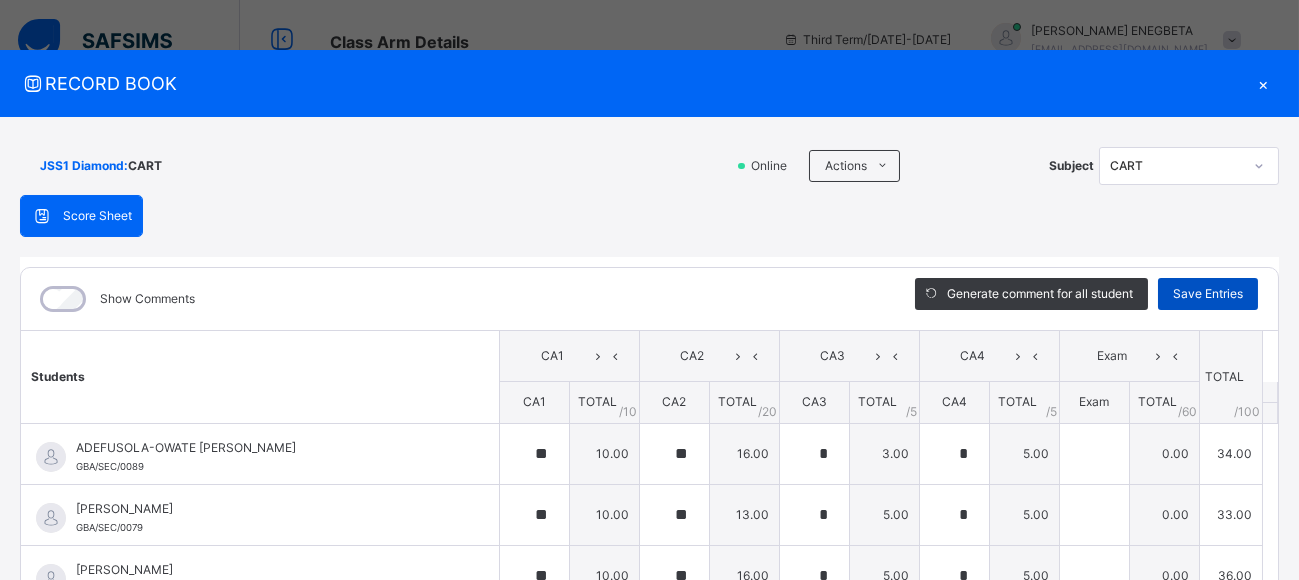 click on "Save Entries" at bounding box center [1208, 294] 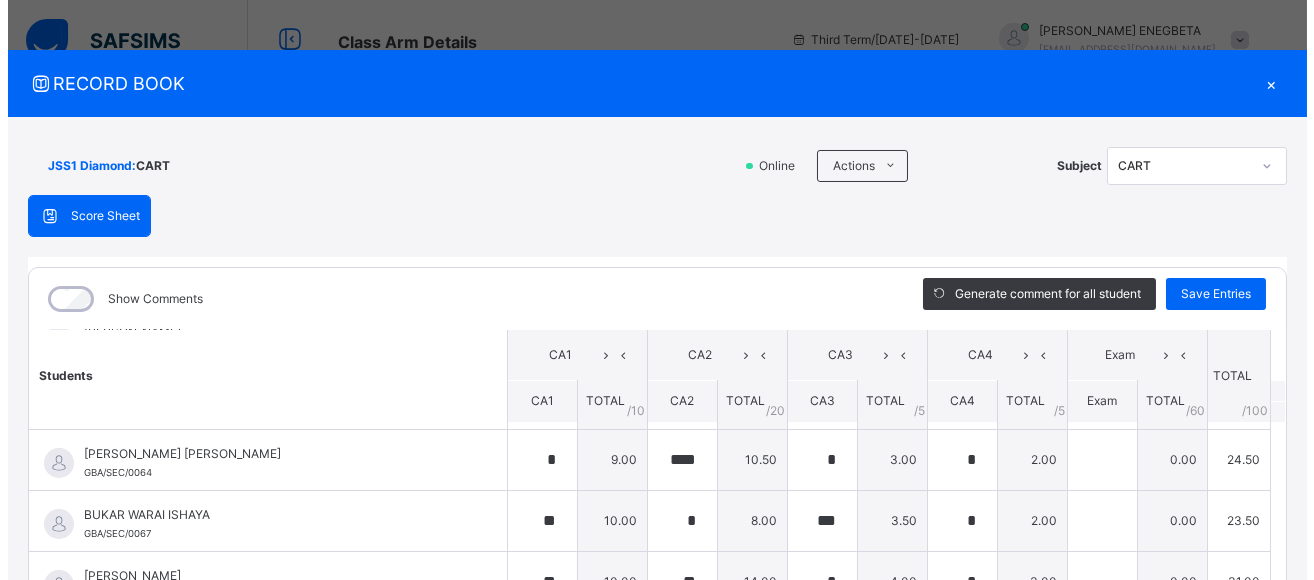 scroll, scrollTop: 129, scrollLeft: 0, axis: vertical 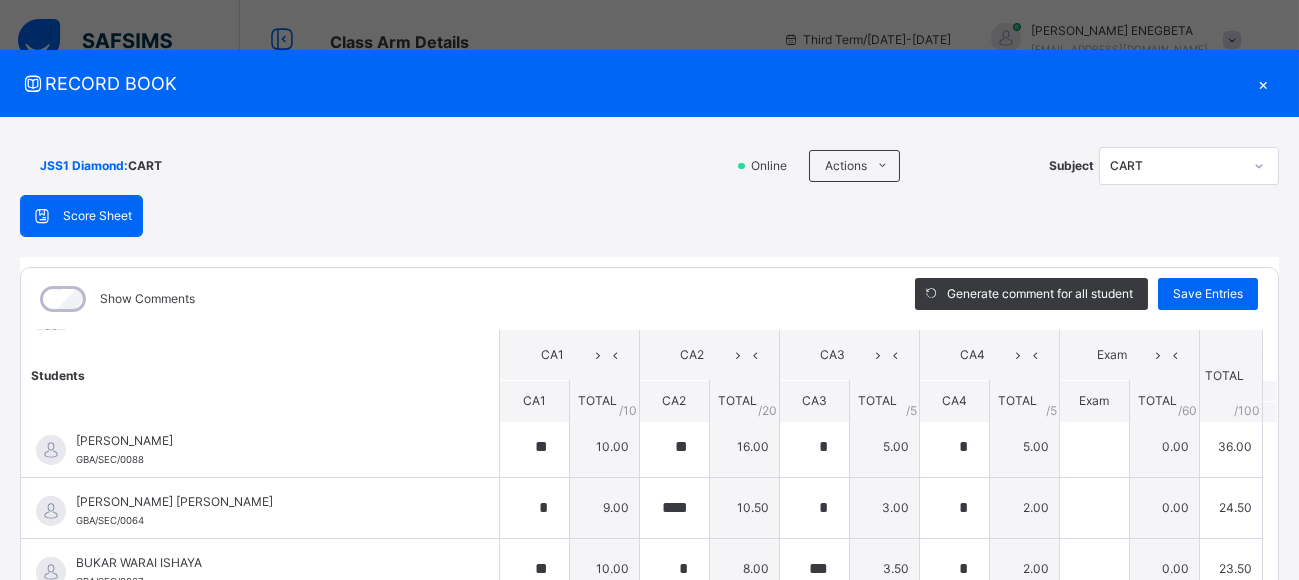 click on "×" at bounding box center [1264, 83] 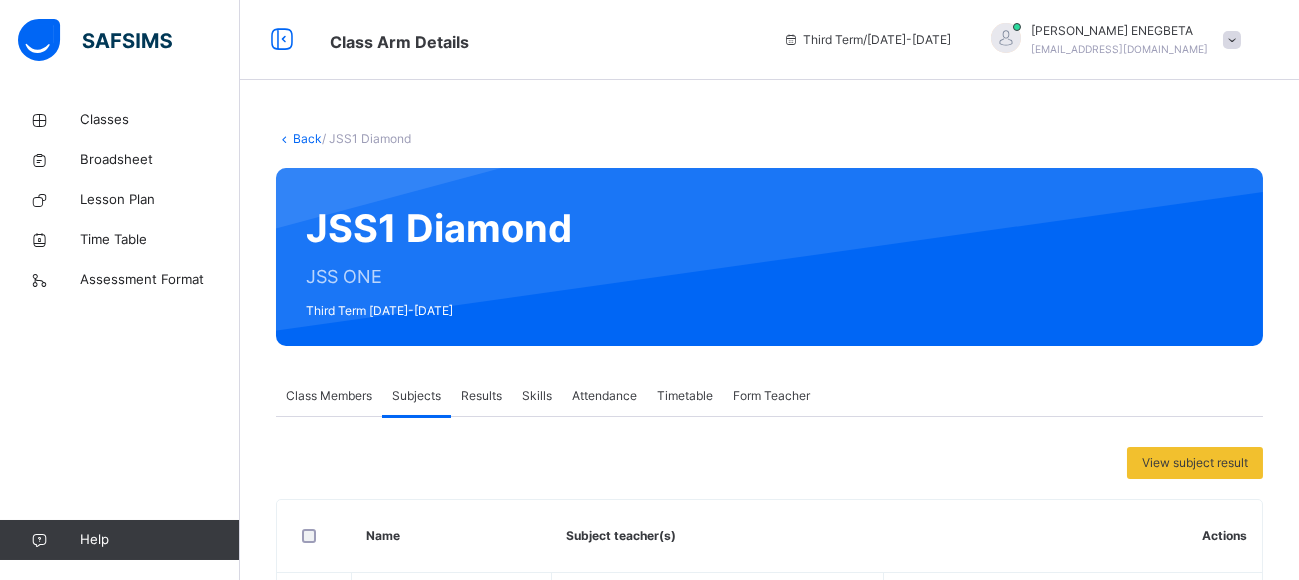 click at bounding box center (1232, 40) 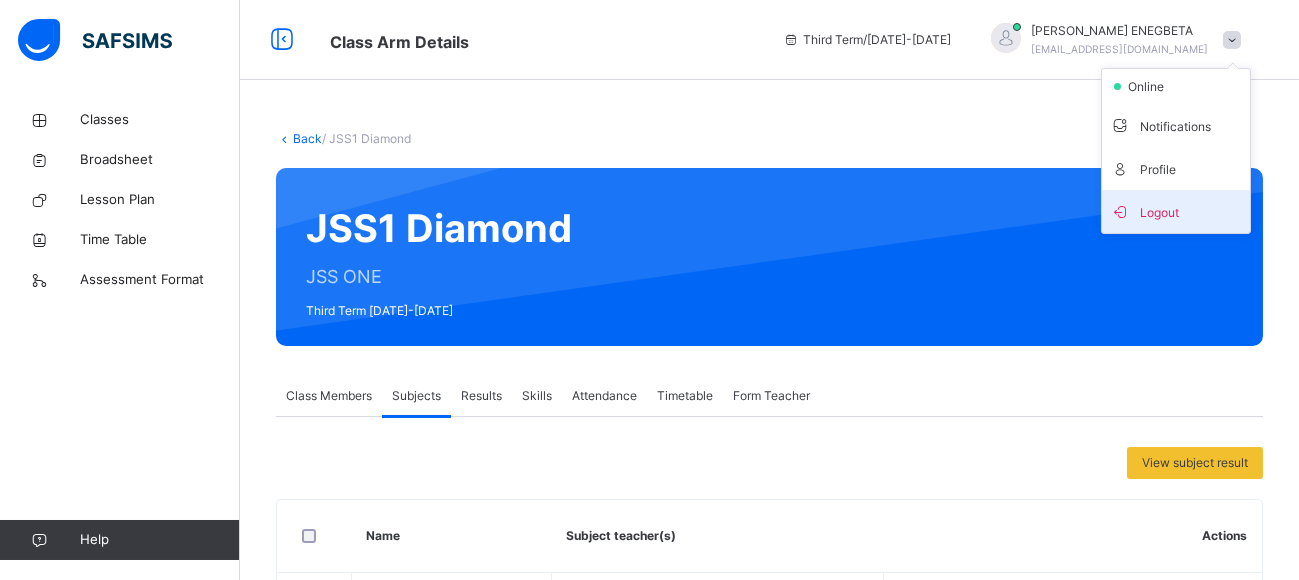 click on "Logout" at bounding box center [1176, 211] 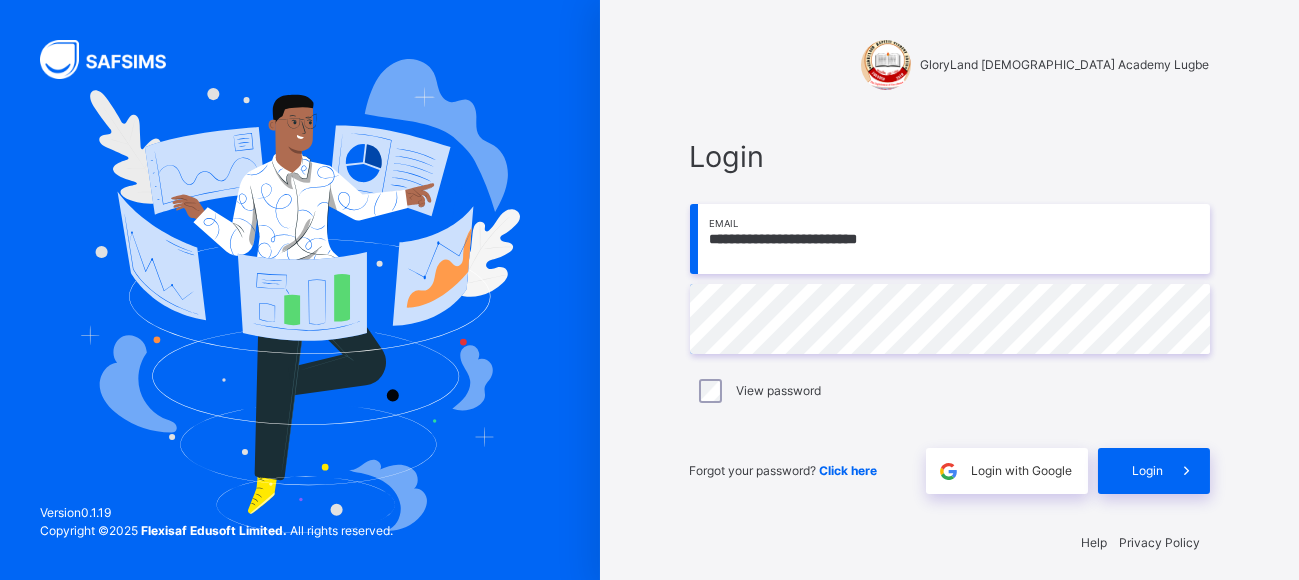 click on "**********" at bounding box center [950, 239] 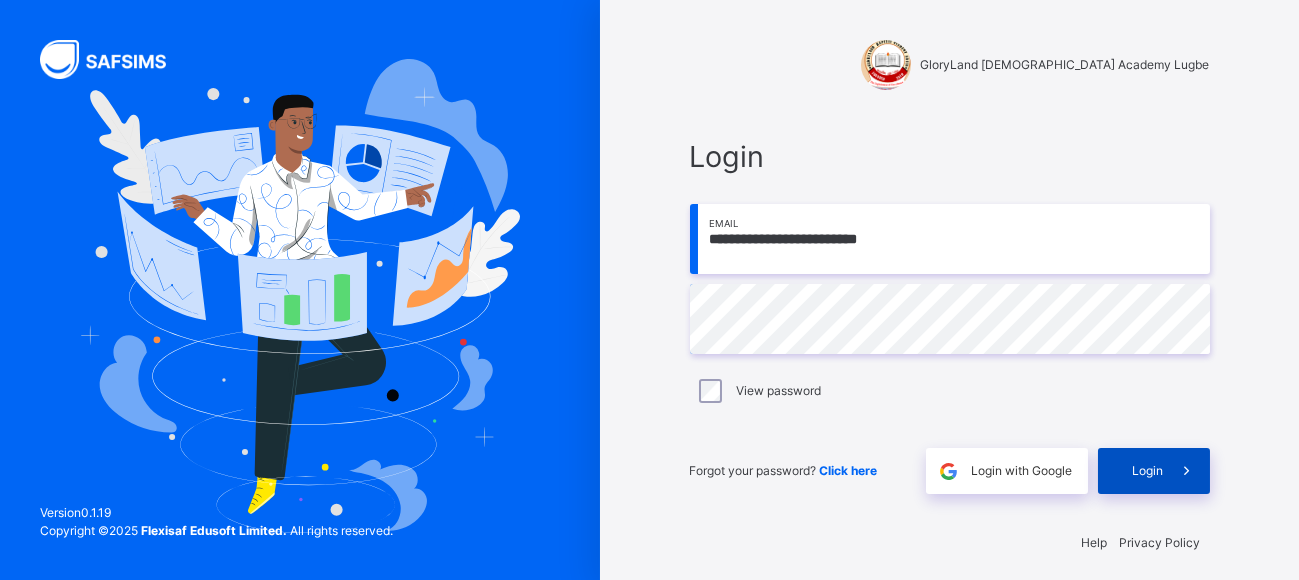 click on "Login" at bounding box center (1148, 471) 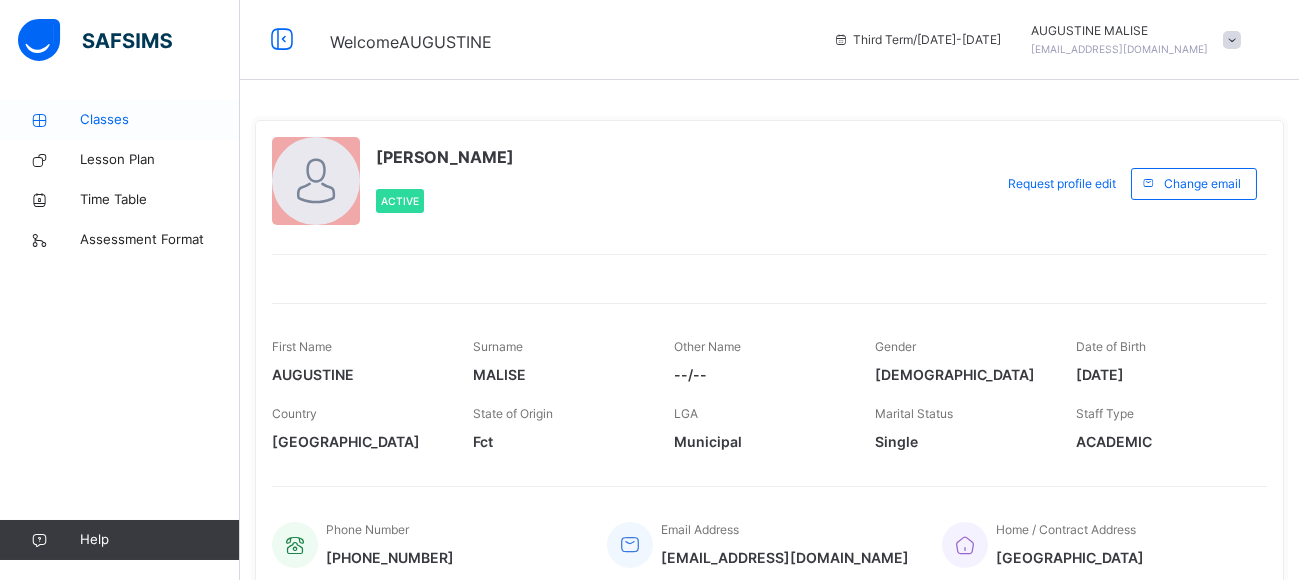 click on "Classes" at bounding box center (160, 120) 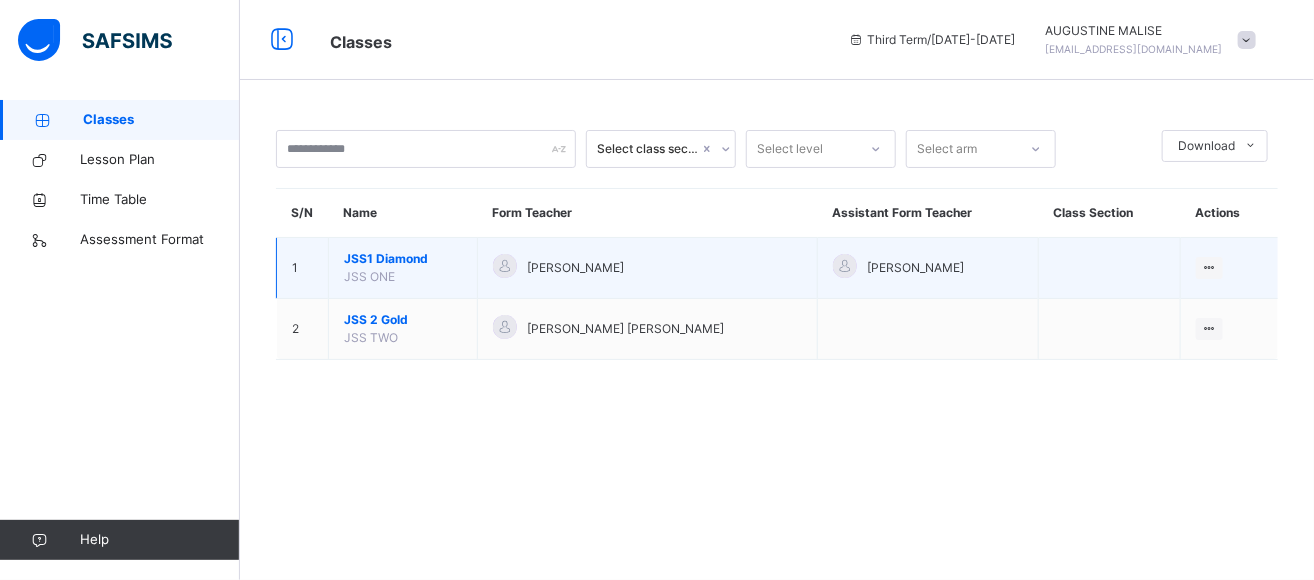 drag, startPoint x: 0, startPoint y: 252, endPoint x: 379, endPoint y: 255, distance: 379.01187 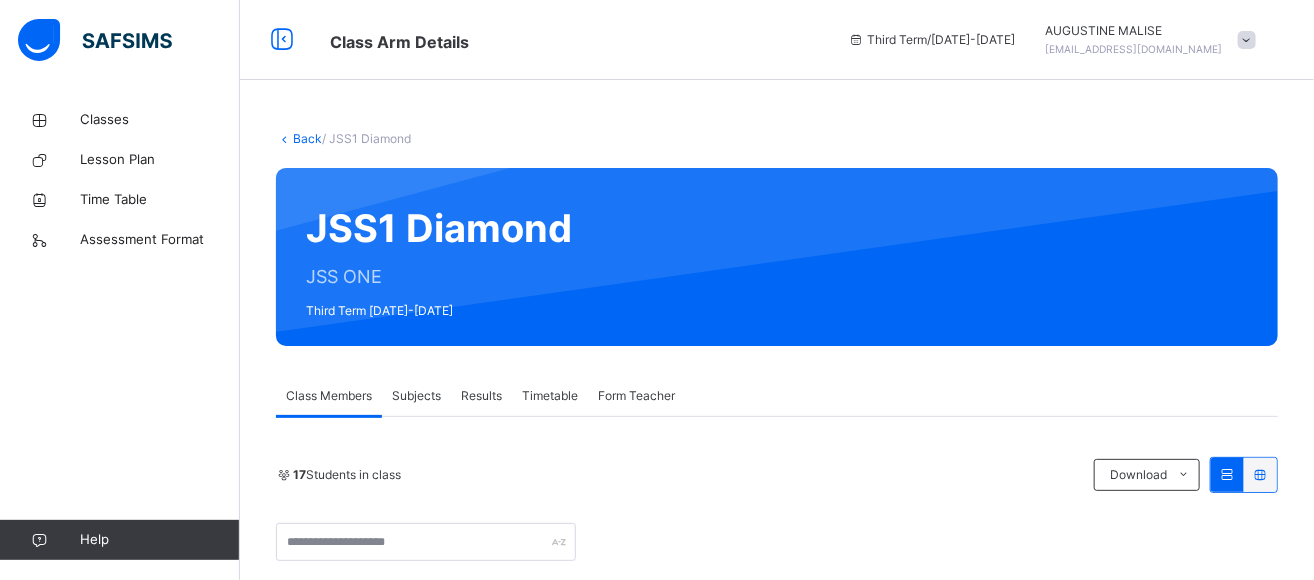 click on "Subjects" at bounding box center (416, 396) 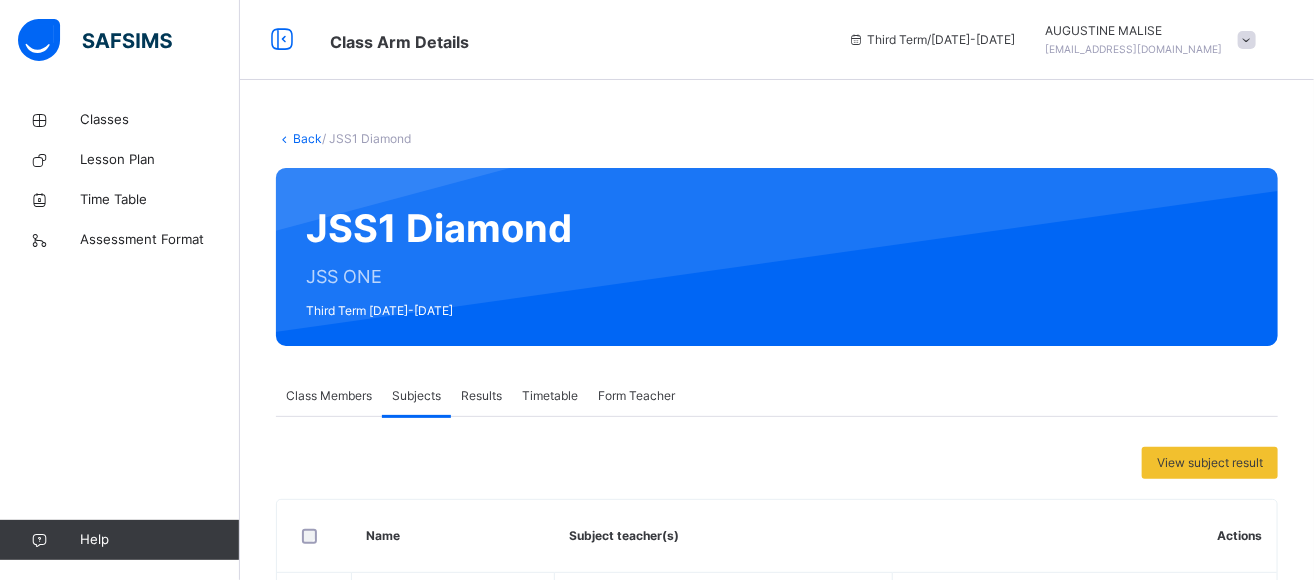 click on "Assess Students" at bounding box center (1076, 1410) 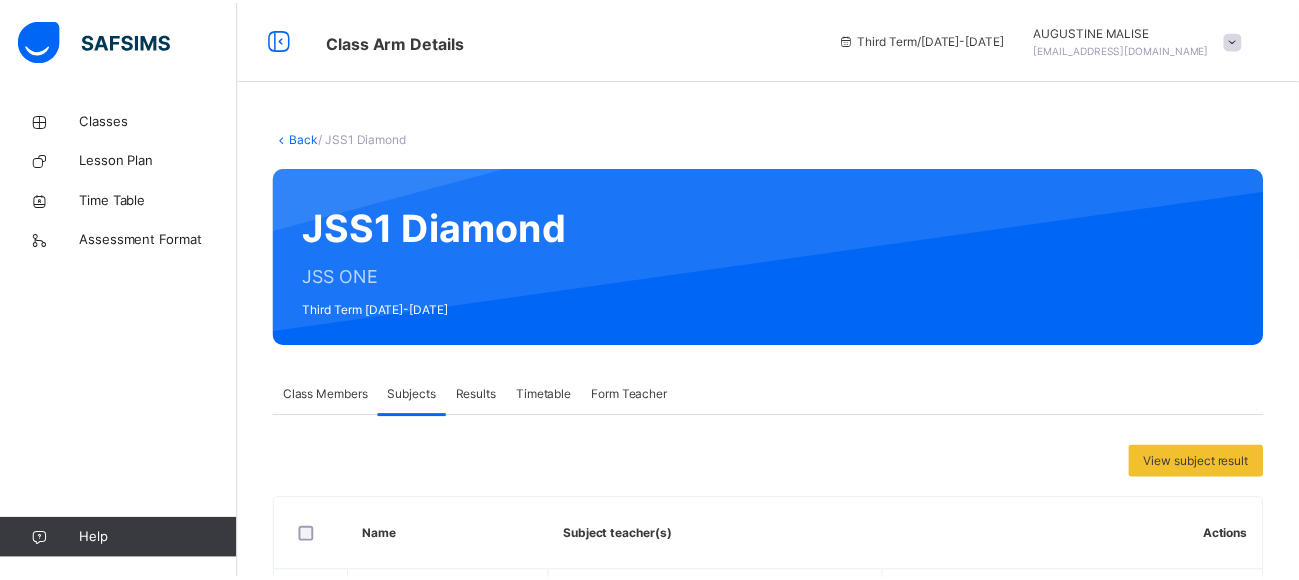 scroll, scrollTop: 1248, scrollLeft: 0, axis: vertical 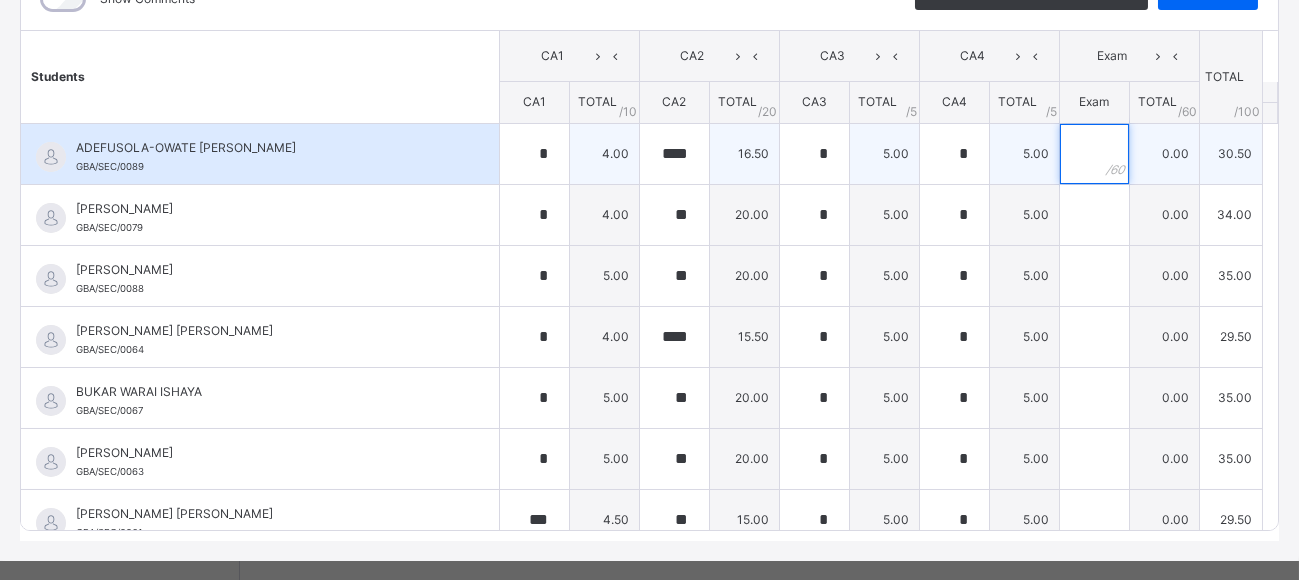 click at bounding box center [1094, 154] 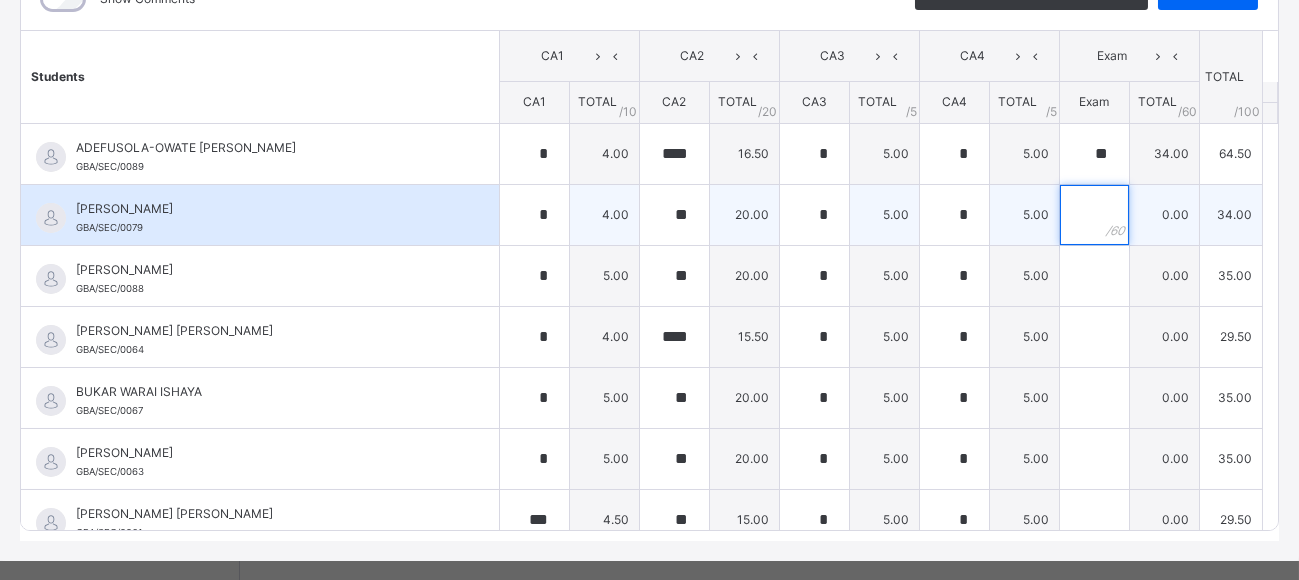 click at bounding box center [1094, 215] 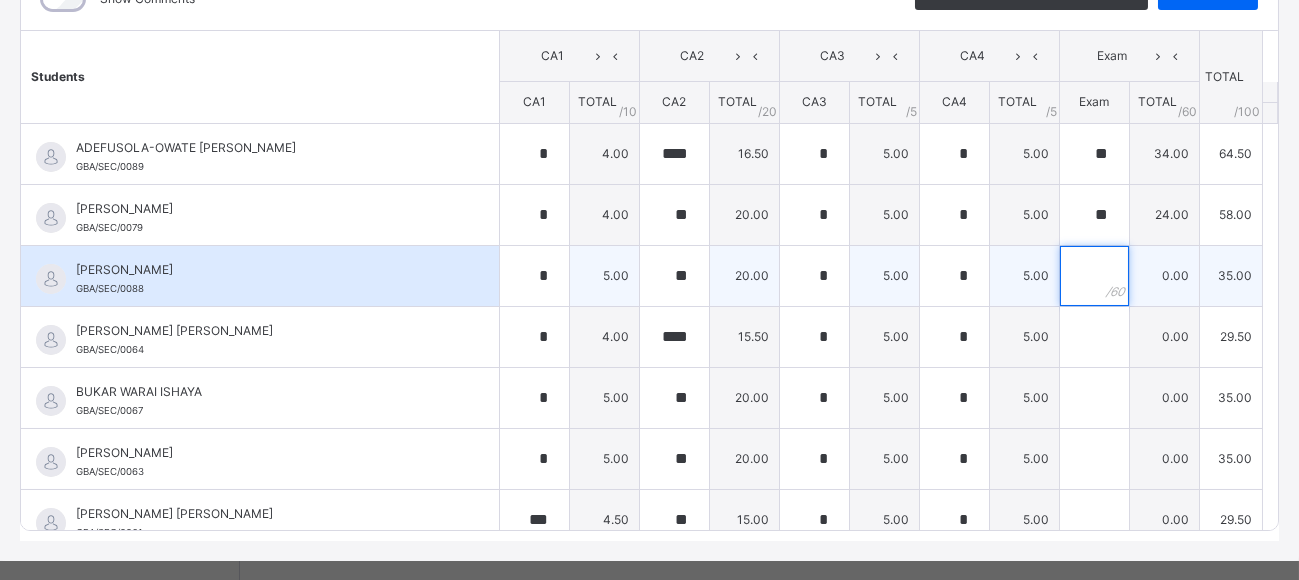 click at bounding box center (1094, 276) 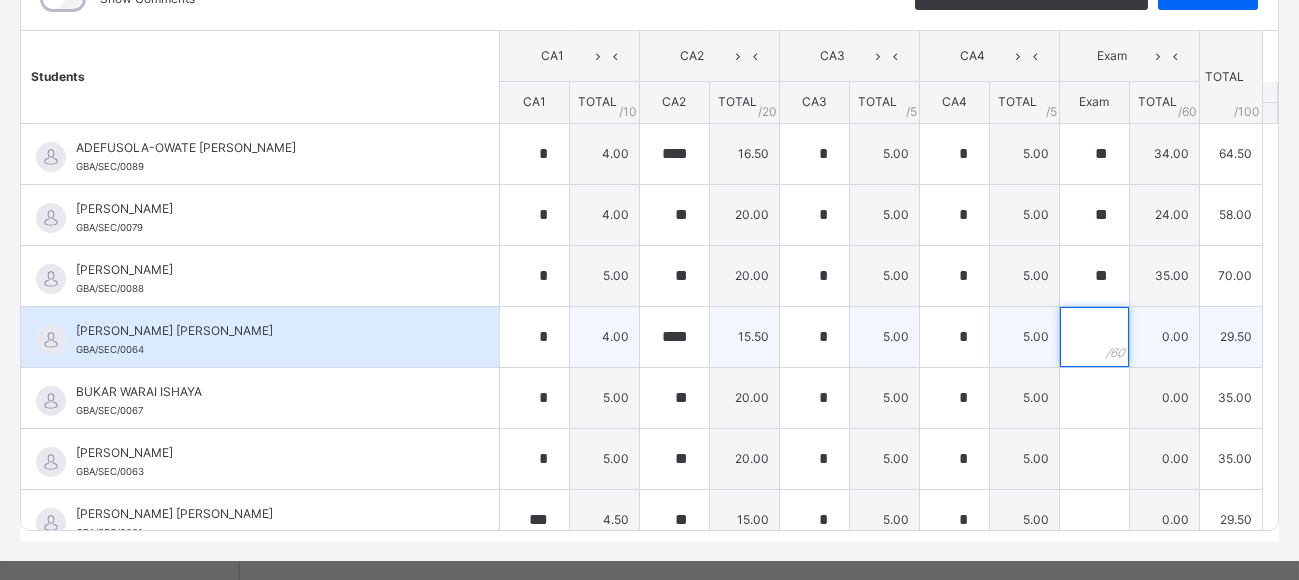 click at bounding box center (1094, 337) 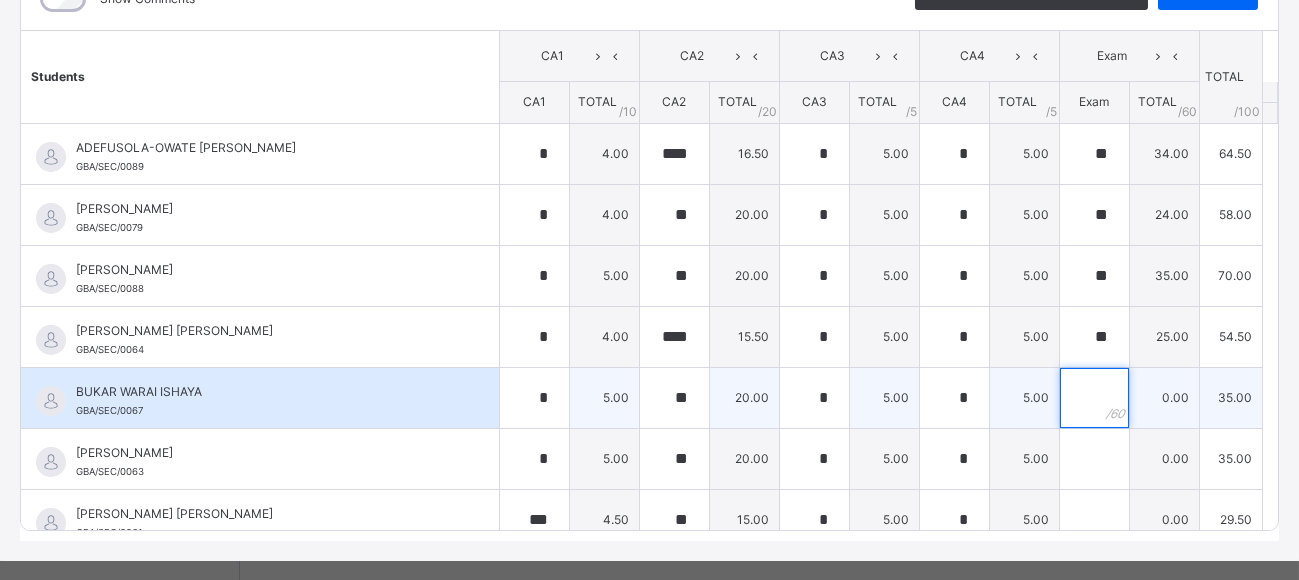 click at bounding box center (1094, 398) 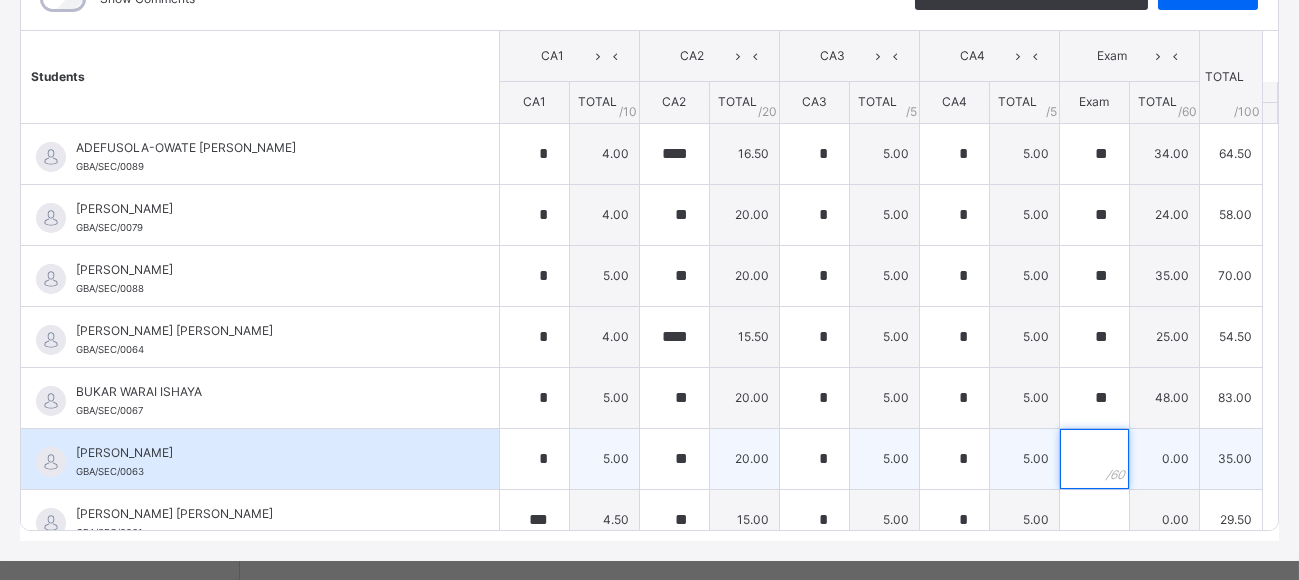 click at bounding box center [1094, 459] 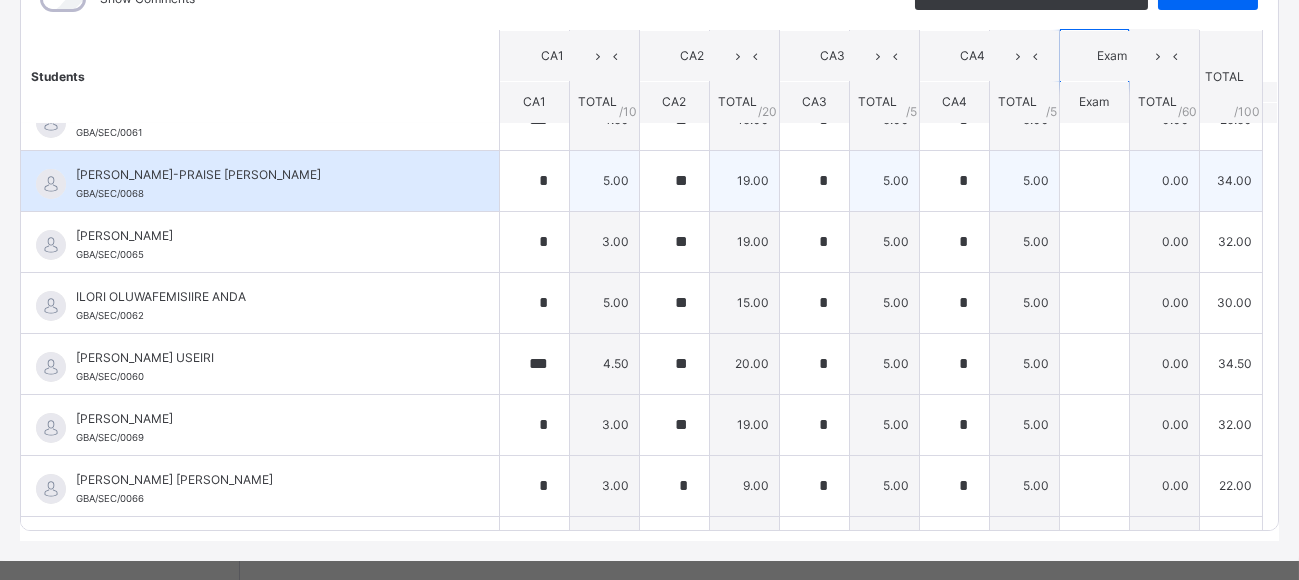 scroll, scrollTop: 300, scrollLeft: 0, axis: vertical 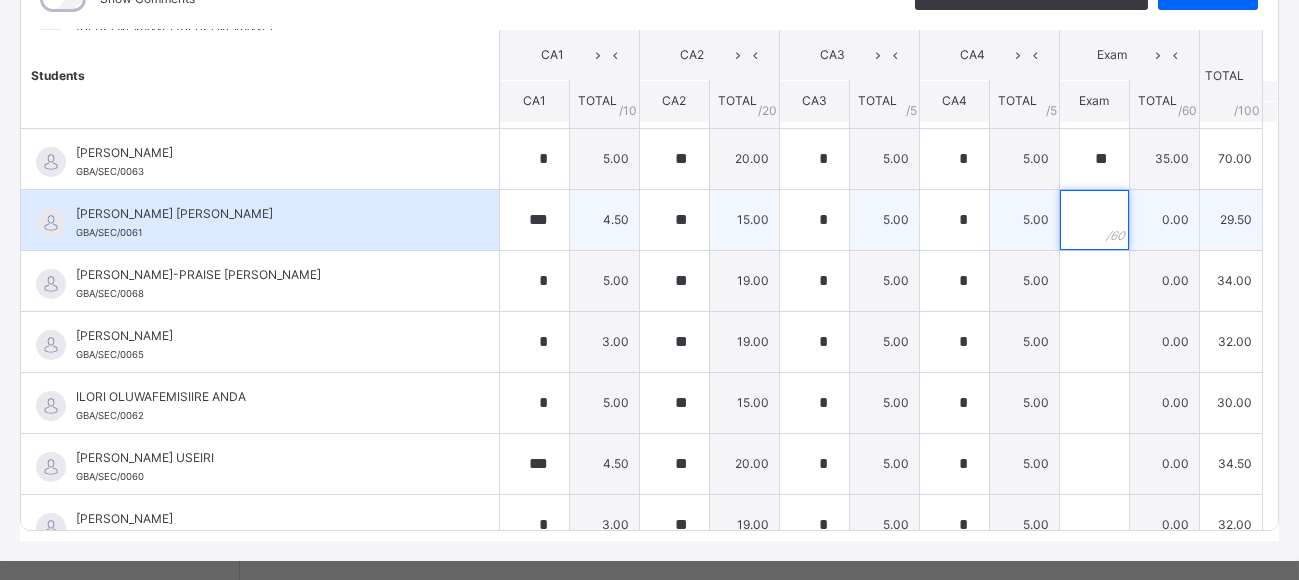 click at bounding box center [1094, 220] 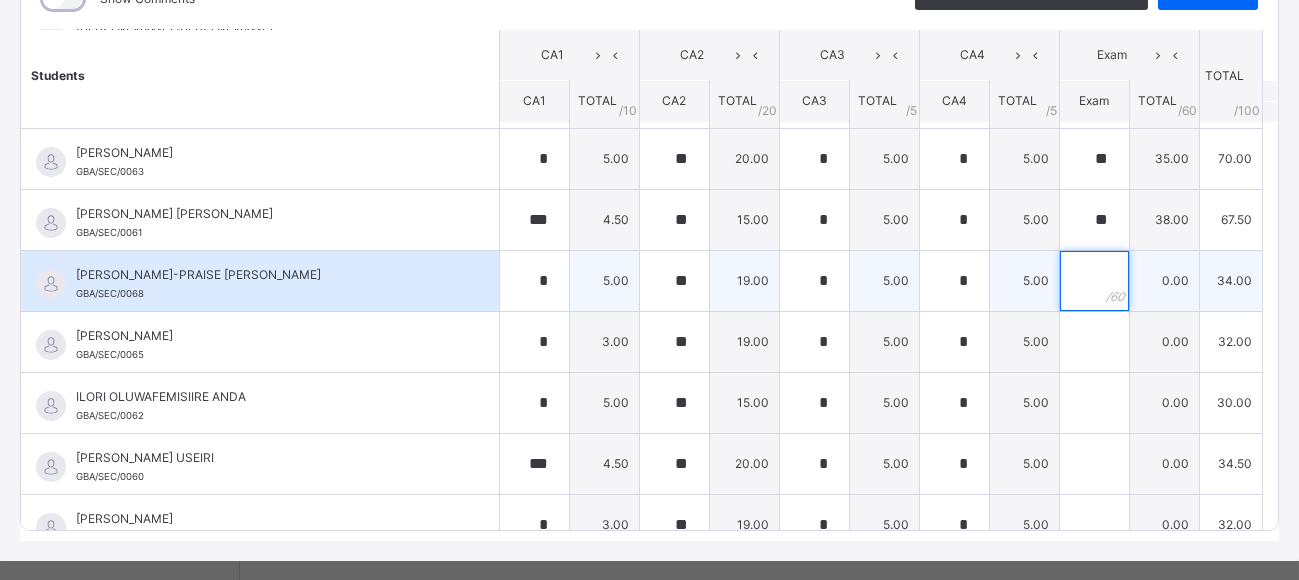click at bounding box center [1094, 281] 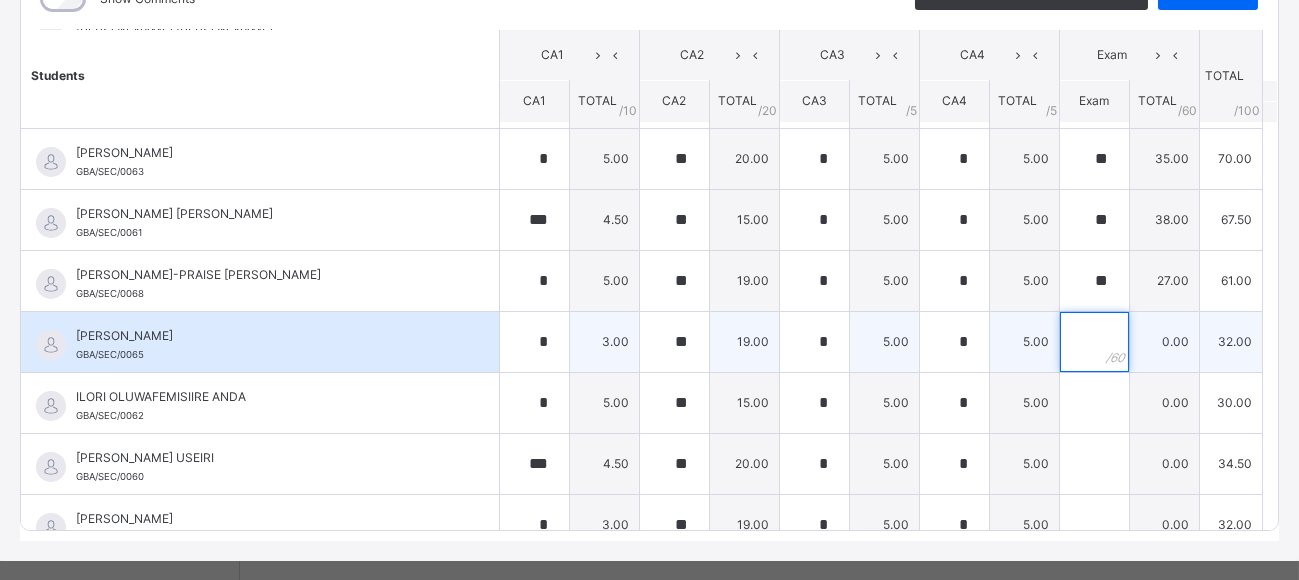 click at bounding box center [1094, 342] 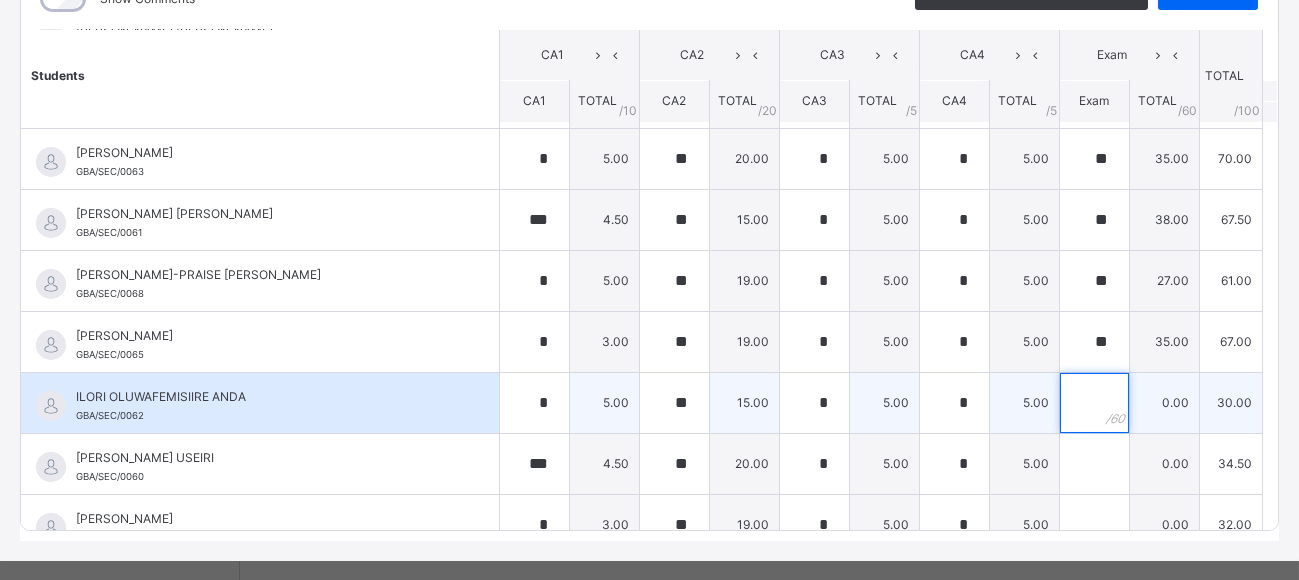 click at bounding box center (1094, 403) 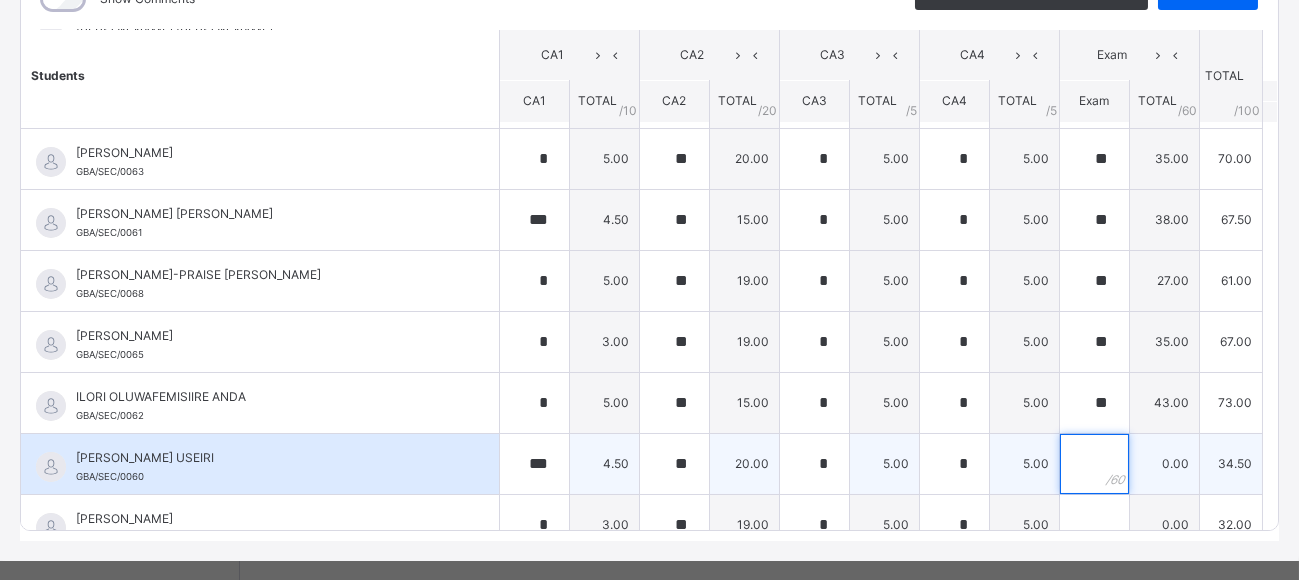 click at bounding box center (1094, 464) 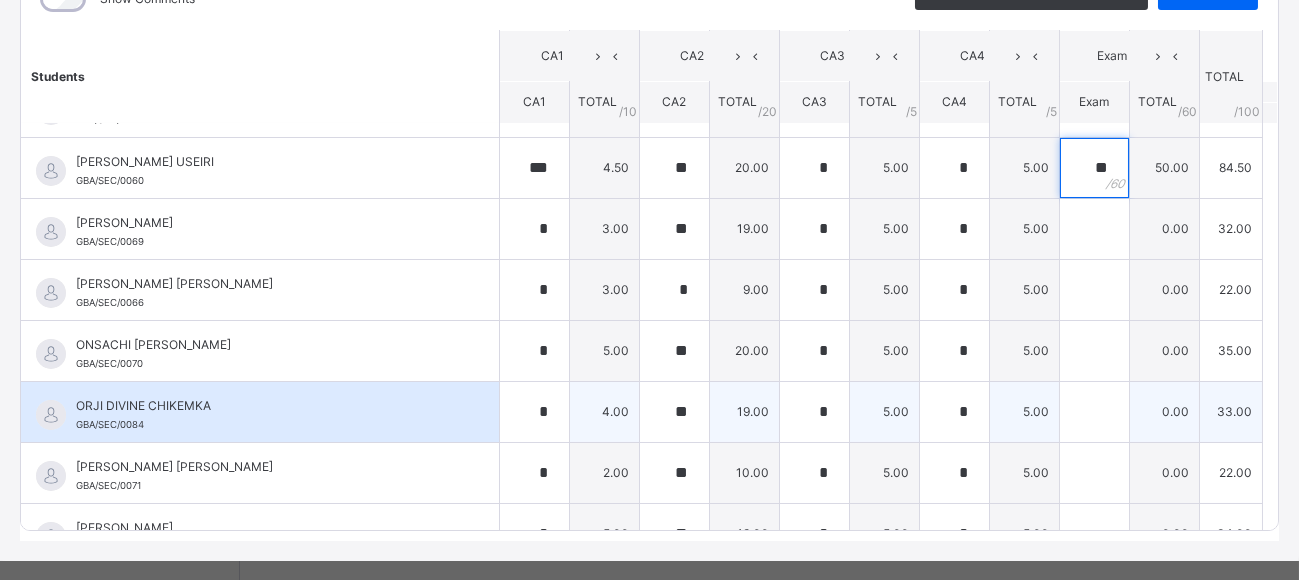 scroll, scrollTop: 600, scrollLeft: 0, axis: vertical 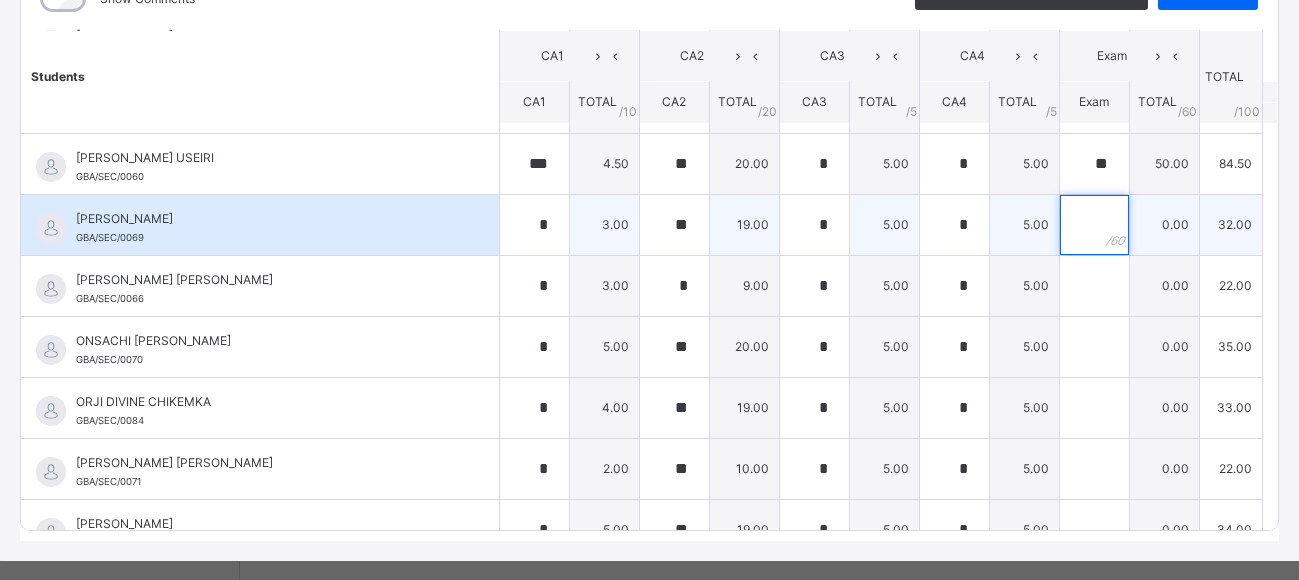 click at bounding box center [1094, 225] 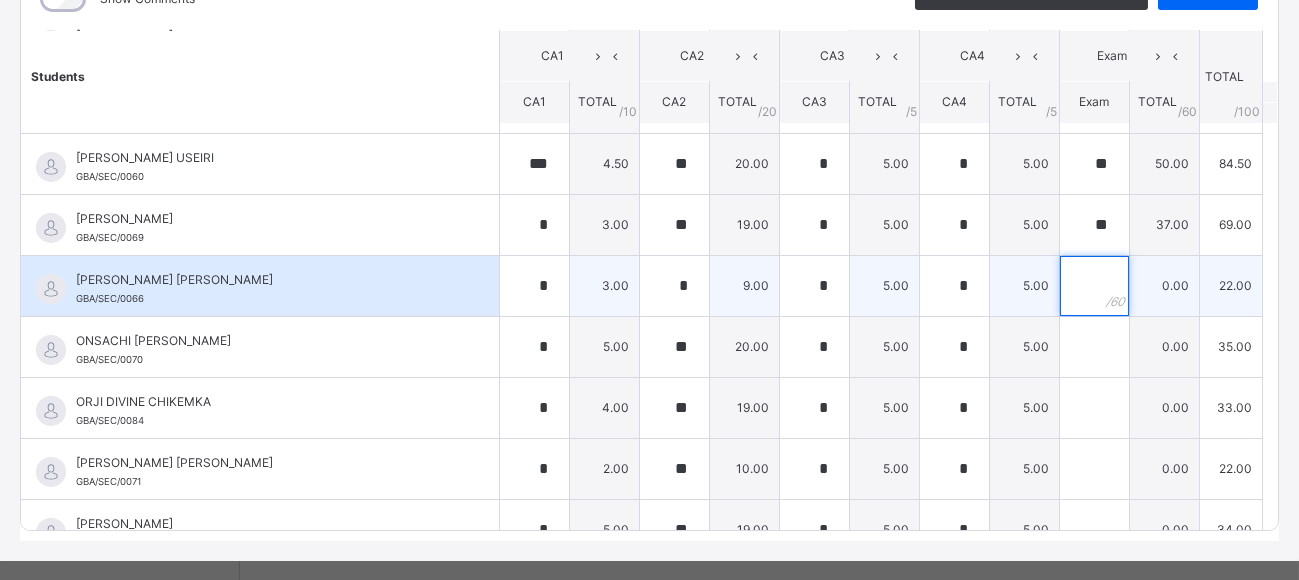 click at bounding box center [1094, 286] 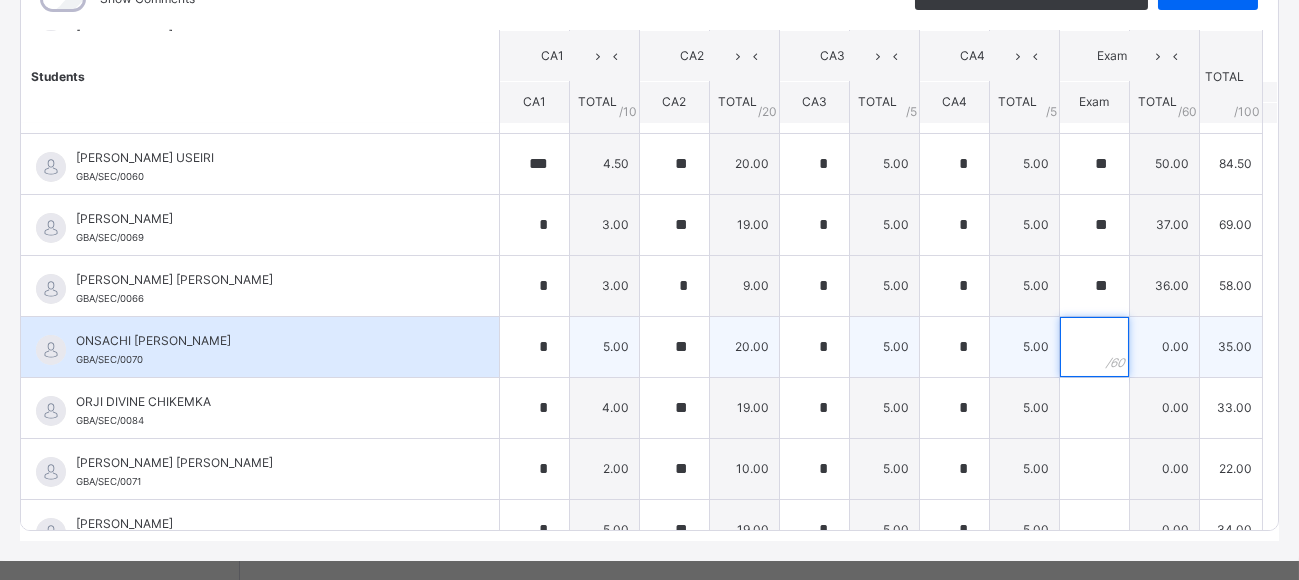 click at bounding box center [1094, 347] 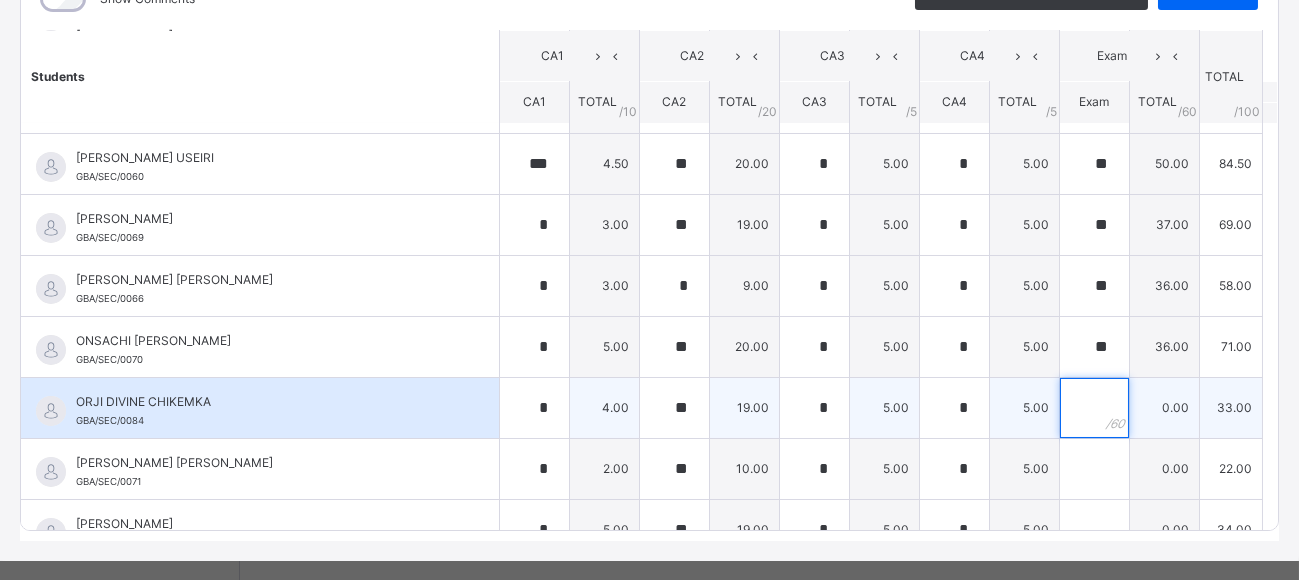click at bounding box center [1094, 408] 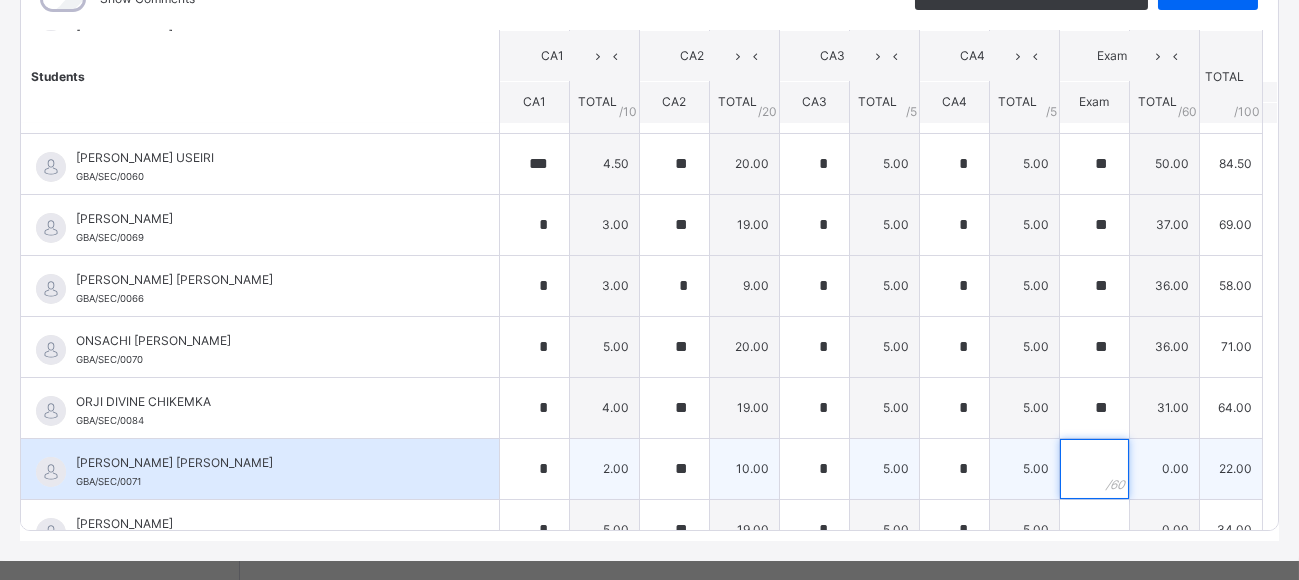 click at bounding box center (1094, 469) 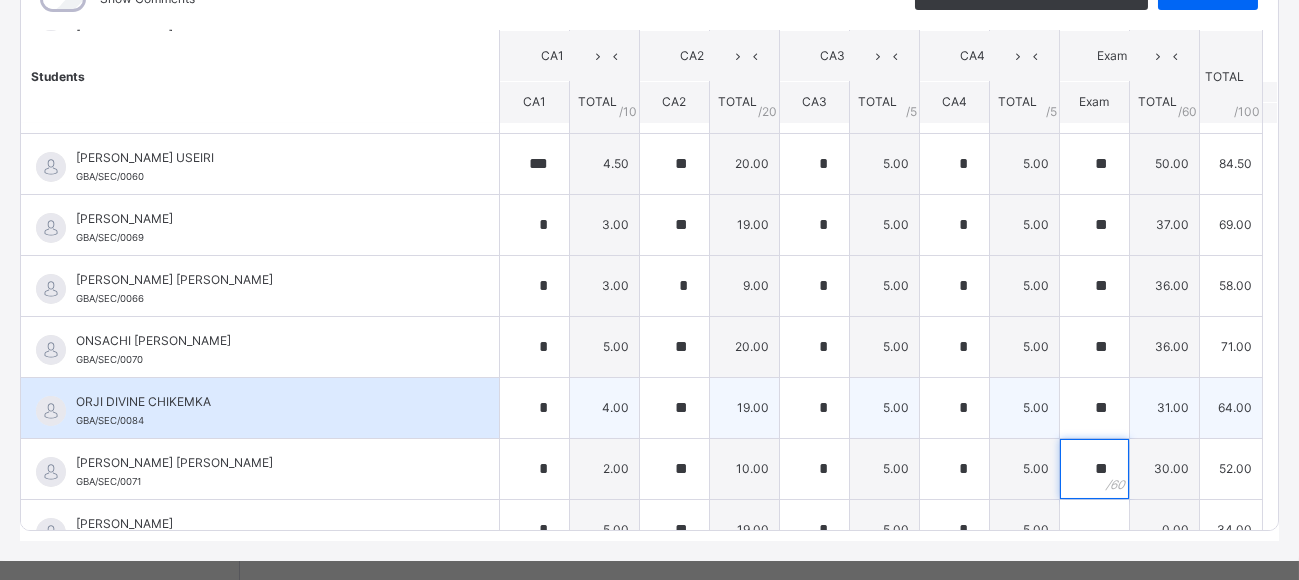 scroll, scrollTop: 629, scrollLeft: 0, axis: vertical 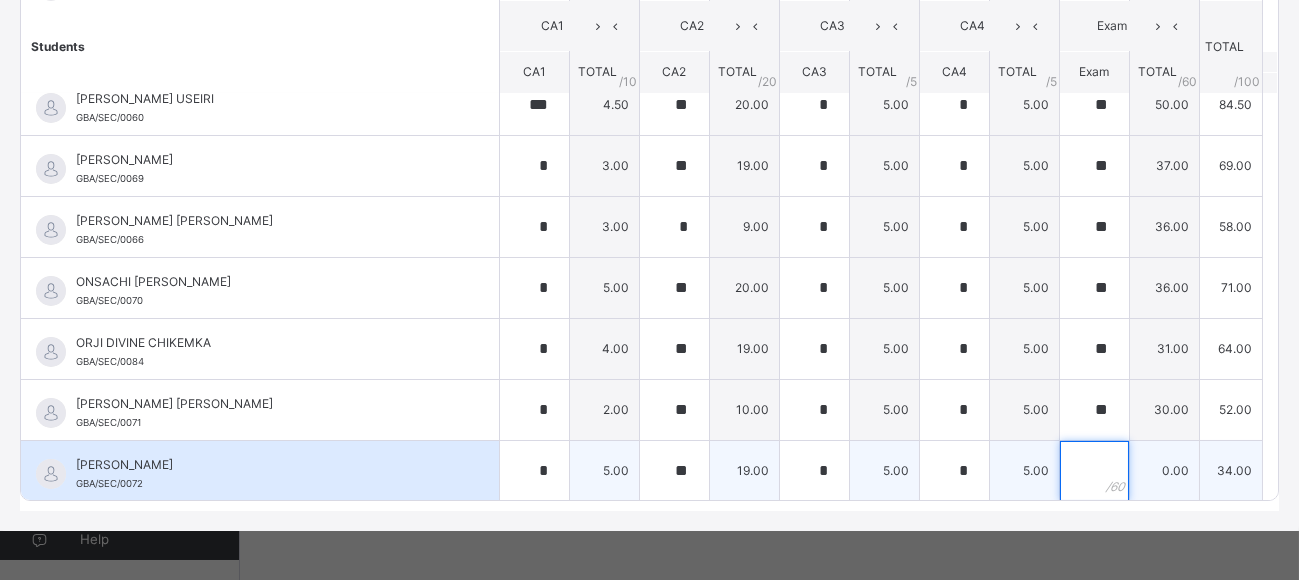 click at bounding box center (1094, 471) 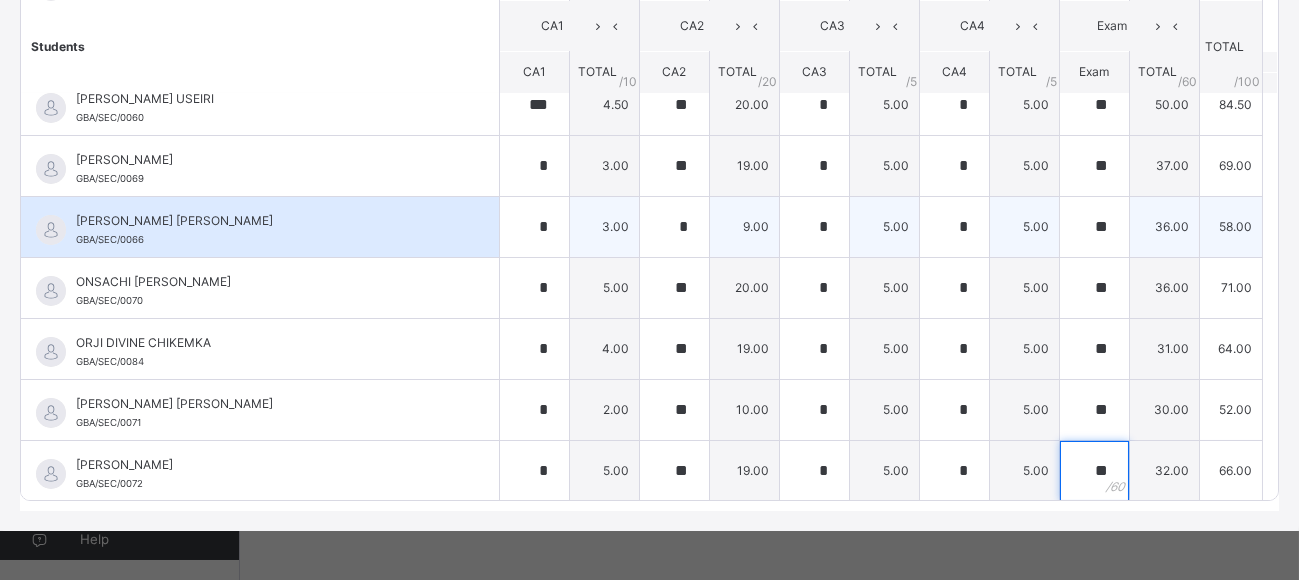 scroll, scrollTop: 230, scrollLeft: 0, axis: vertical 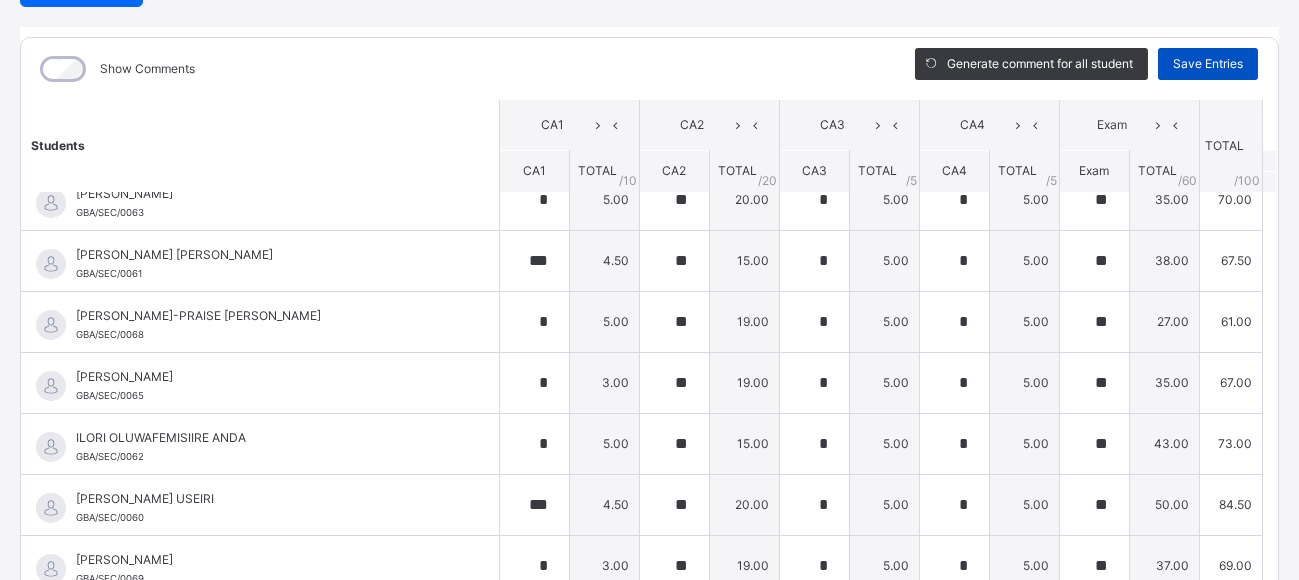 click on "Save Entries" at bounding box center [1208, 64] 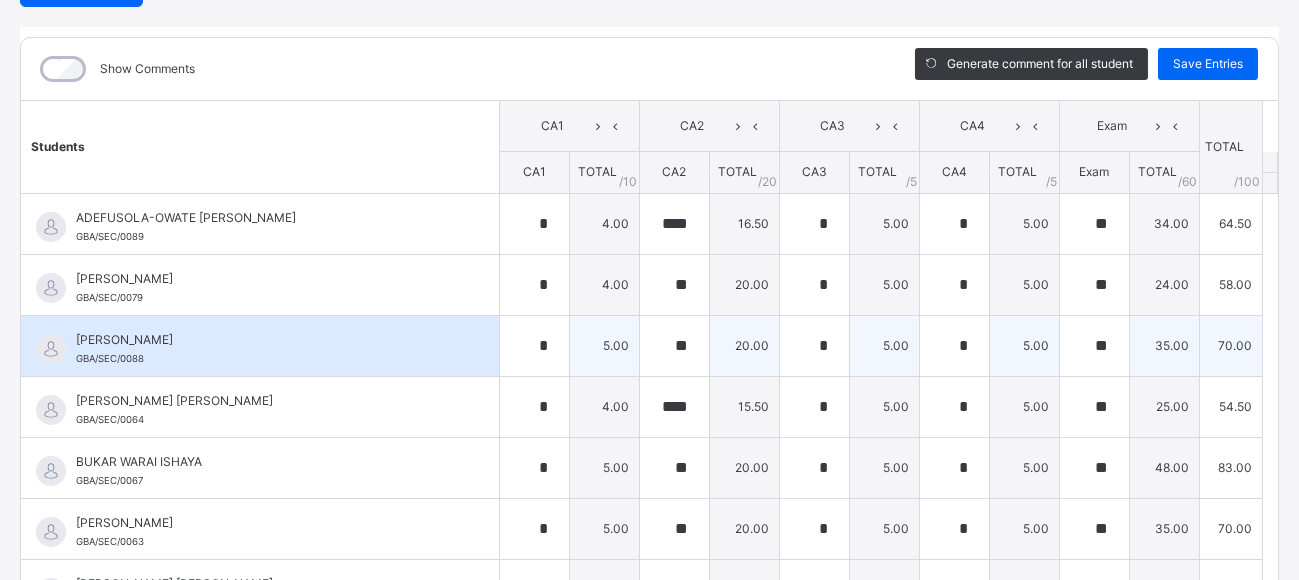 scroll, scrollTop: 0, scrollLeft: 0, axis: both 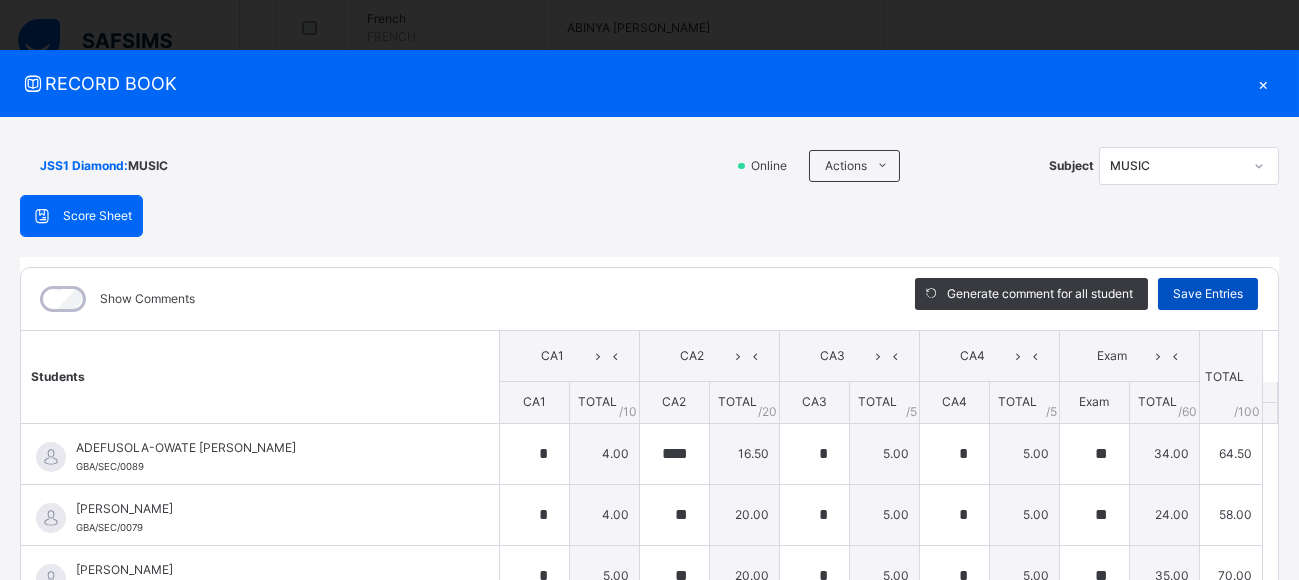 click on "Save Entries" at bounding box center [1208, 294] 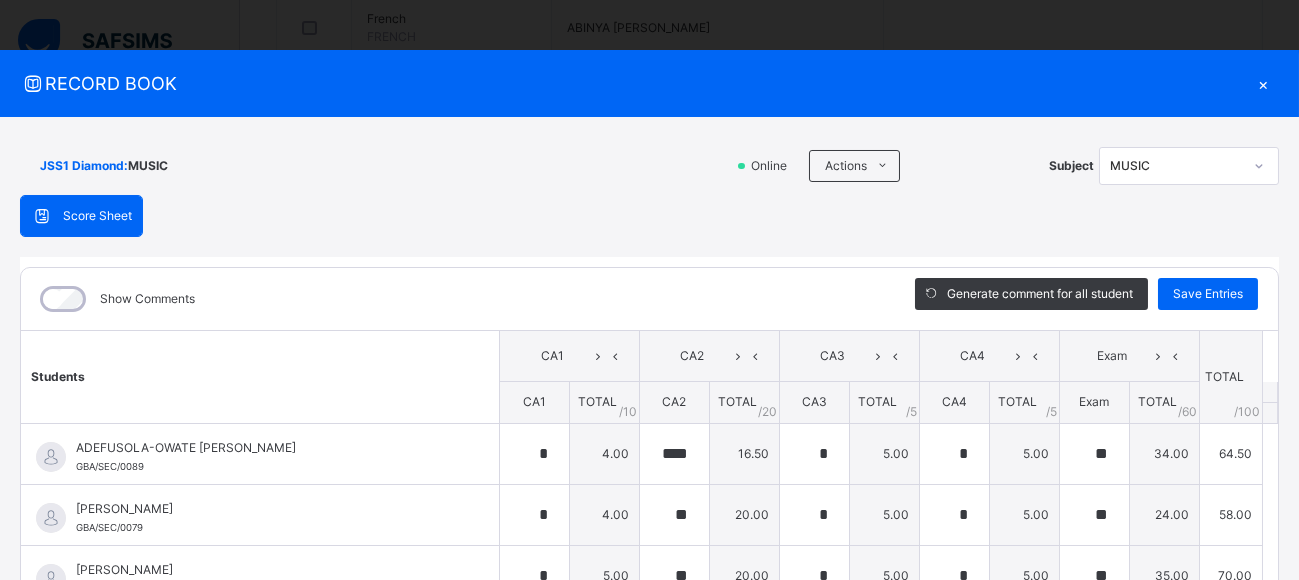 click on "×" at bounding box center (1264, 83) 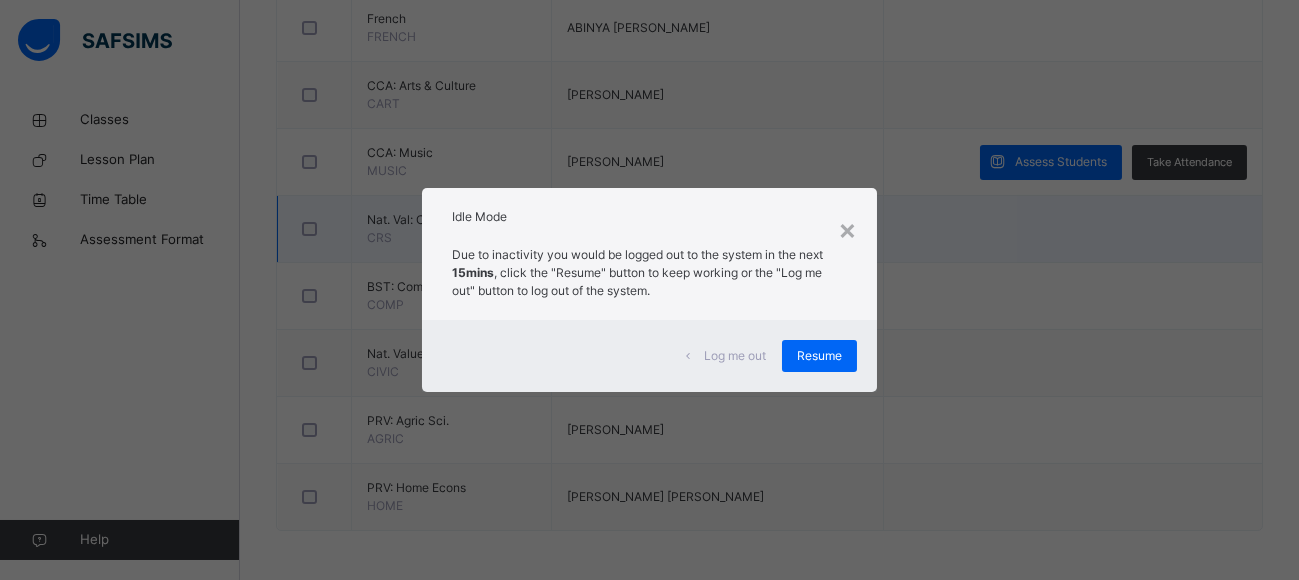 drag, startPoint x: 816, startPoint y: 348, endPoint x: 919, endPoint y: 238, distance: 150.69505 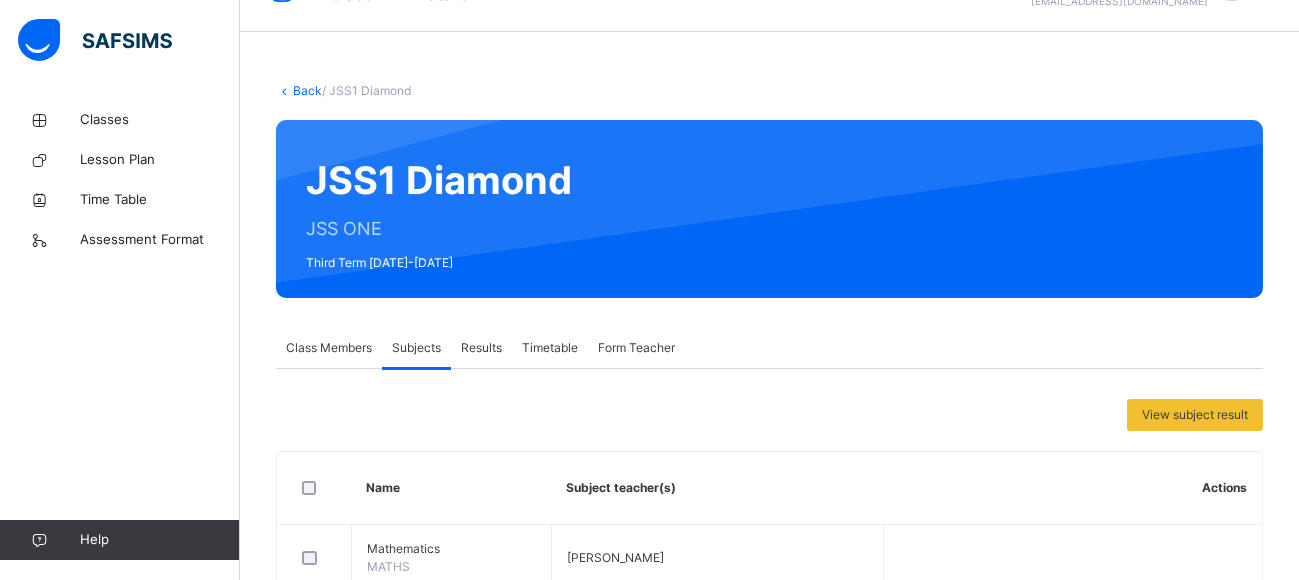scroll, scrollTop: 0, scrollLeft: 0, axis: both 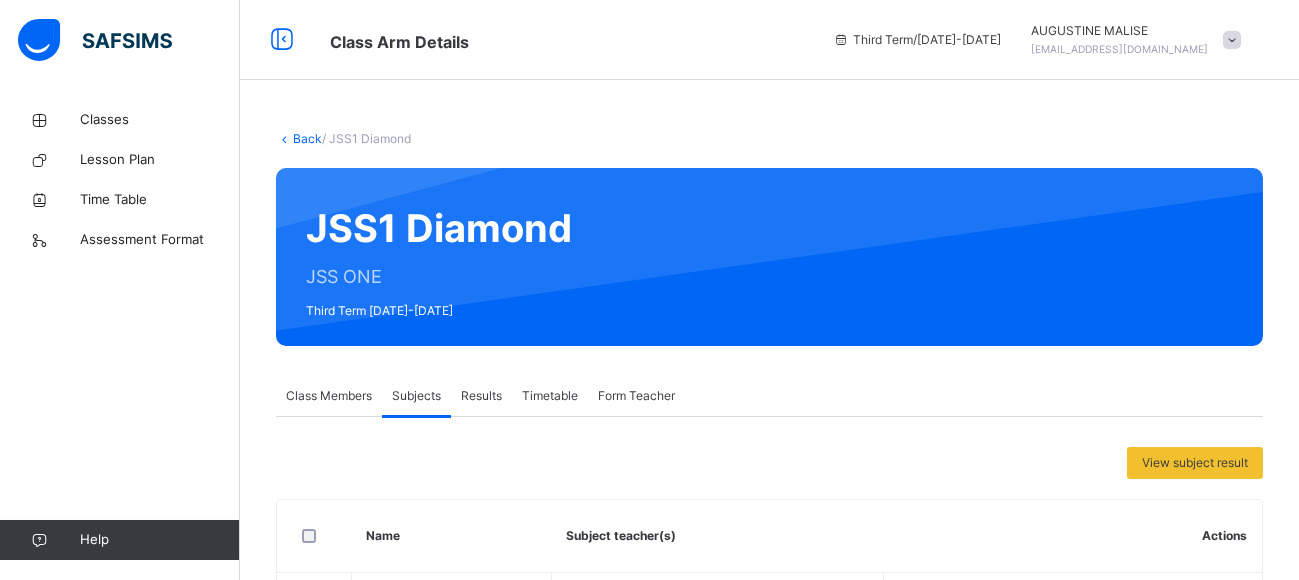 click at bounding box center [1232, 40] 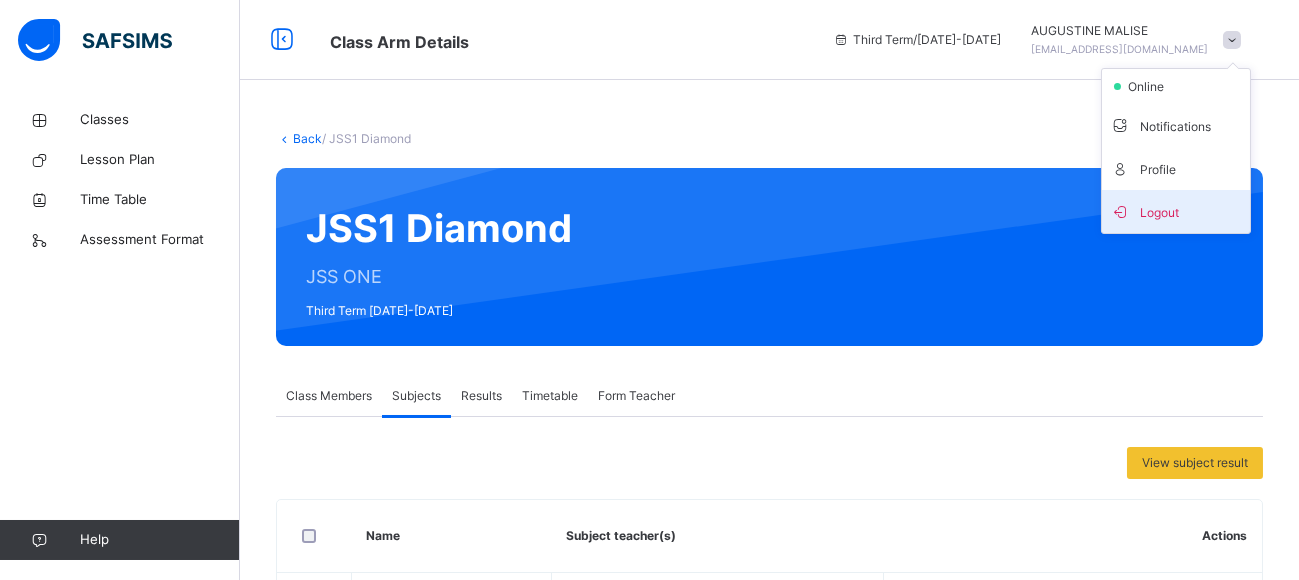 click on "Logout" at bounding box center [1176, 211] 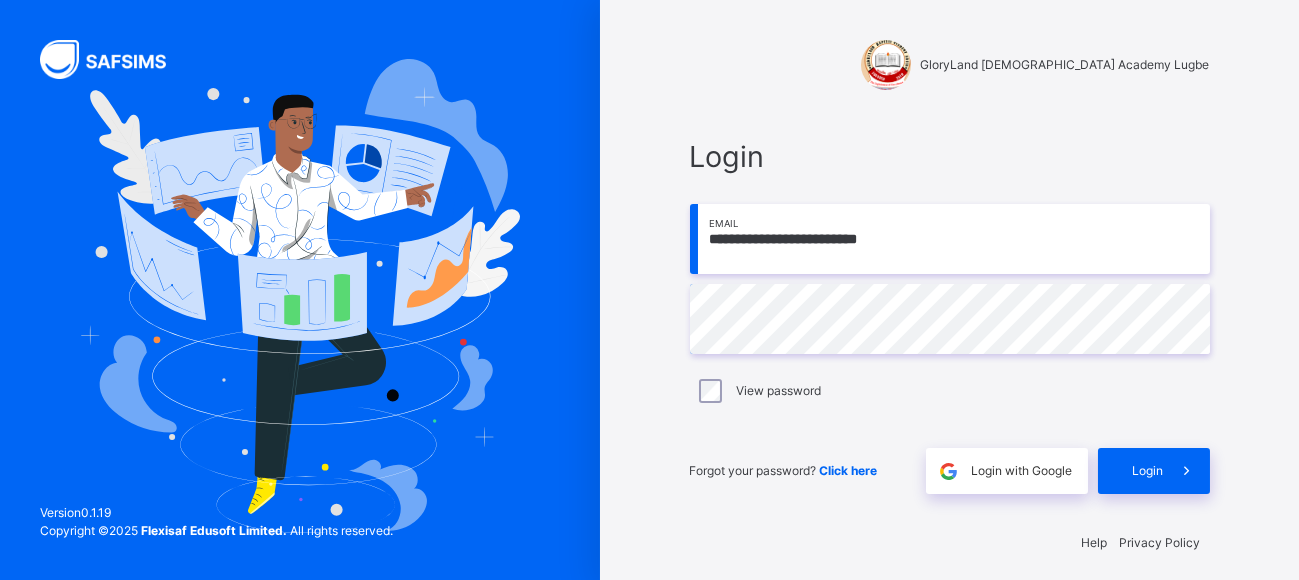 scroll, scrollTop: 12, scrollLeft: 0, axis: vertical 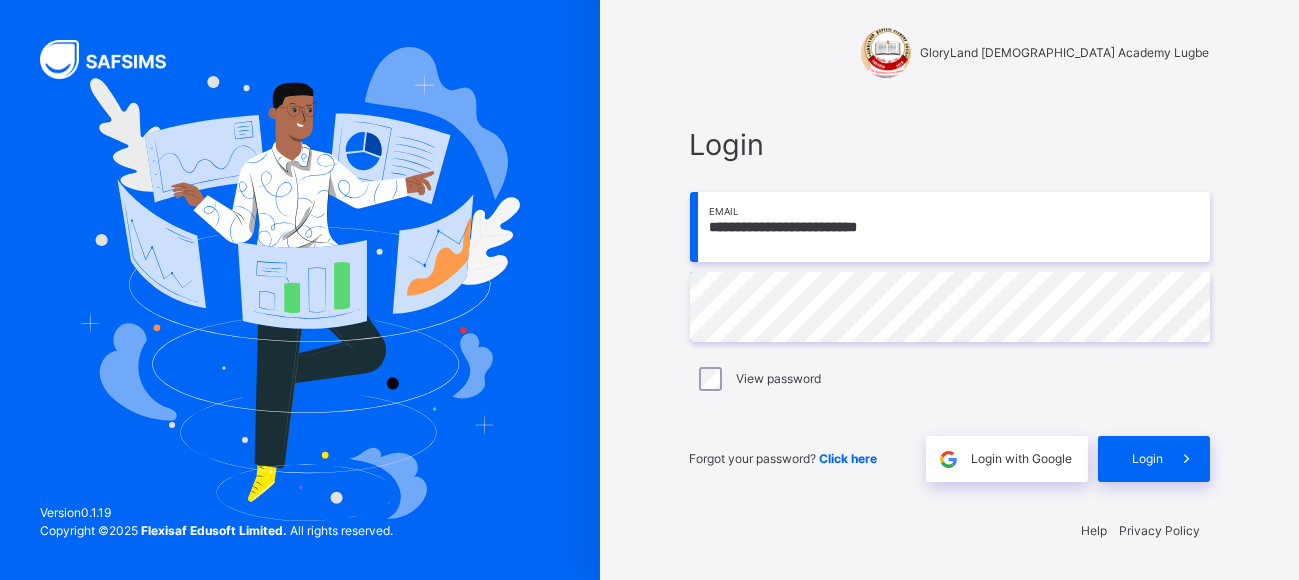 click on "**********" at bounding box center [950, 227] 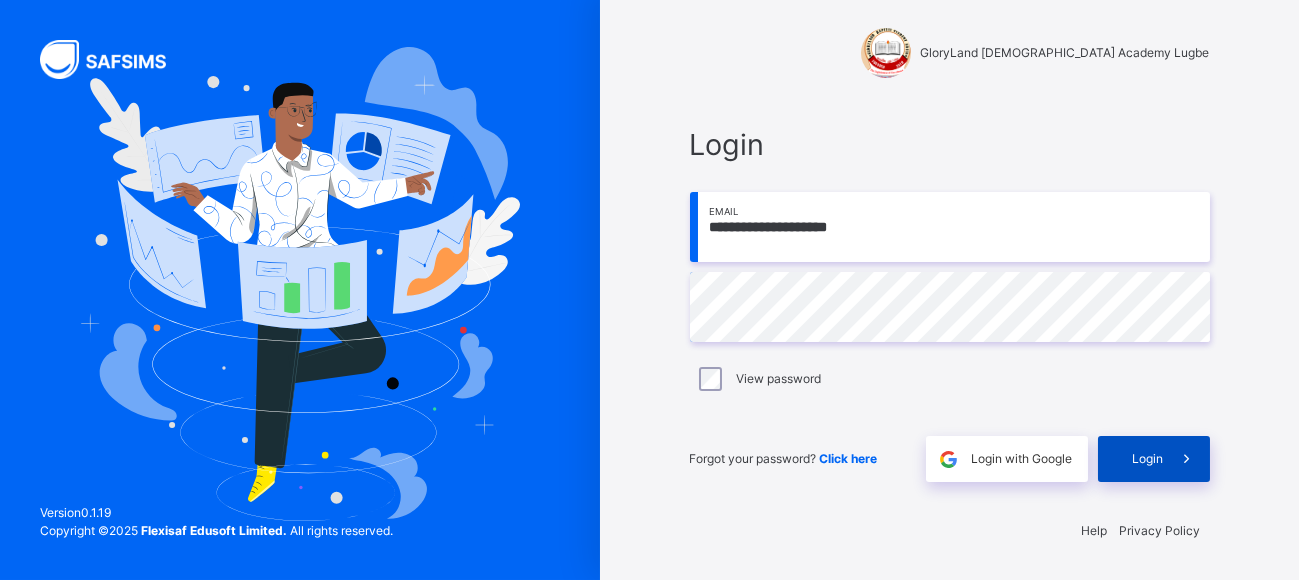 click on "Login" at bounding box center (1148, 459) 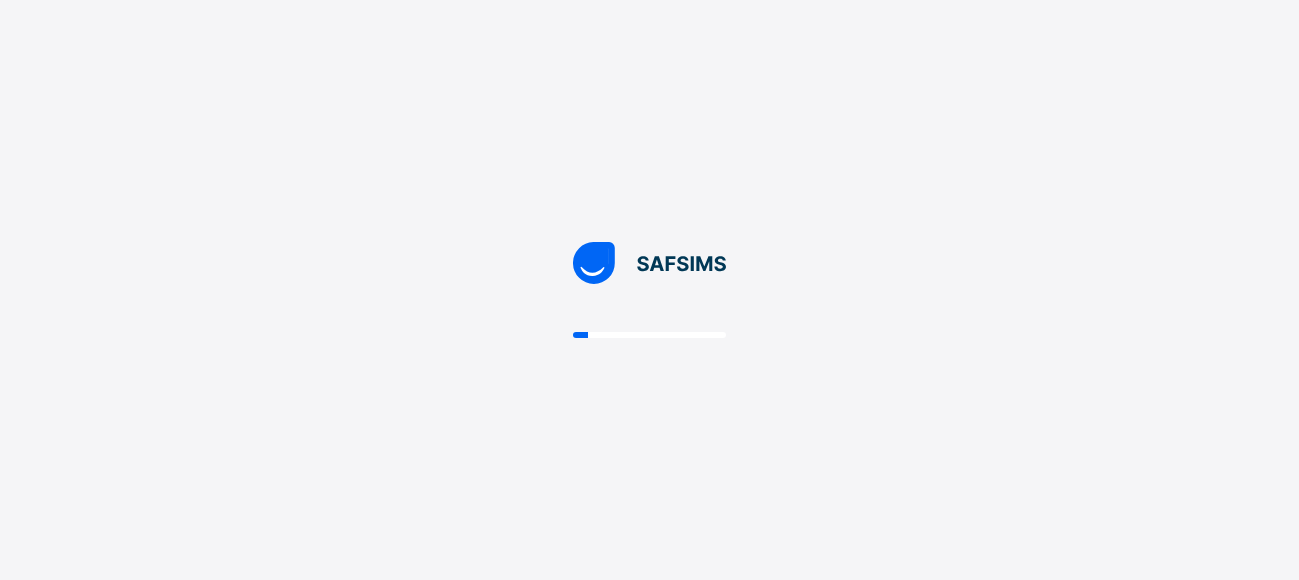 scroll, scrollTop: 0, scrollLeft: 0, axis: both 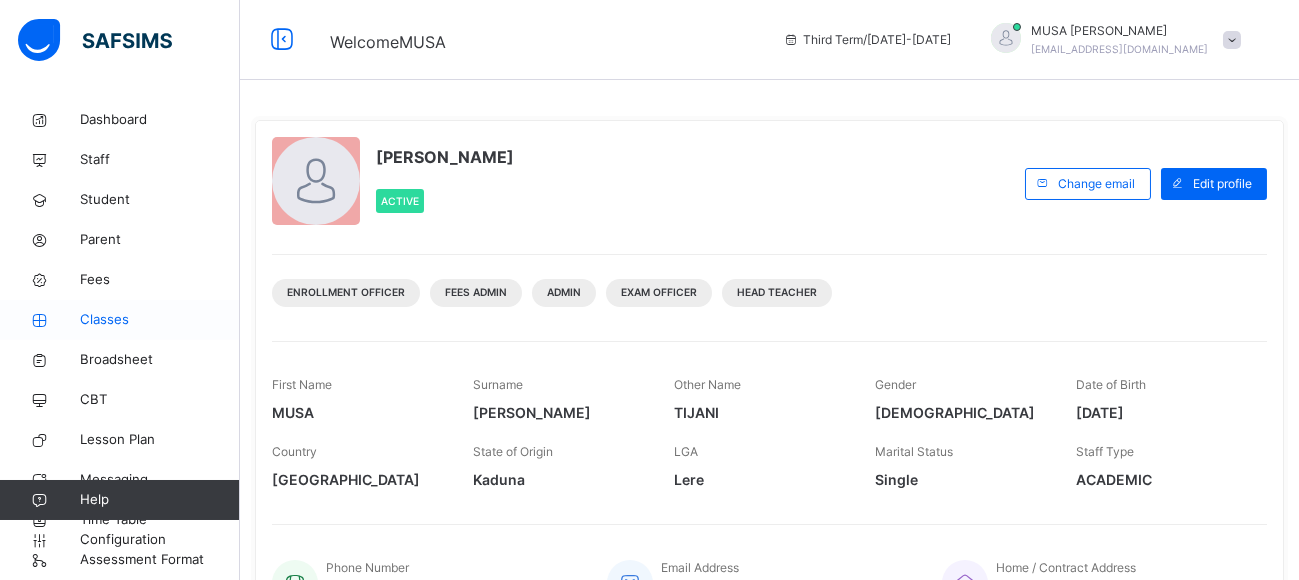 click on "Classes" at bounding box center (160, 320) 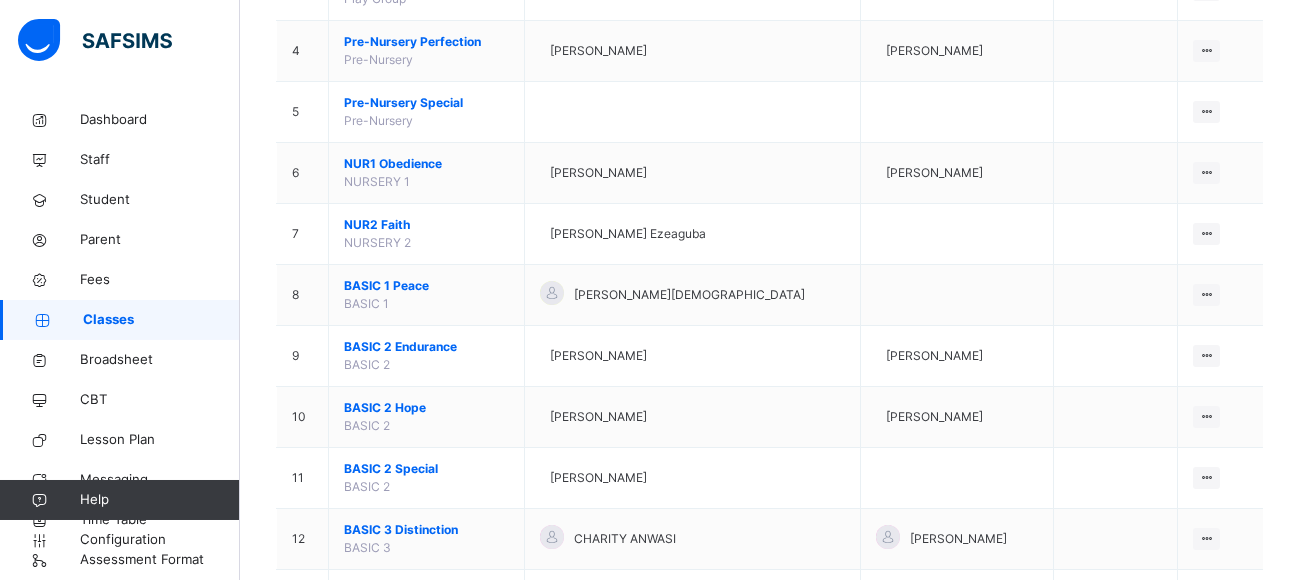 scroll, scrollTop: 800, scrollLeft: 0, axis: vertical 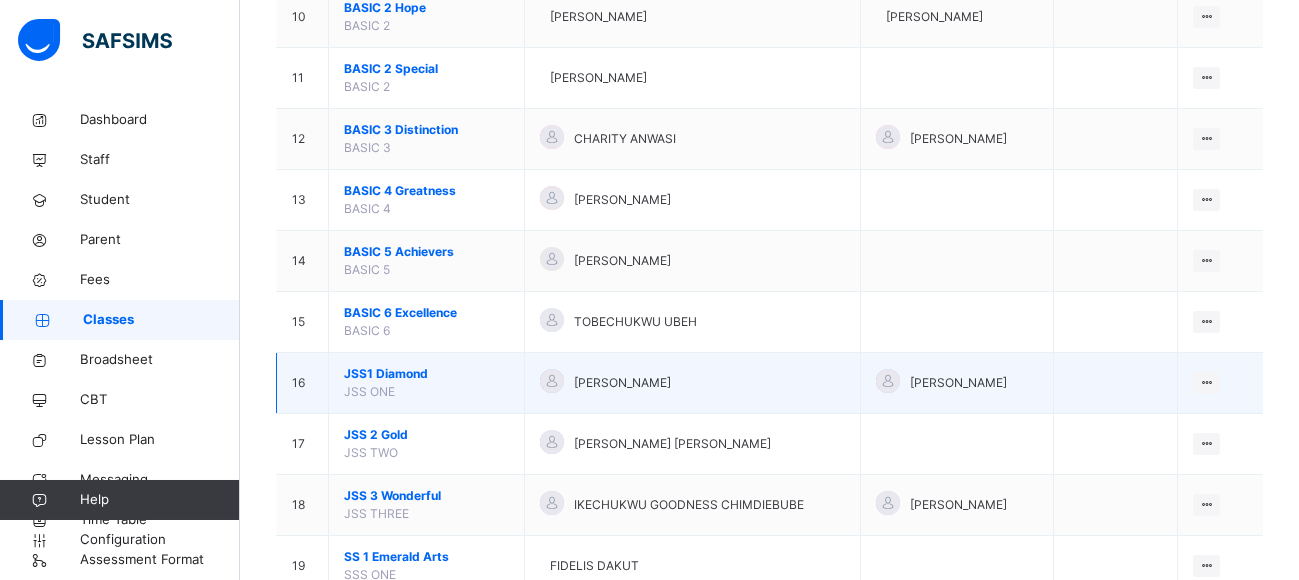 click on "JSS1   Diamond" at bounding box center (426, 374) 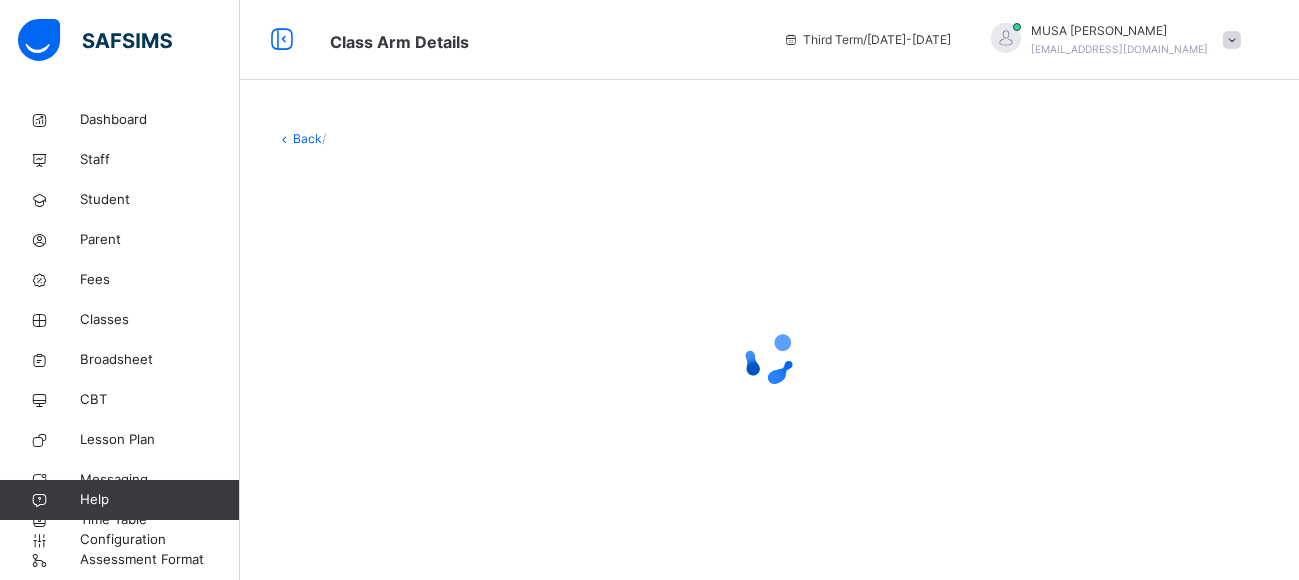 scroll, scrollTop: 0, scrollLeft: 0, axis: both 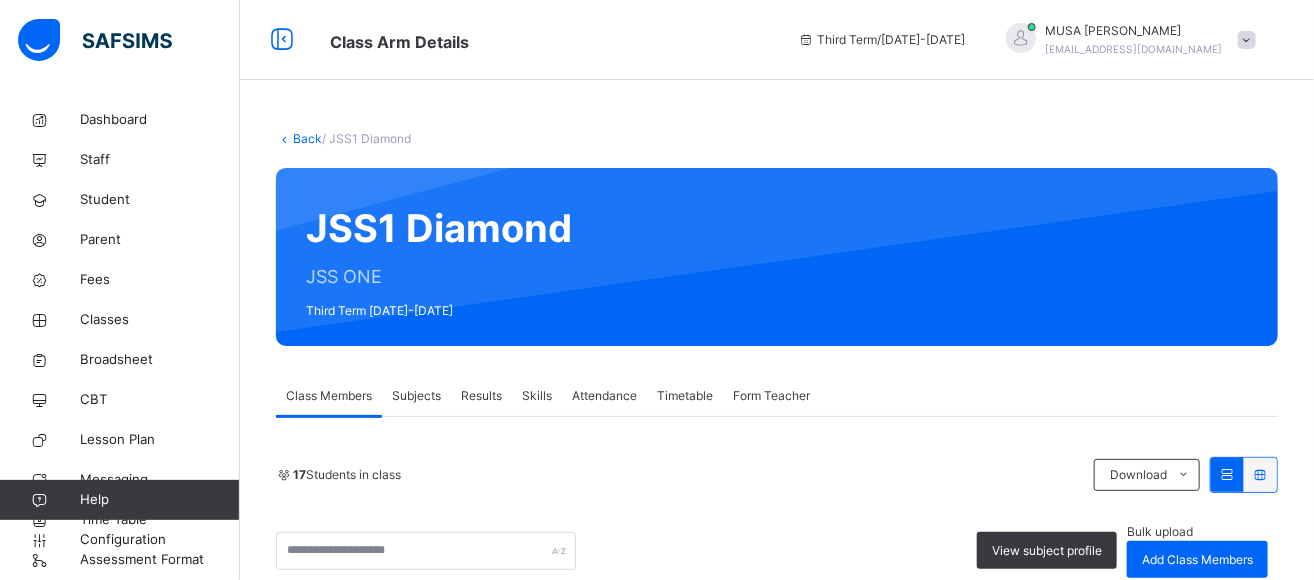 click on "Subjects" at bounding box center [416, 396] 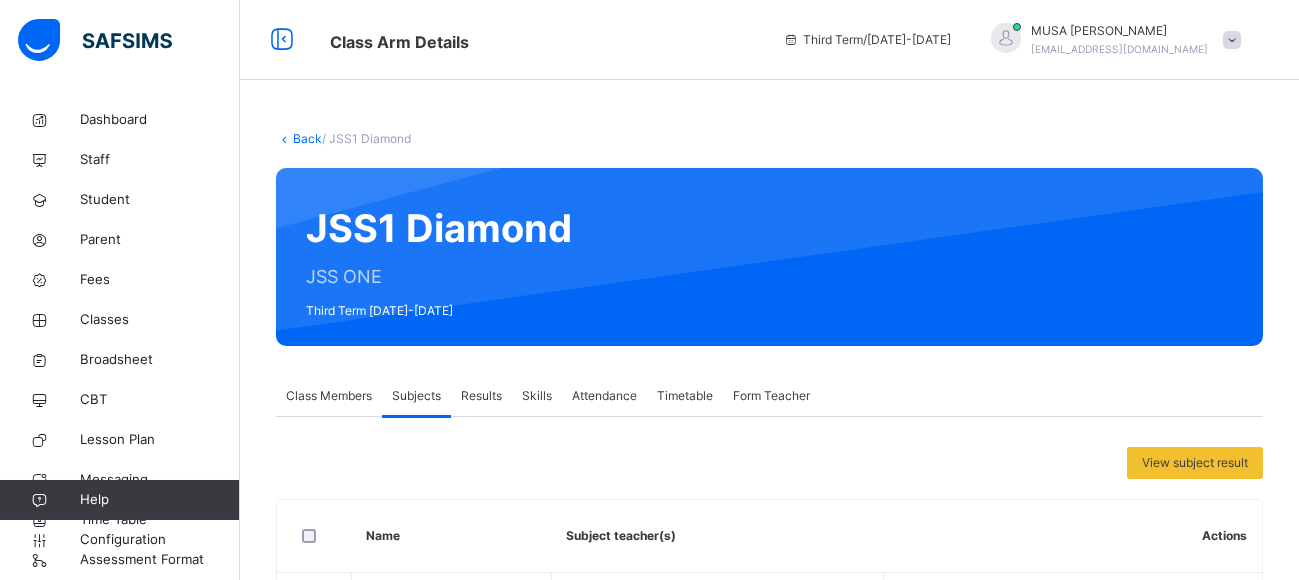 click on "Assess Students" at bounding box center [1051, 1540] 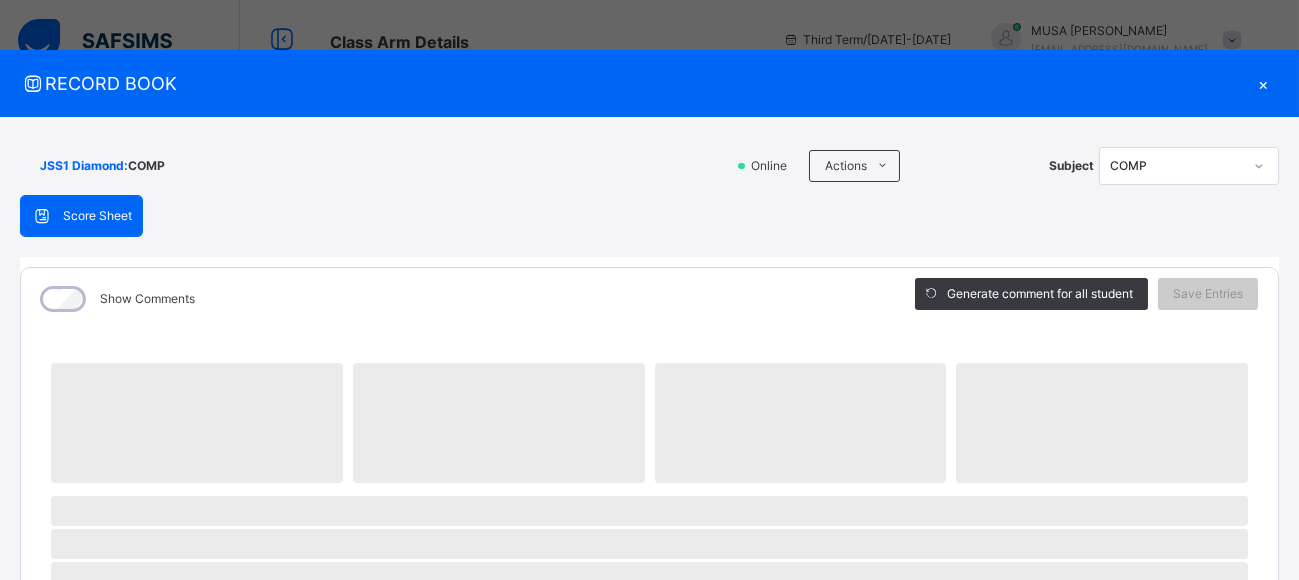 scroll, scrollTop: 1100, scrollLeft: 0, axis: vertical 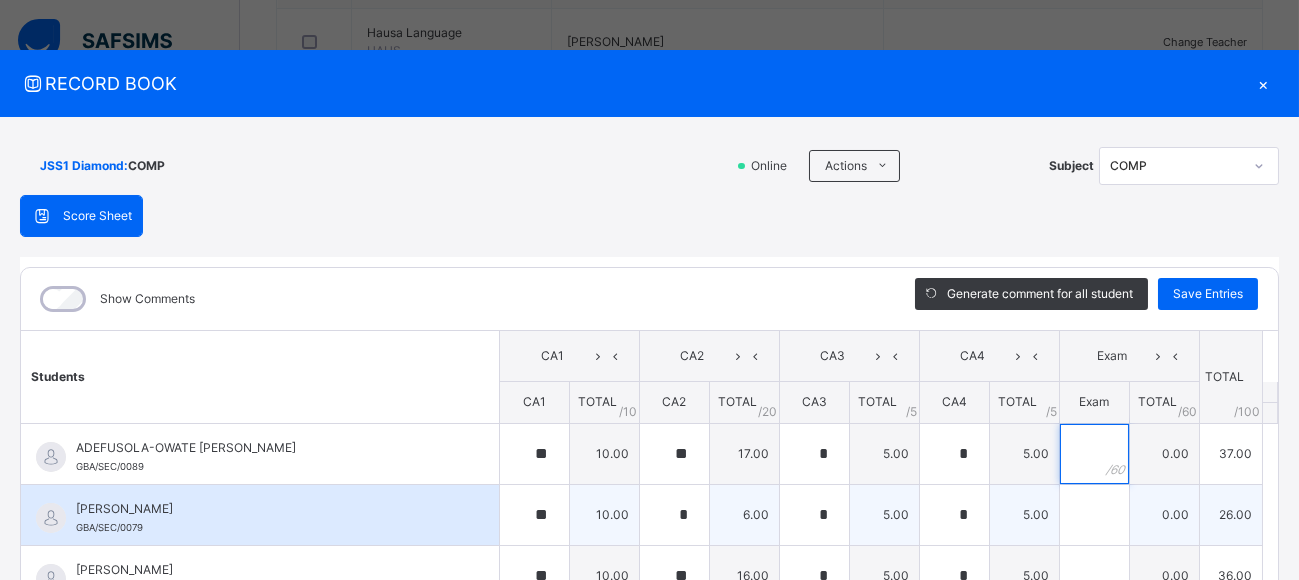 drag, startPoint x: 1060, startPoint y: 453, endPoint x: 1078, endPoint y: 482, distance: 34.132095 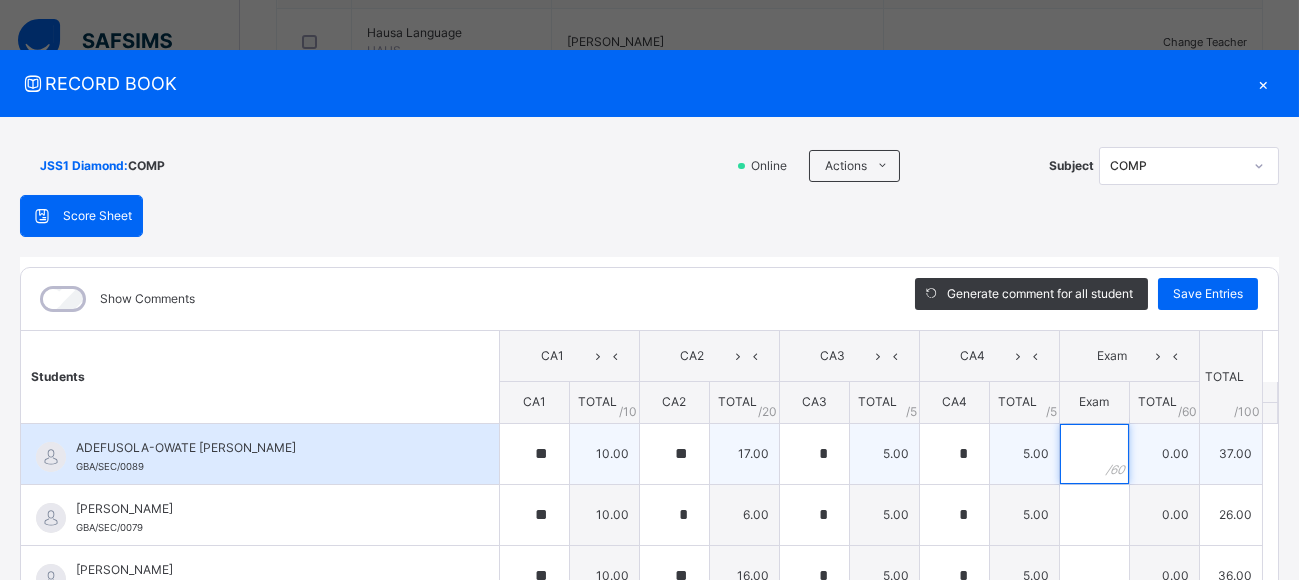 click on "ADEFUSOLA-OWATE [PERSON_NAME] GBA/SEC/0089 ADEFUSOLA-OWATE [PERSON_NAME] GBA/SEC/0089 ** 10.00 ** 17.00 * 5.00 * 5.00 0.00 37.00 Generate comment 0 / 250   ×   Subject Teacher’s Comment Generate and see in full the comment developed by the AI with an option to regenerate the comment JS ADEFUSOLA-OWATE [PERSON_NAME]   GBA/SEC/0089   Total 37.00  / 100.00 [PERSON_NAME] Bot   Regenerate     Use this comment   [PERSON_NAME] GBA/SEC/0079 [PERSON_NAME] GBA/SEC/0079 ** 10.00 * 6.00 * 5.00 * 5.00 0.00 26.00 Generate comment 0 / 250   ×   Subject Teacher’s Comment Generate and see in full the comment developed by the AI with an option to regenerate the comment JS [PERSON_NAME]   GBA/SEC/0079   Total 26.00  / 100.00 [PERSON_NAME] Bot   Regenerate     Use this comment   [PERSON_NAME] GBA/SEC/0088 ARIFAYAN [PERSON_NAME] GBA/SEC/0088 ** 10.00 ** 16.00 * 5.00 * 5.00 0.00 36.00 Generate comment 0 / 250   ×   Subject Teacher’s Comment JS ARIFAYAN [PERSON_NAME]   GBA/SEC/0088   Total" at bounding box center (649, 941) 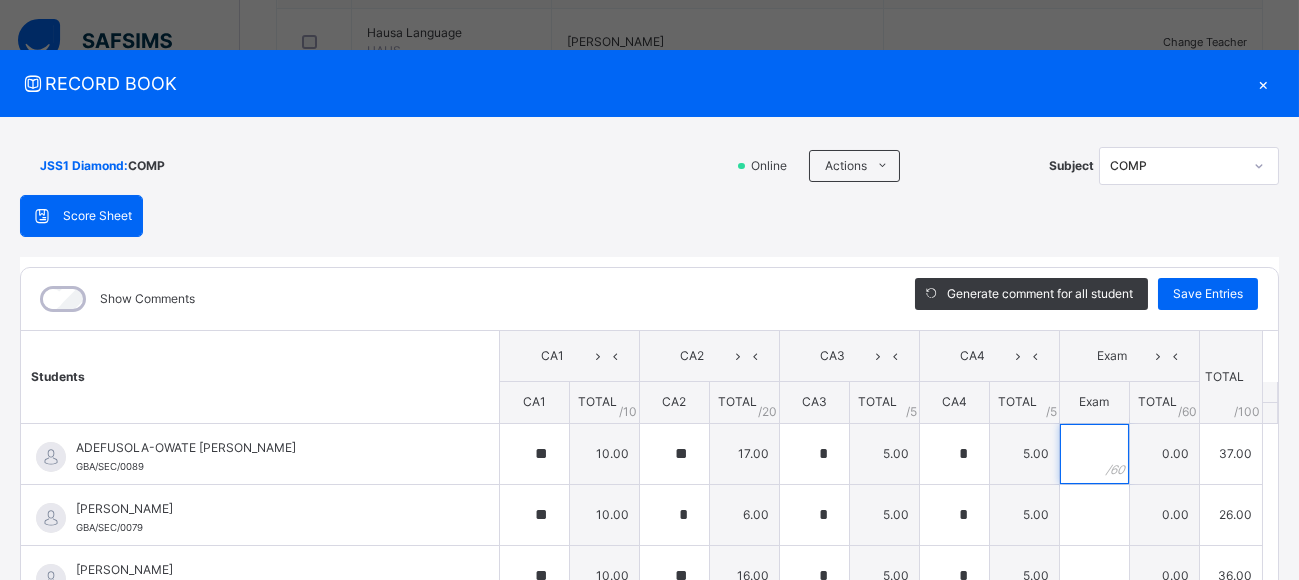 scroll, scrollTop: 0, scrollLeft: 0, axis: both 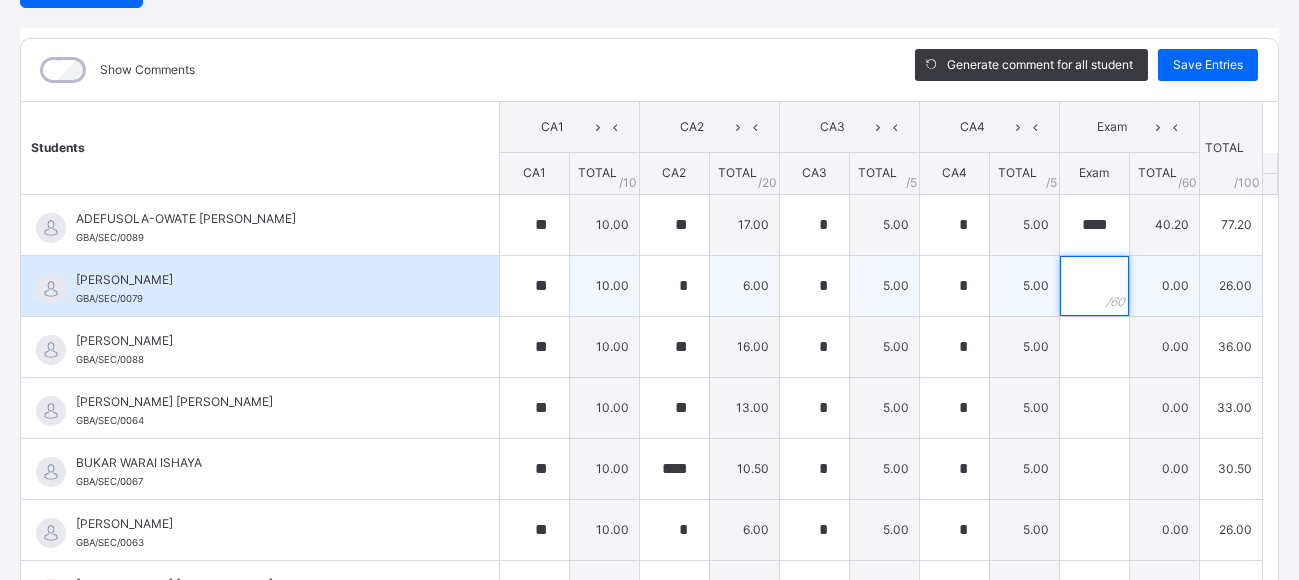 click at bounding box center [1094, 286] 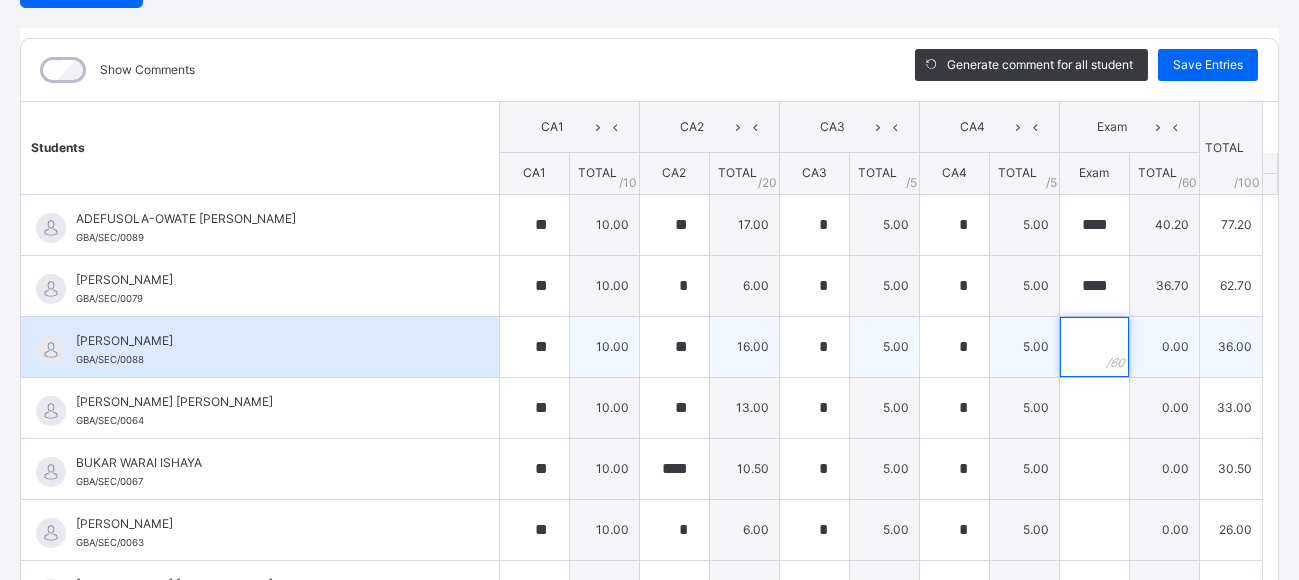 click at bounding box center [1094, 347] 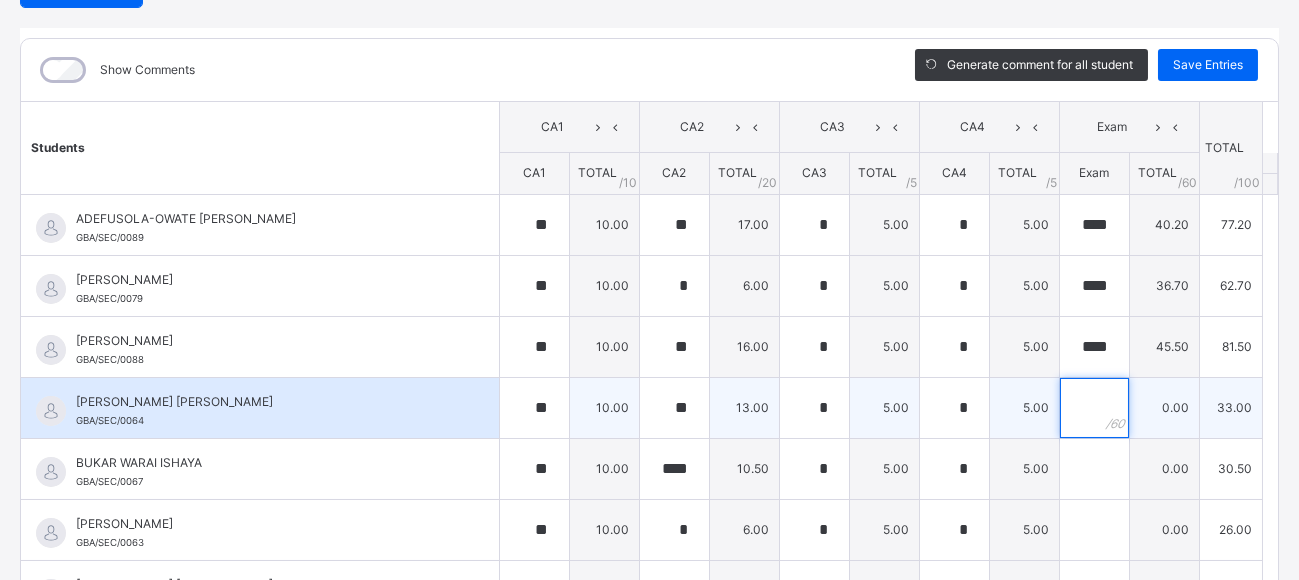 click at bounding box center [1094, 408] 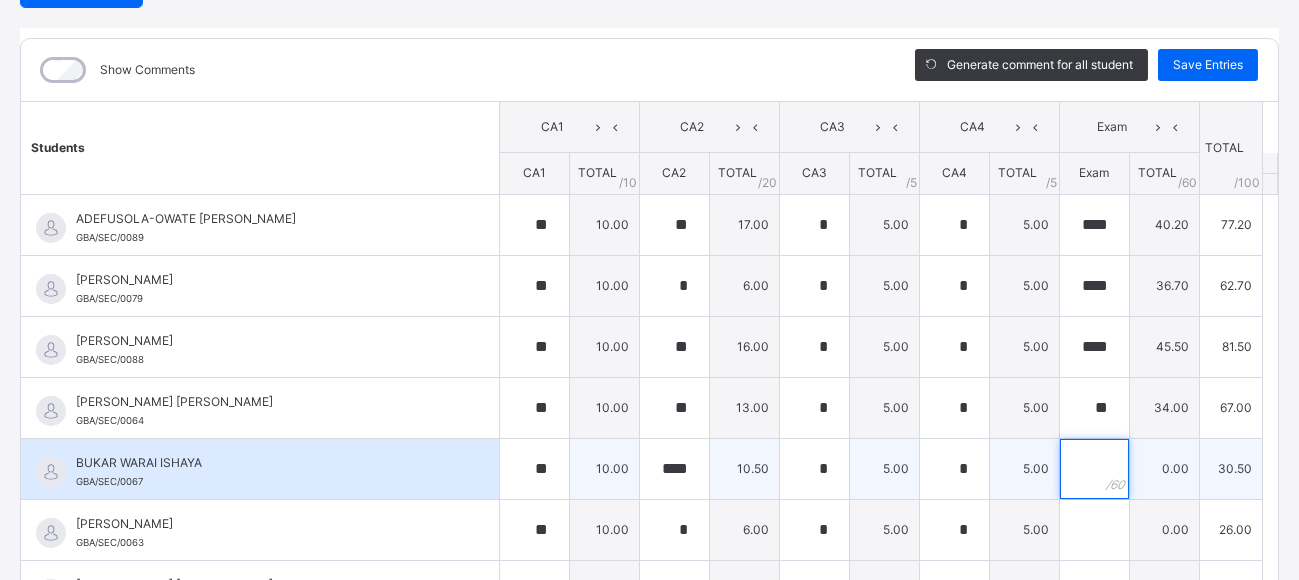 click at bounding box center (1094, 469) 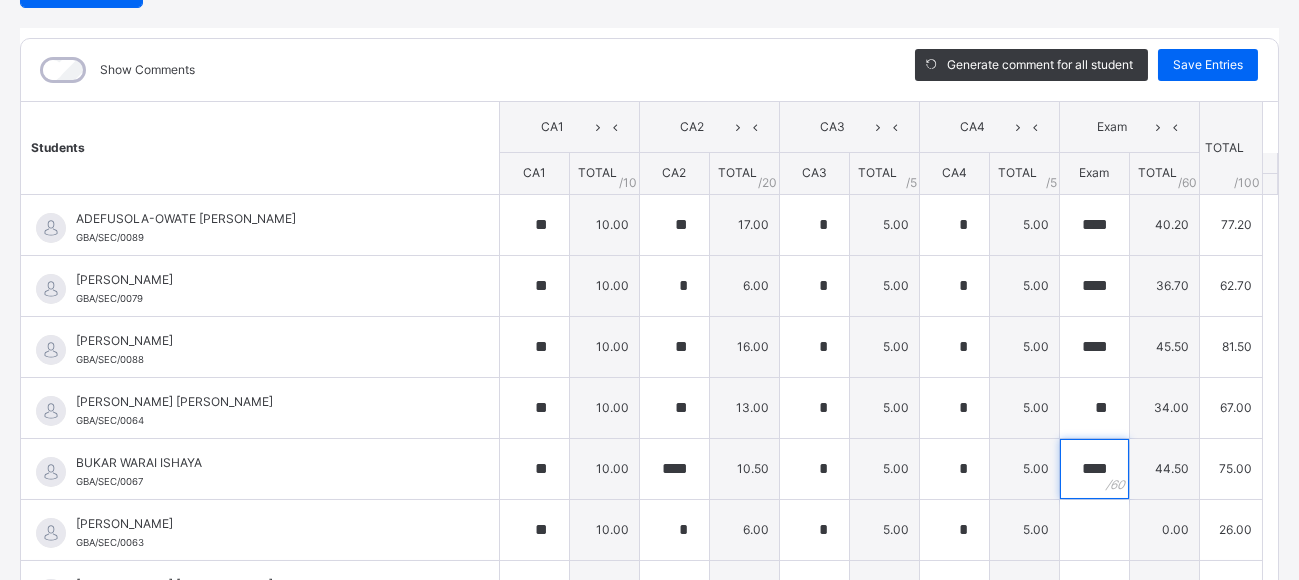 scroll, scrollTop: 200, scrollLeft: 0, axis: vertical 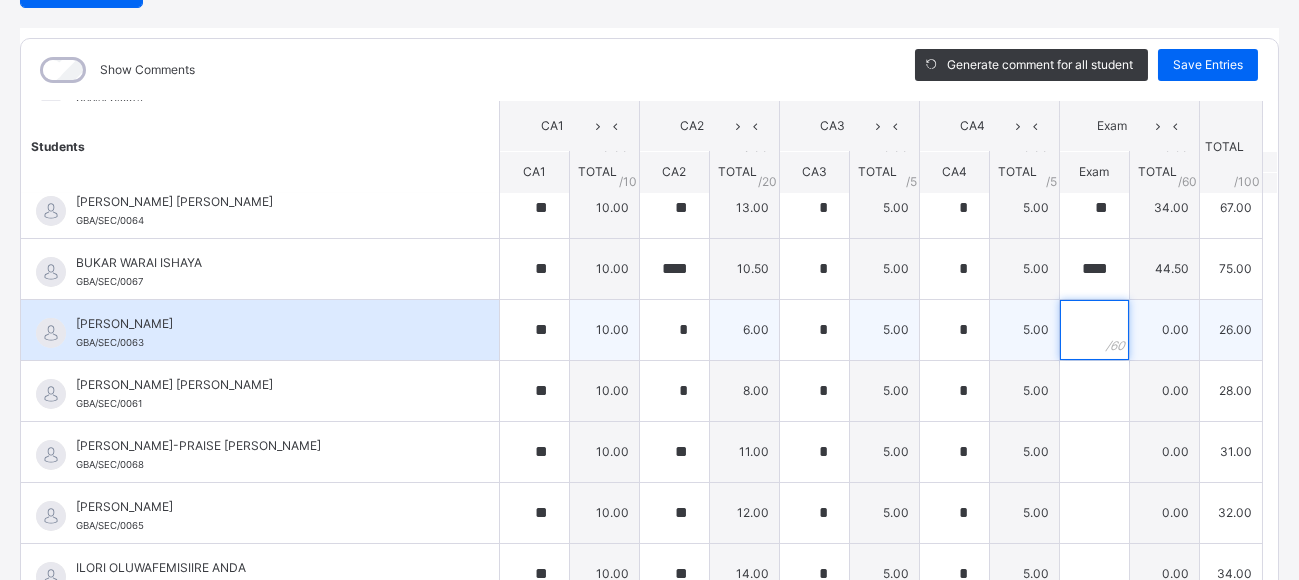 click at bounding box center (1094, 330) 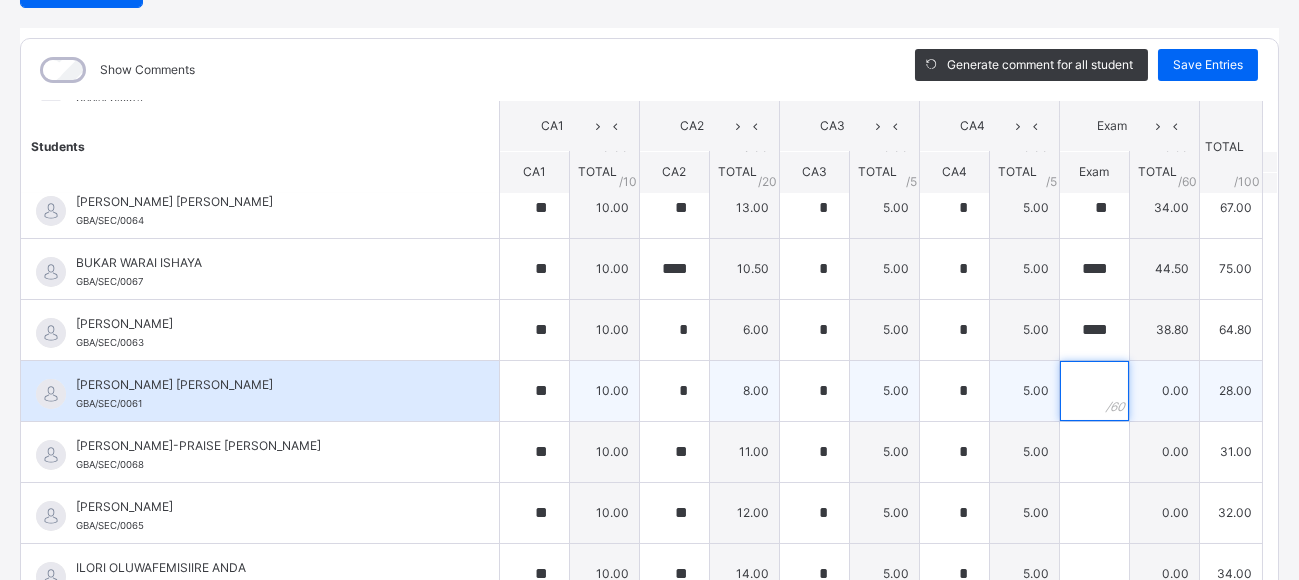 click at bounding box center [1094, 391] 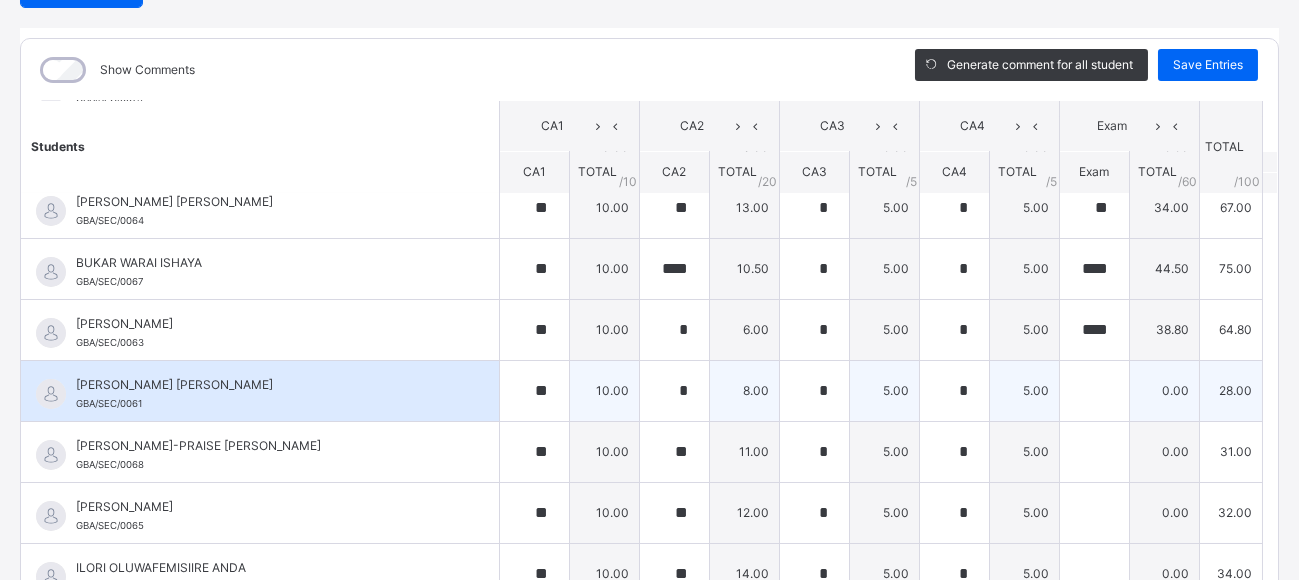 click at bounding box center (1094, 391) 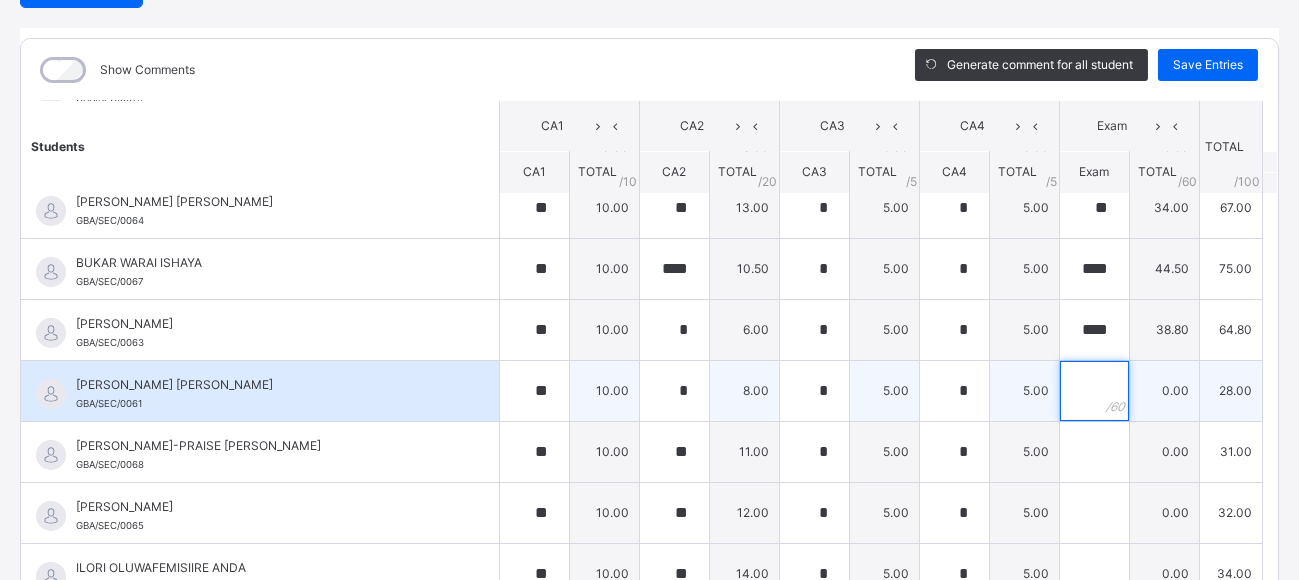 click at bounding box center (1094, 391) 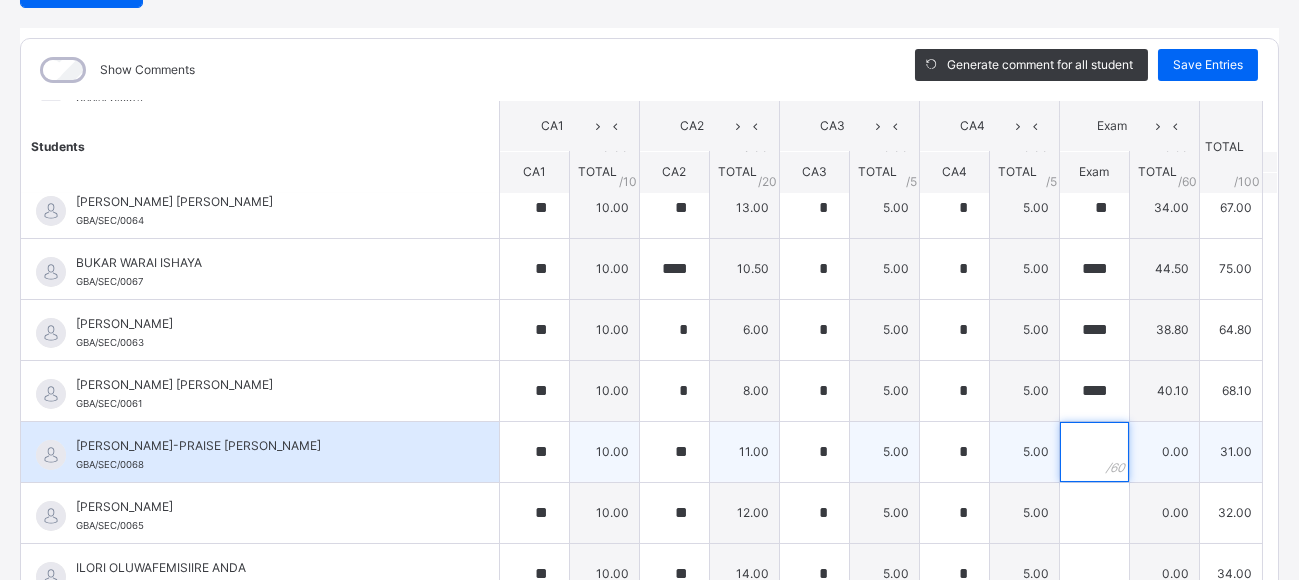 click at bounding box center (1094, 452) 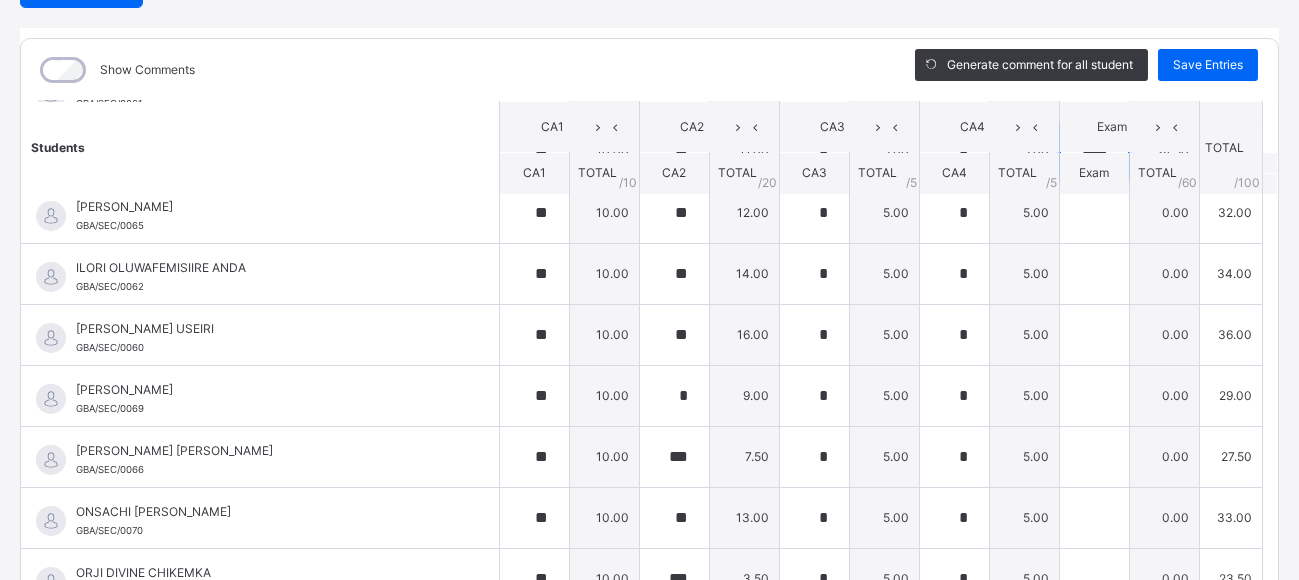 scroll, scrollTop: 300, scrollLeft: 0, axis: vertical 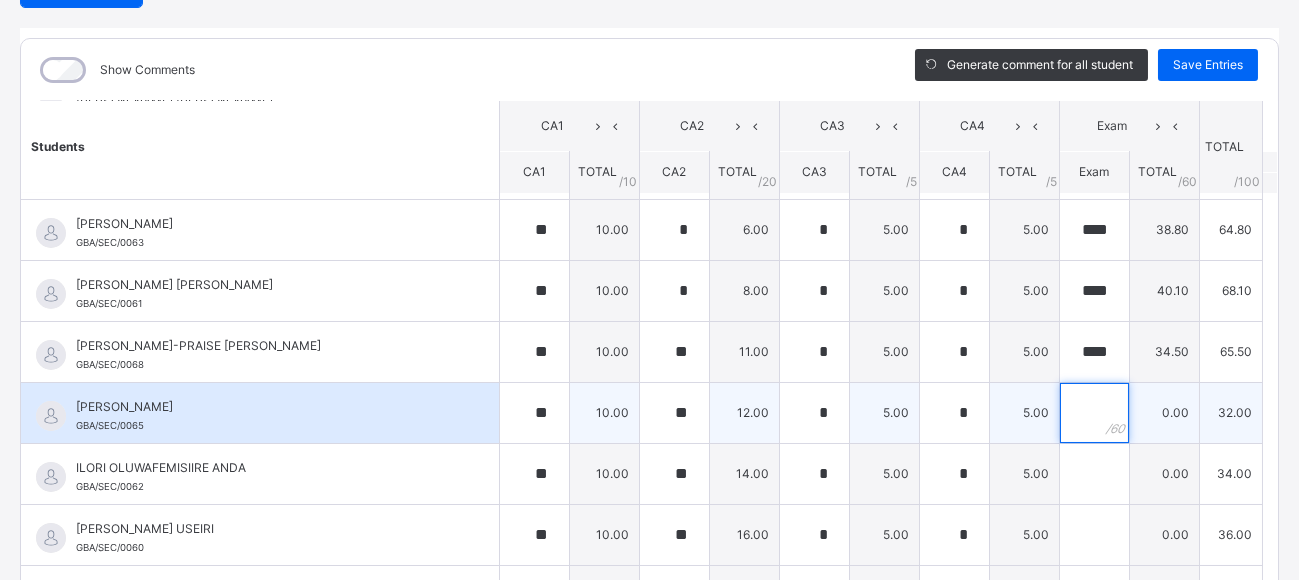 click at bounding box center (1094, 413) 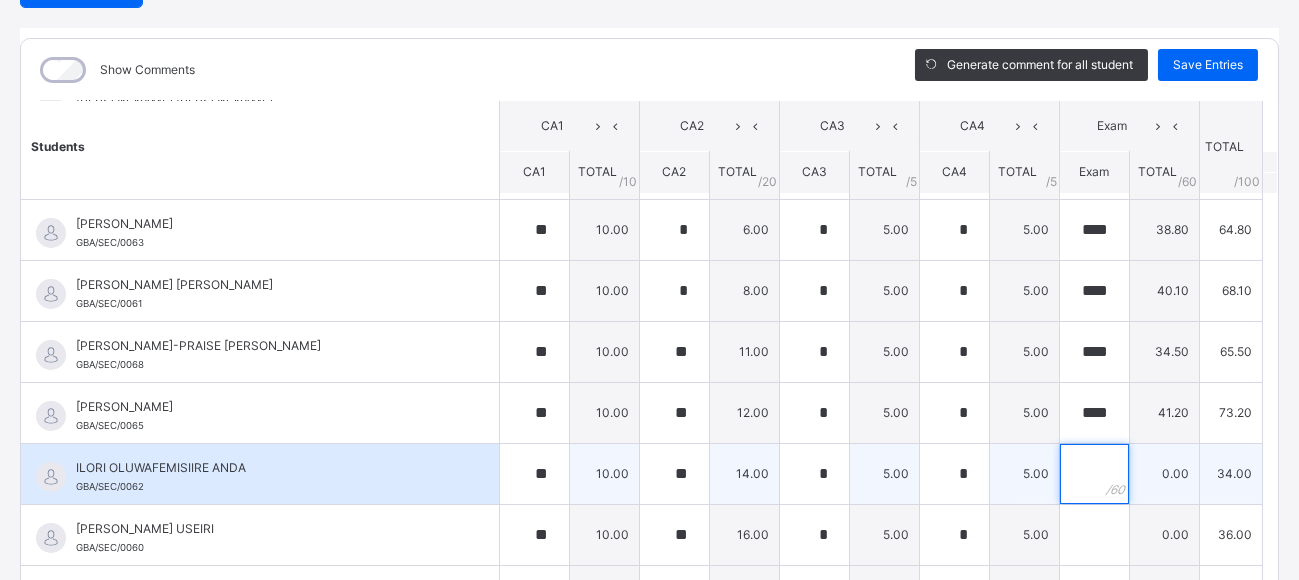 click at bounding box center [1094, 474] 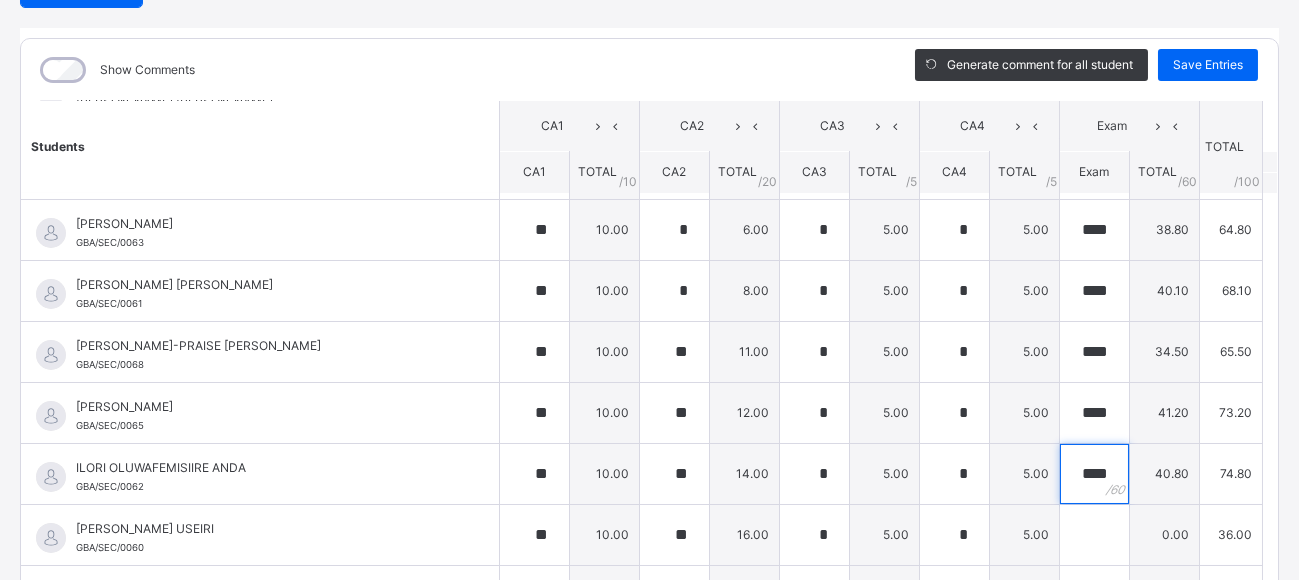 scroll, scrollTop: 400, scrollLeft: 0, axis: vertical 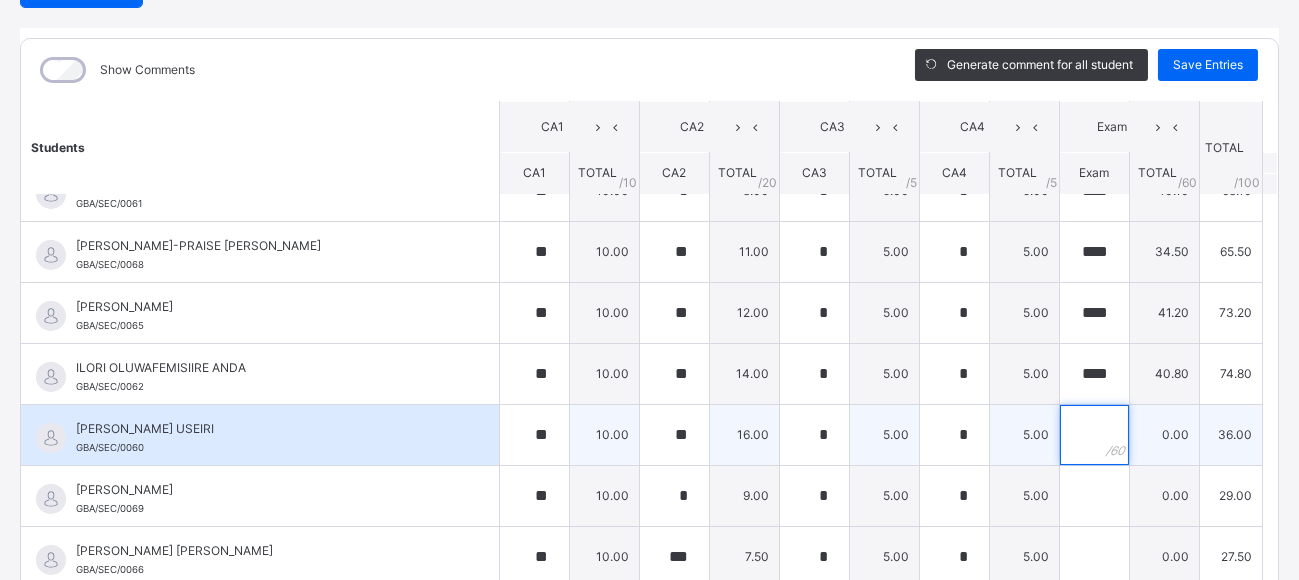 click at bounding box center (1094, 435) 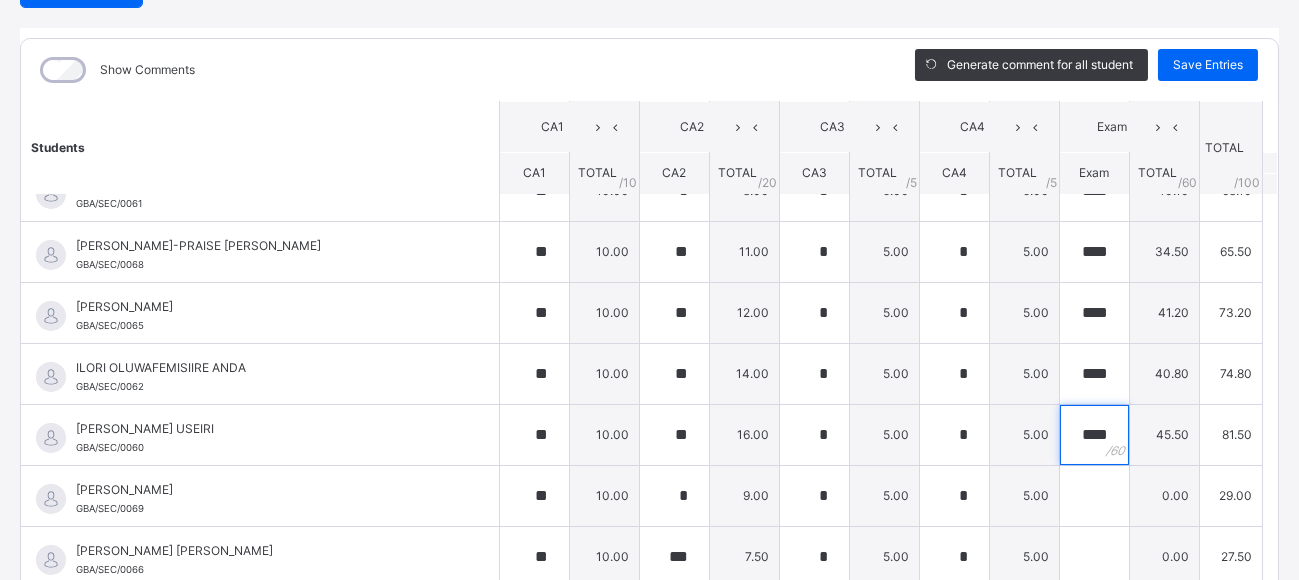 scroll, scrollTop: 629, scrollLeft: 0, axis: vertical 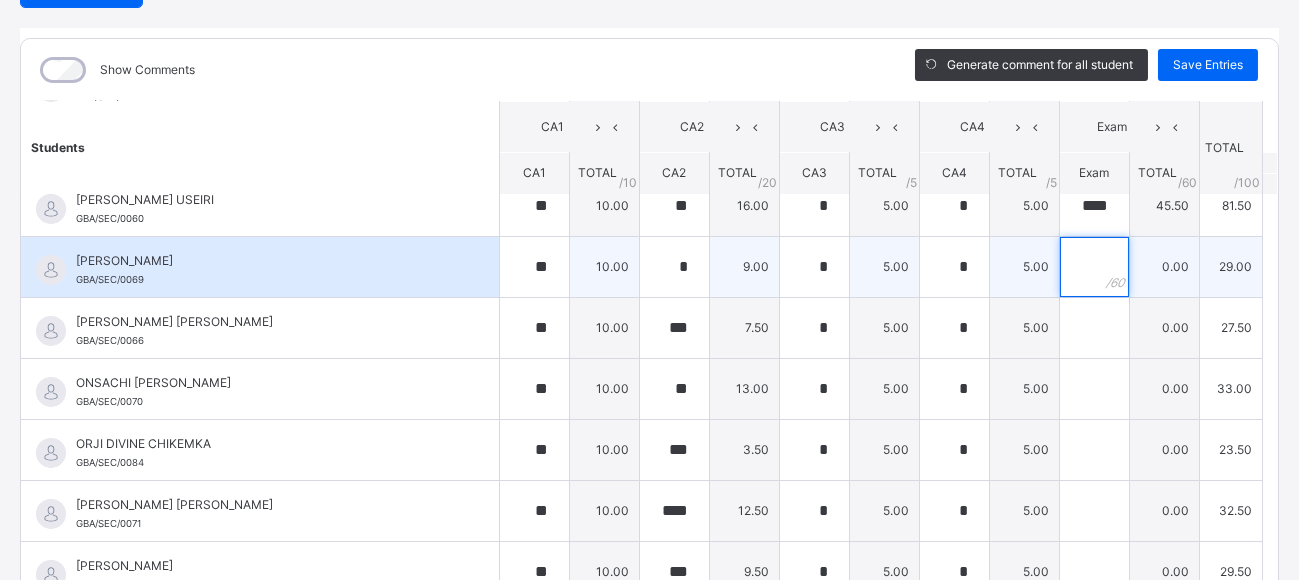 click at bounding box center [1094, 267] 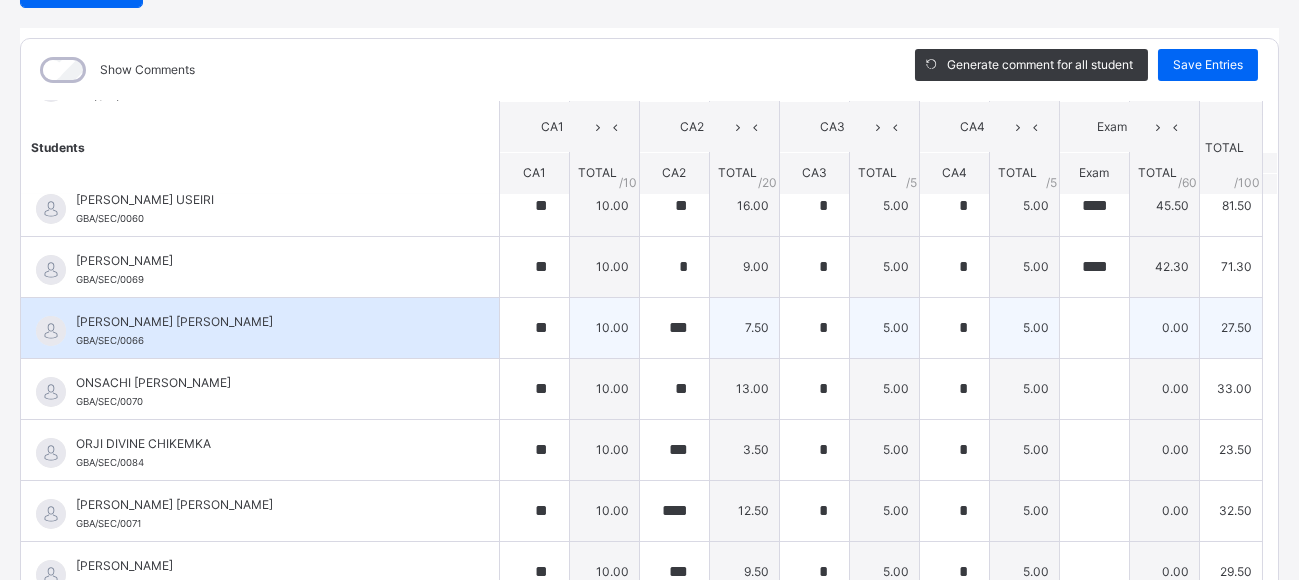 click on "5.00" at bounding box center (1024, 327) 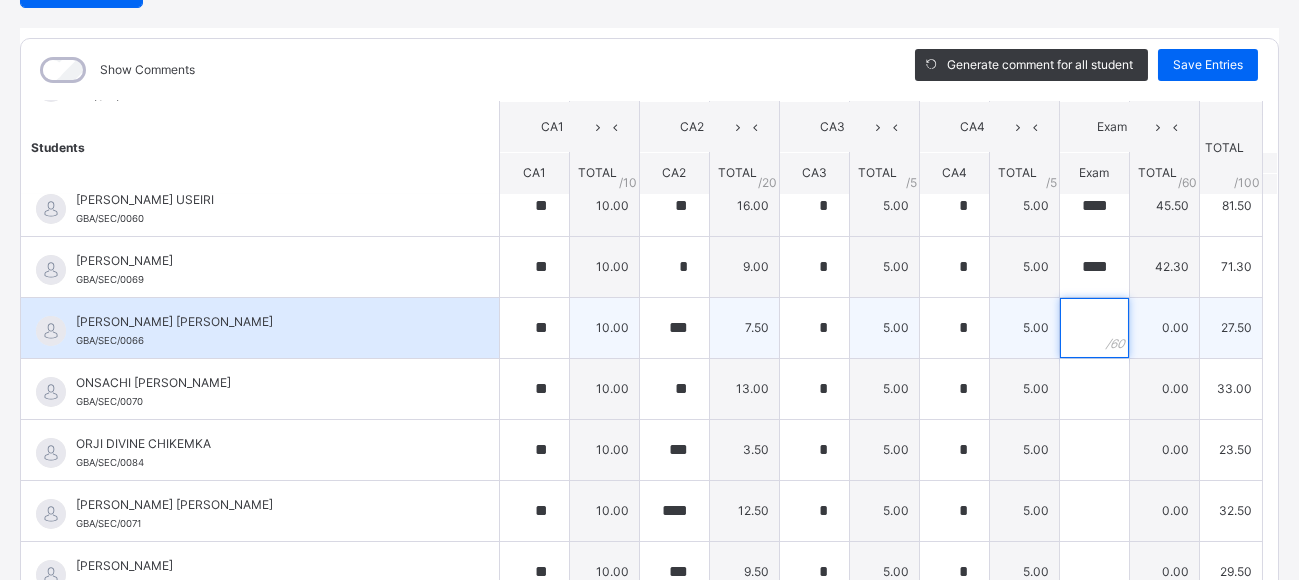 click at bounding box center (1094, 328) 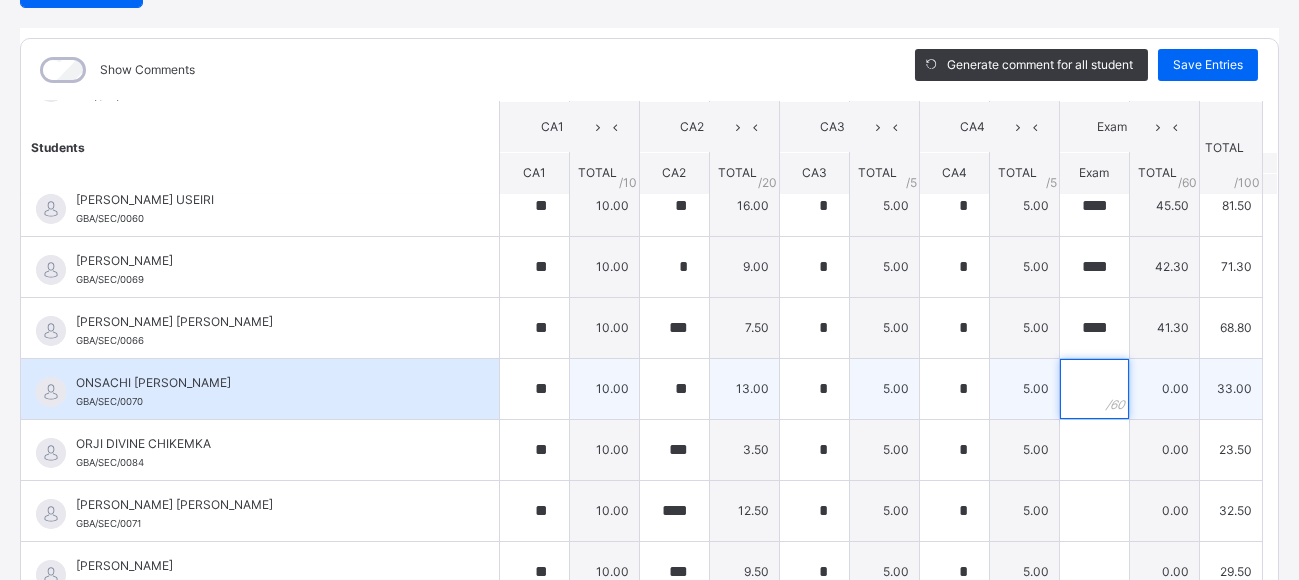 click at bounding box center (1094, 389) 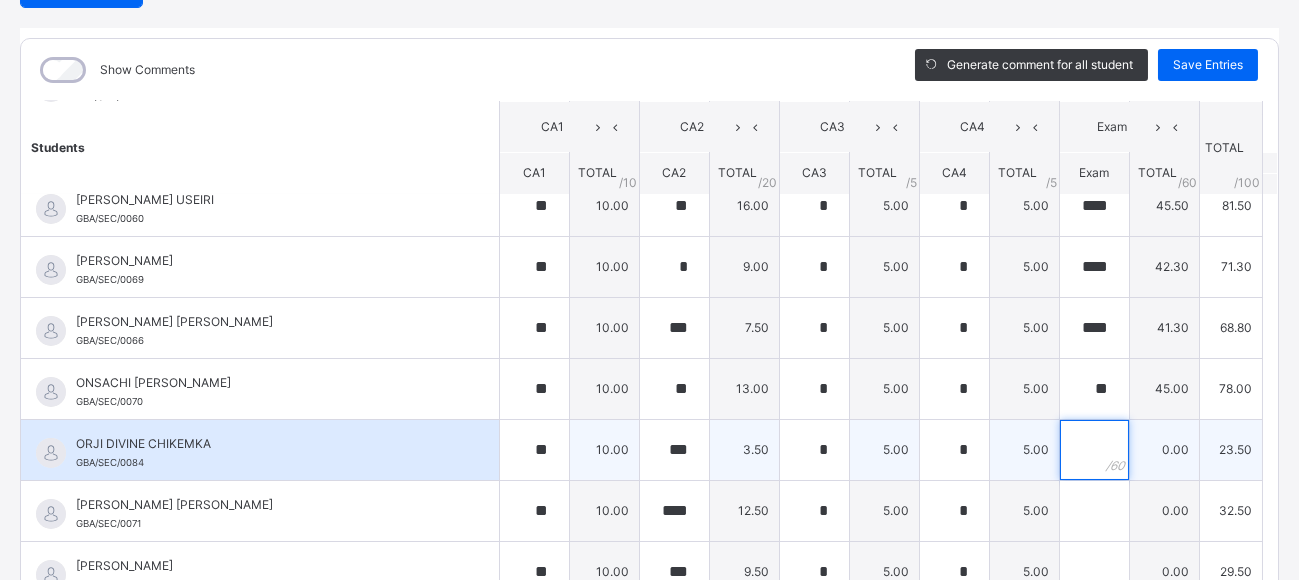 click at bounding box center (1094, 450) 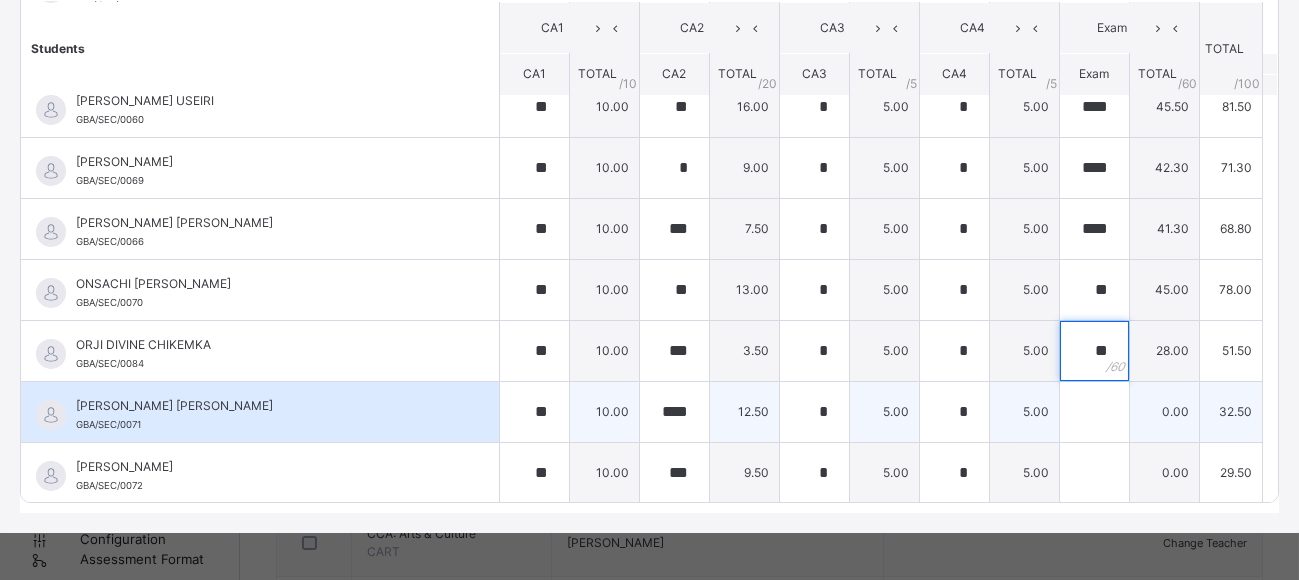 scroll, scrollTop: 330, scrollLeft: 0, axis: vertical 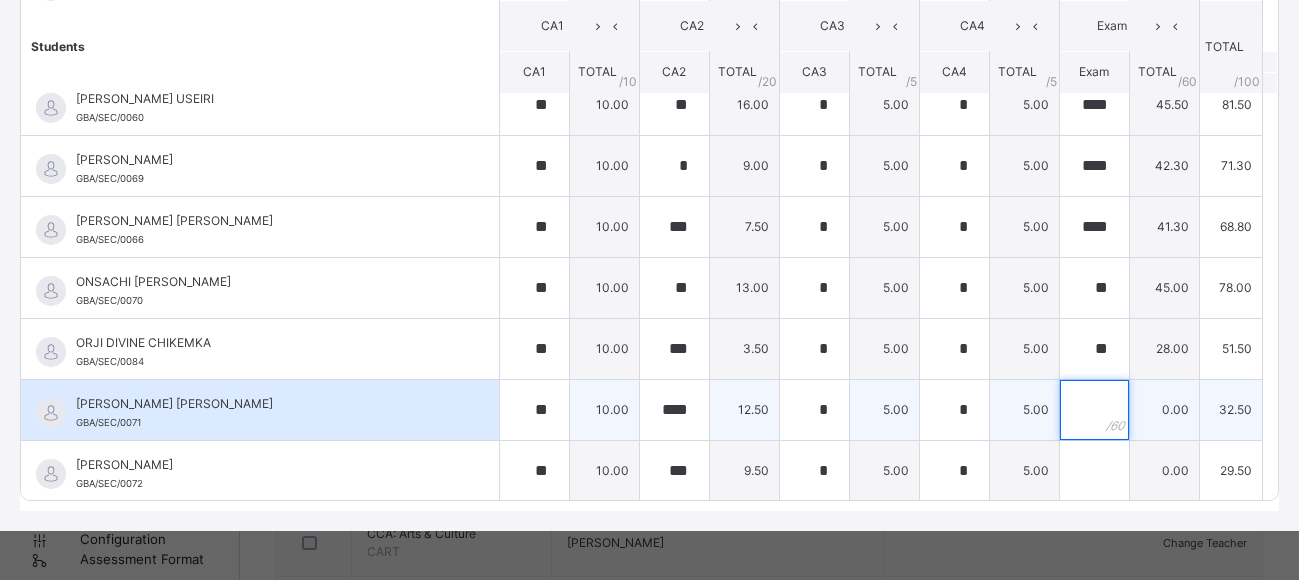 click at bounding box center [1094, 410] 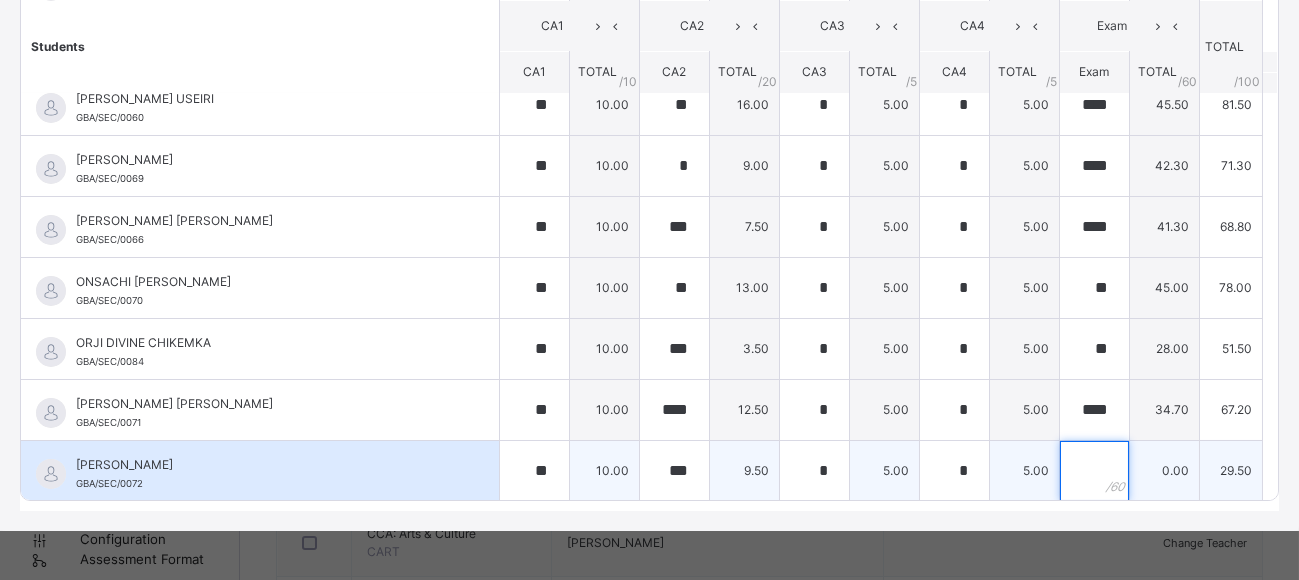 click at bounding box center [1094, 471] 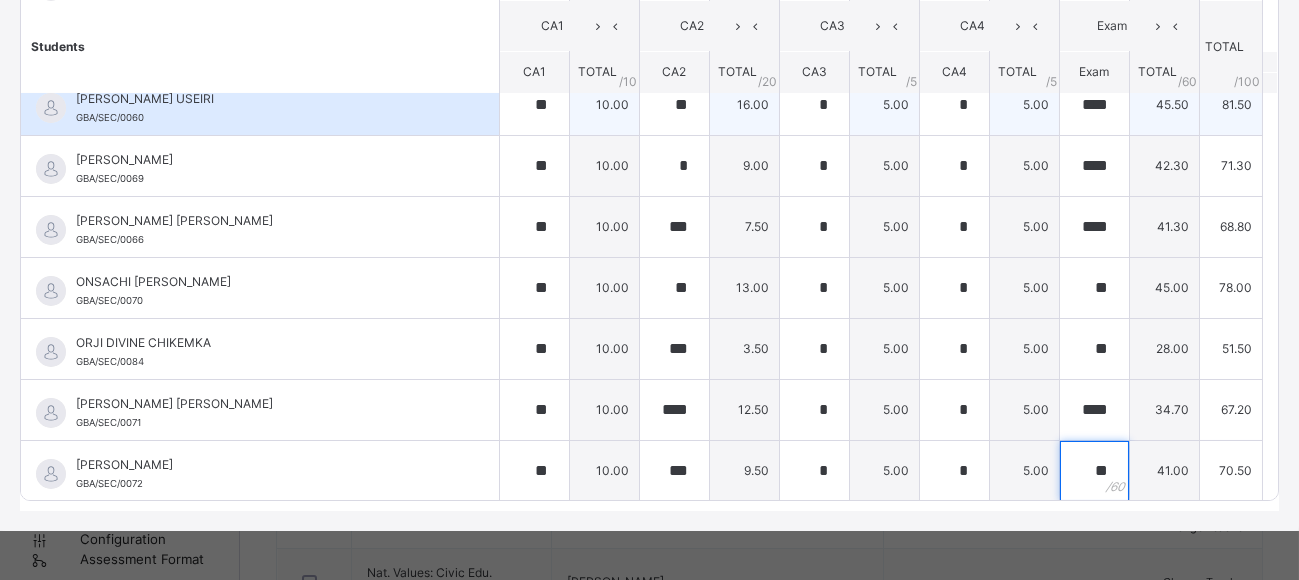 scroll, scrollTop: 1200, scrollLeft: 0, axis: vertical 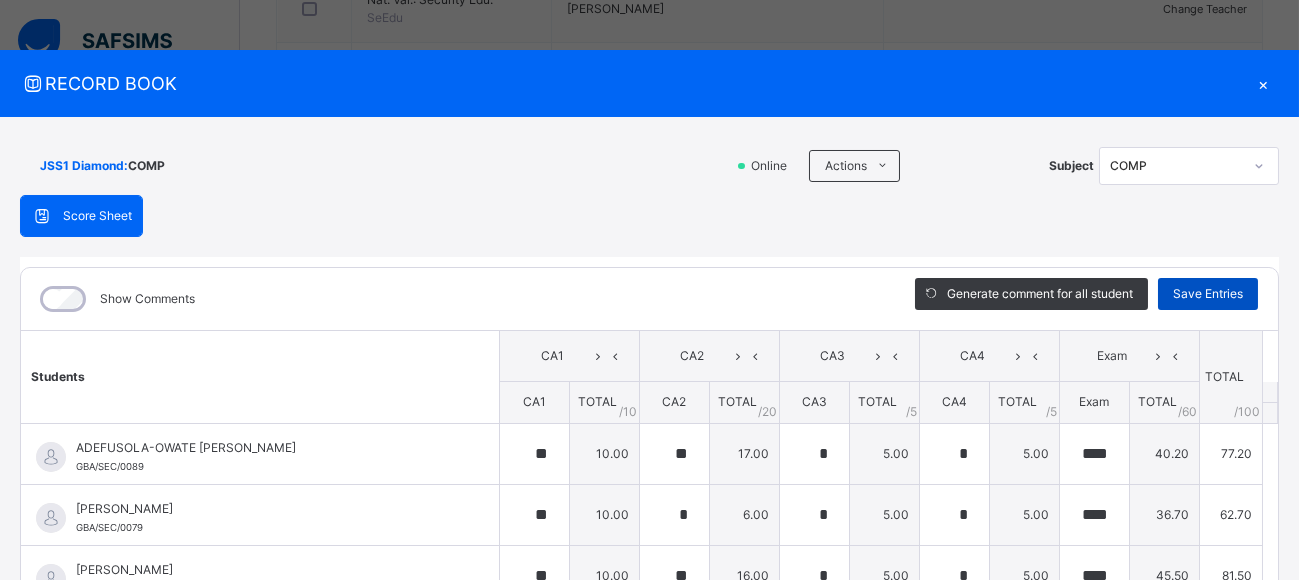 click on "Save Entries" at bounding box center (1208, 294) 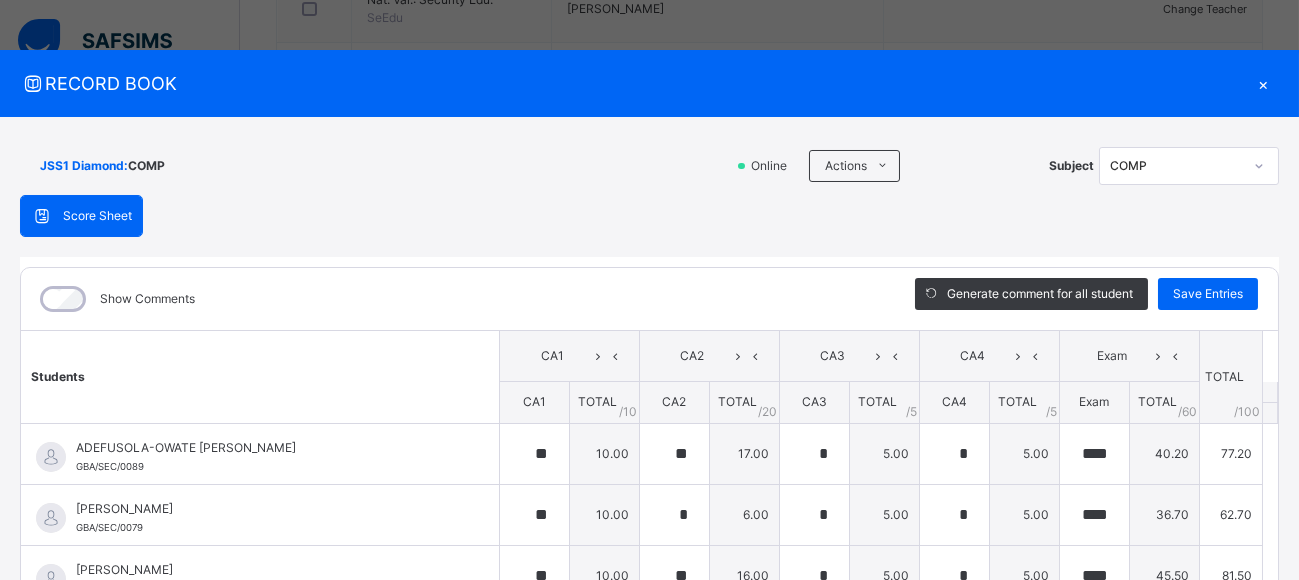 scroll, scrollTop: 300, scrollLeft: 0, axis: vertical 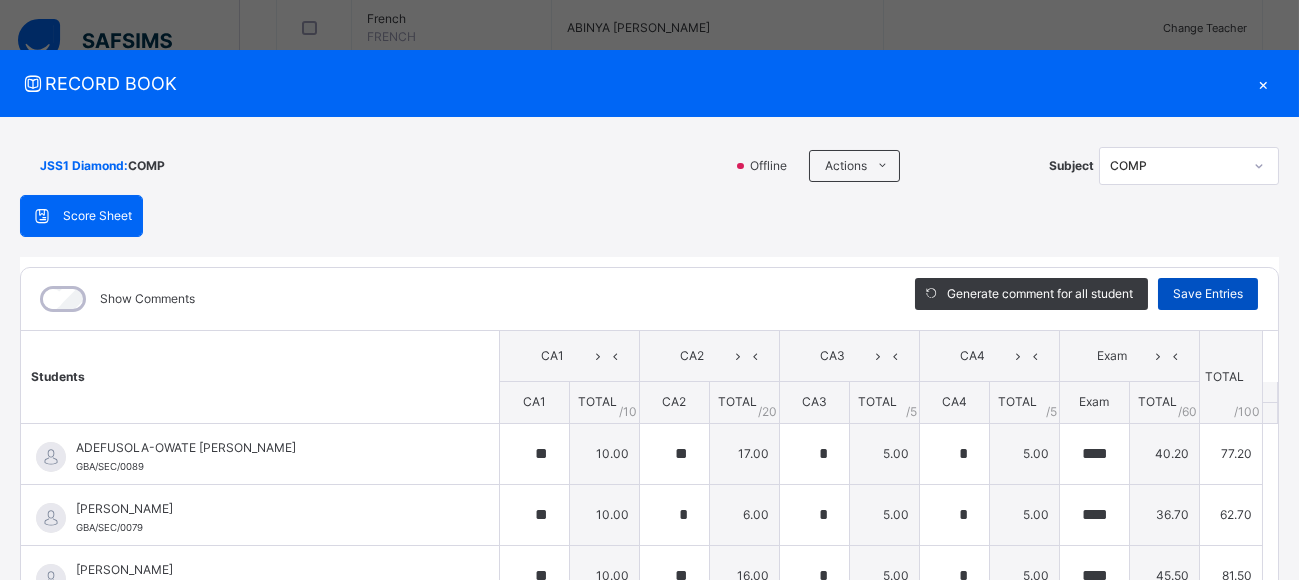 click on "Save Entries" at bounding box center [1208, 294] 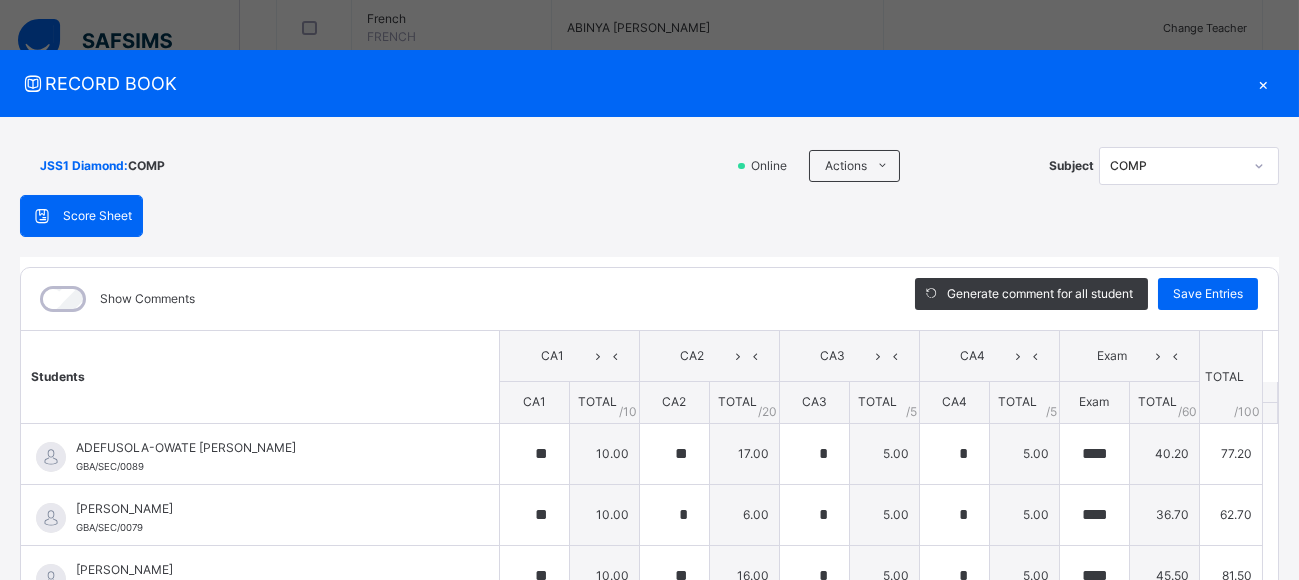 click on "COMP" at bounding box center [1176, 166] 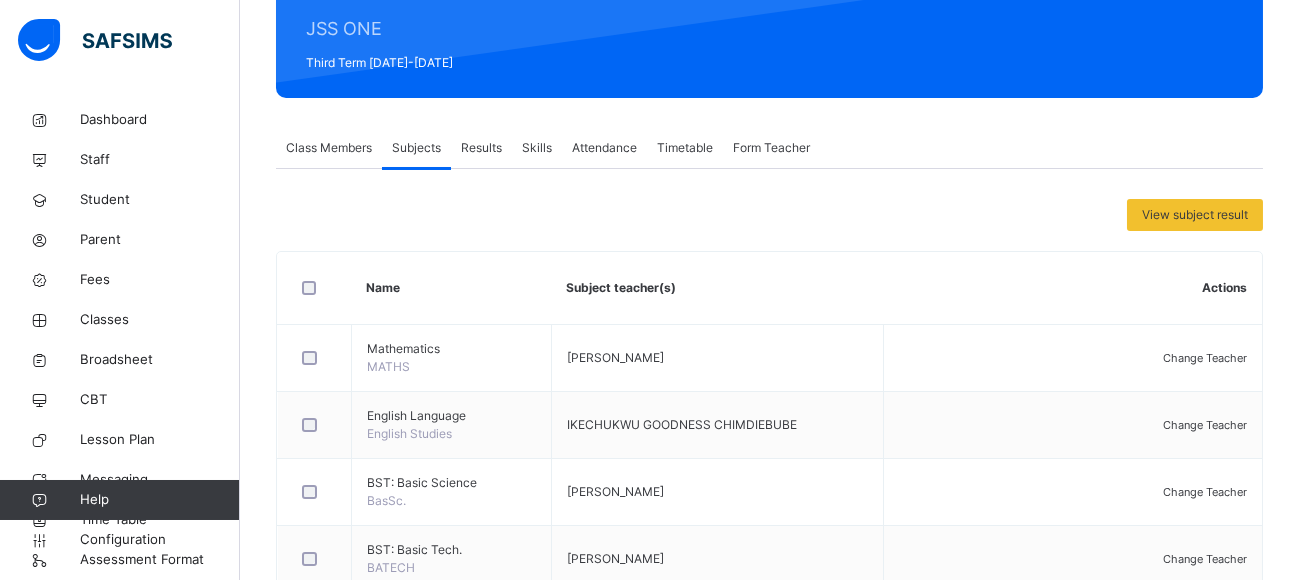 scroll, scrollTop: 0, scrollLeft: 0, axis: both 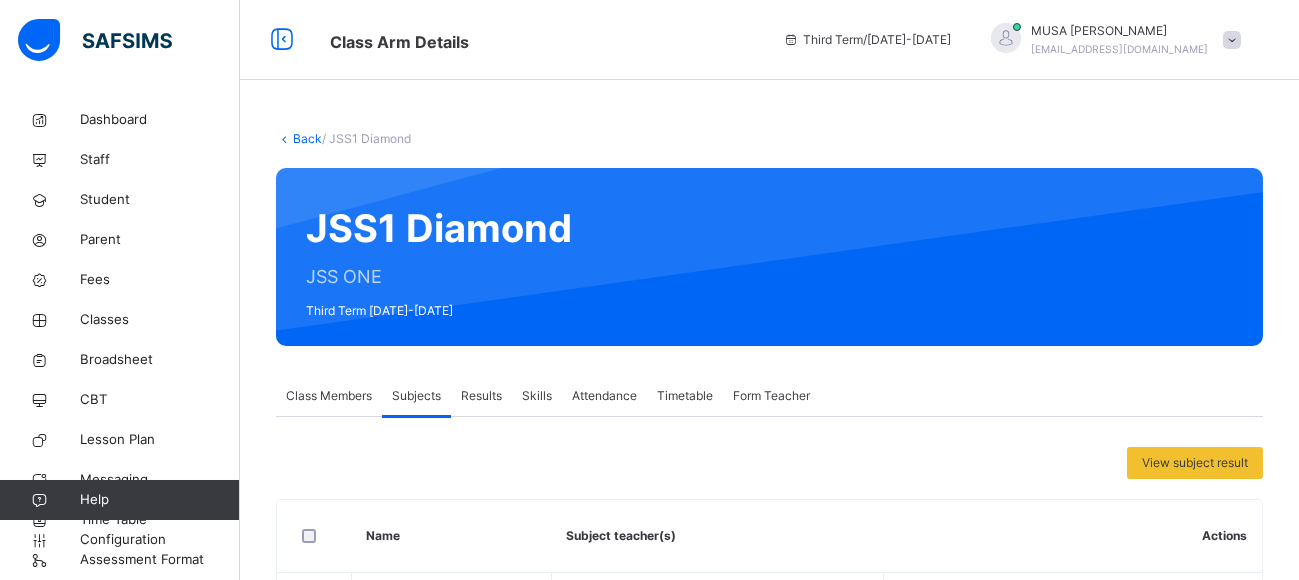 click at bounding box center (1232, 40) 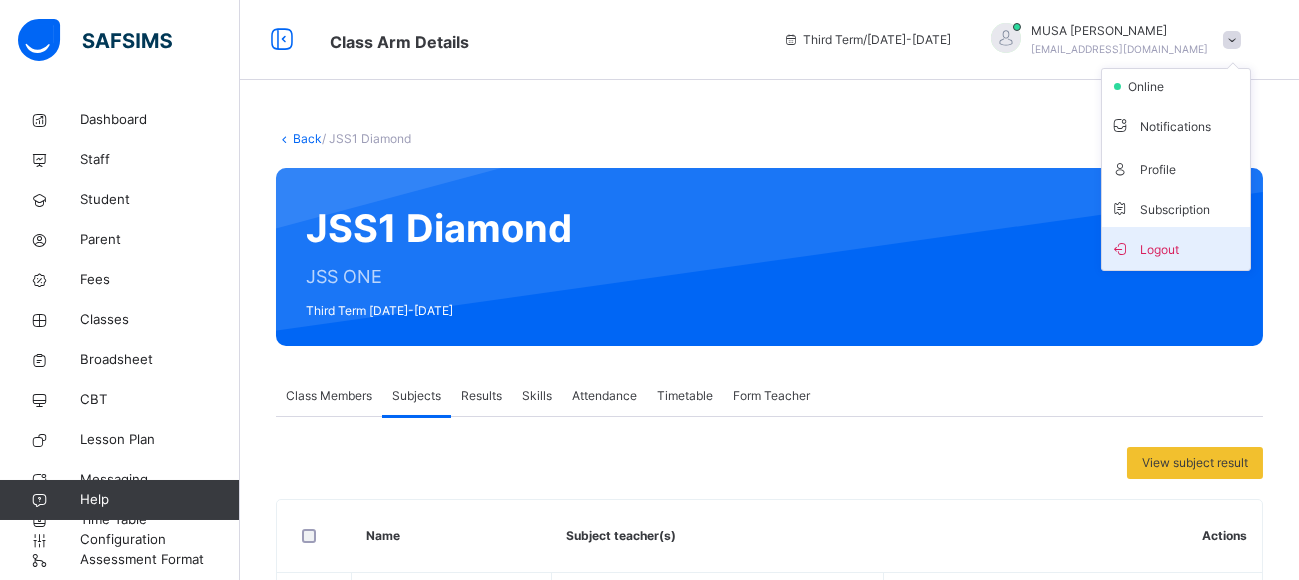 click on "Logout" at bounding box center (1176, 248) 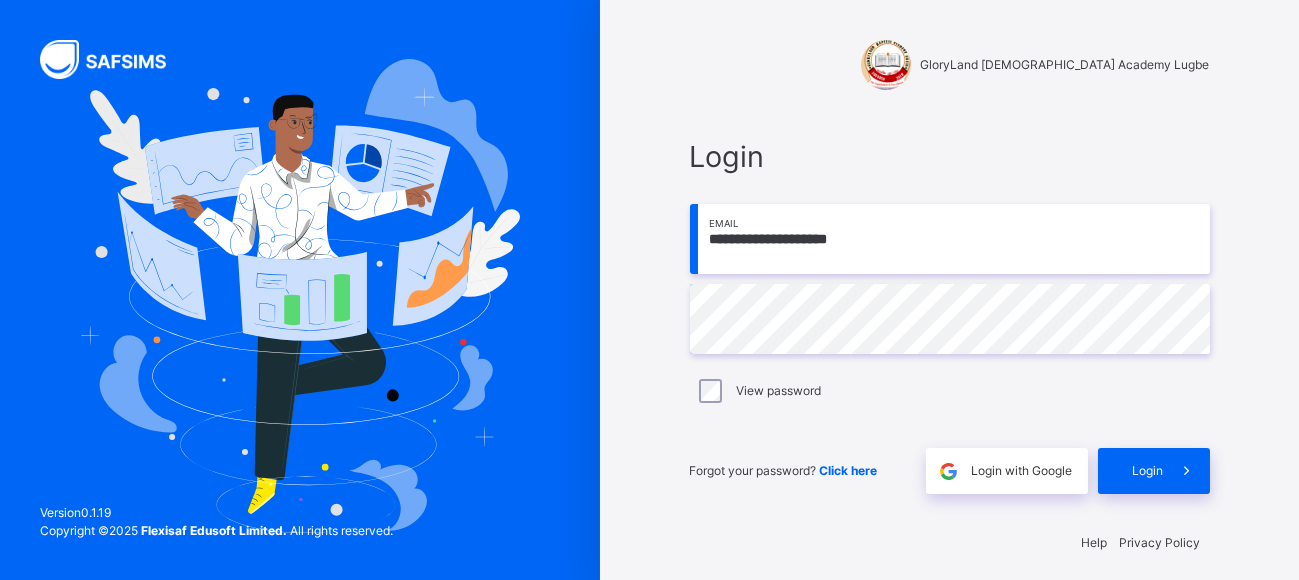 click on "**********" at bounding box center (950, 239) 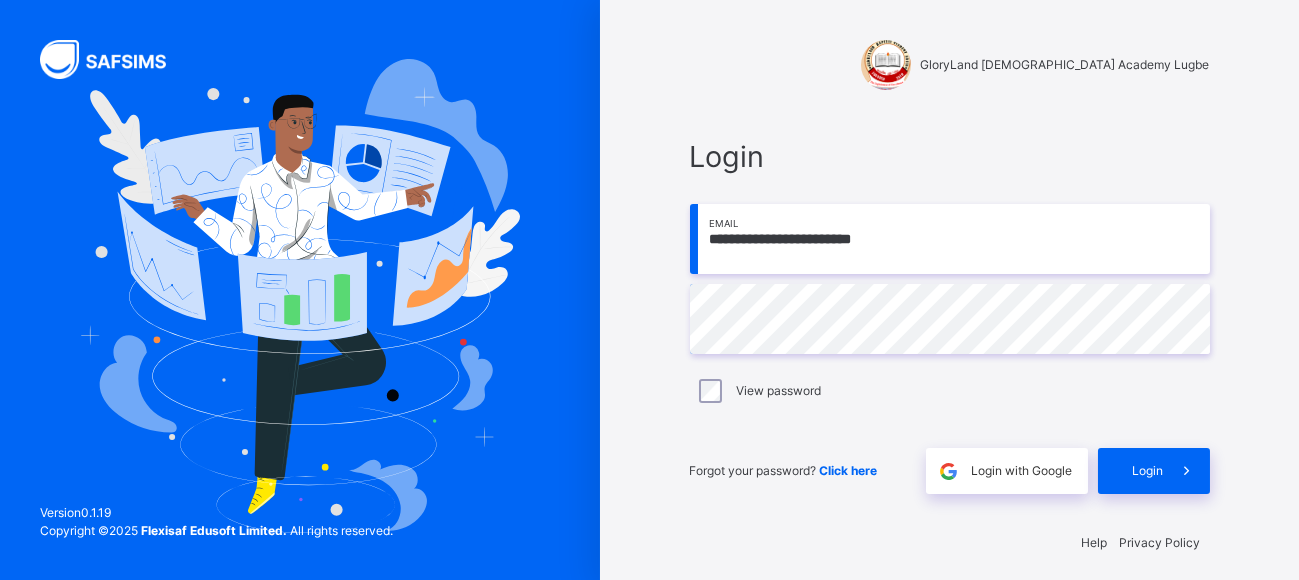 click on "**********" at bounding box center (950, 314) 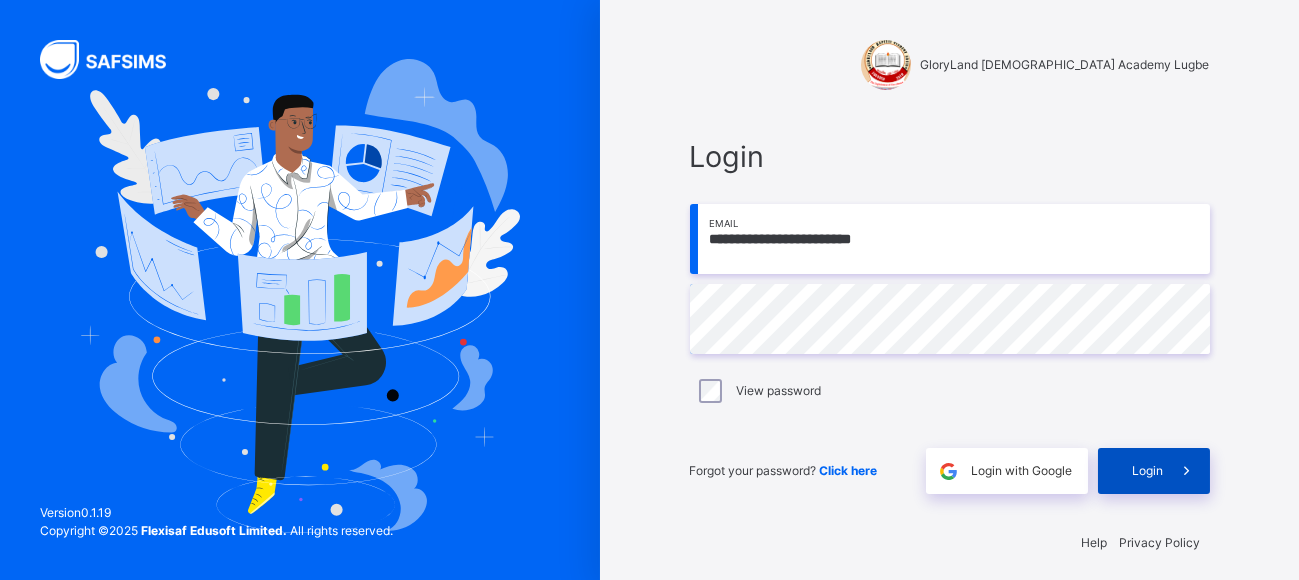 click at bounding box center [1187, 471] 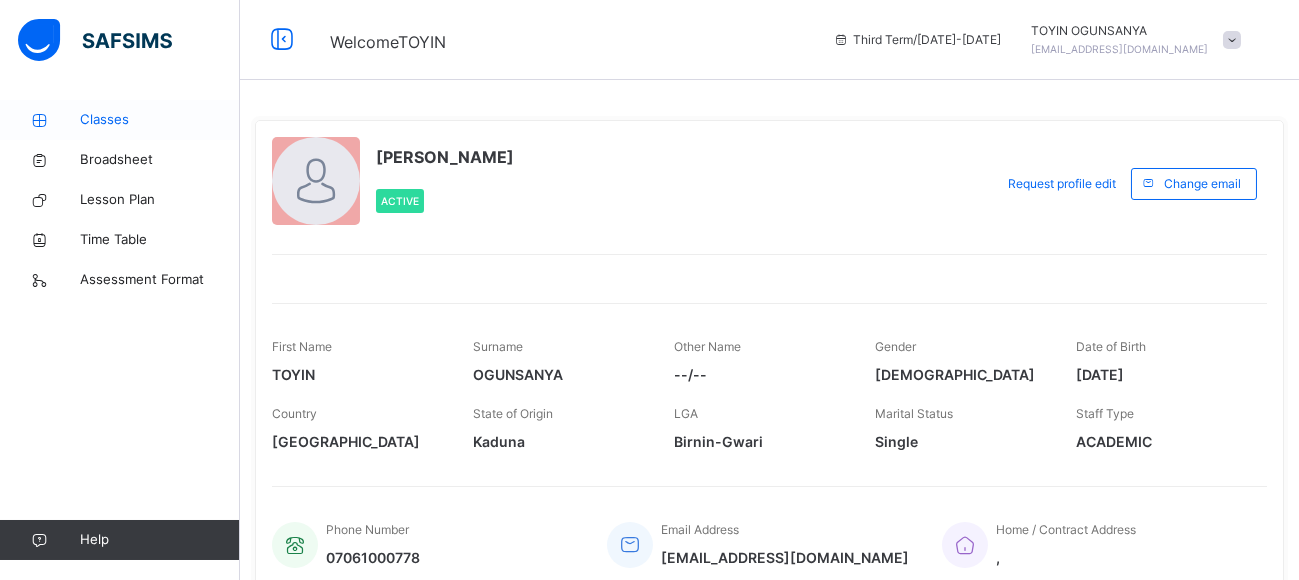 click on "Classes" at bounding box center (160, 120) 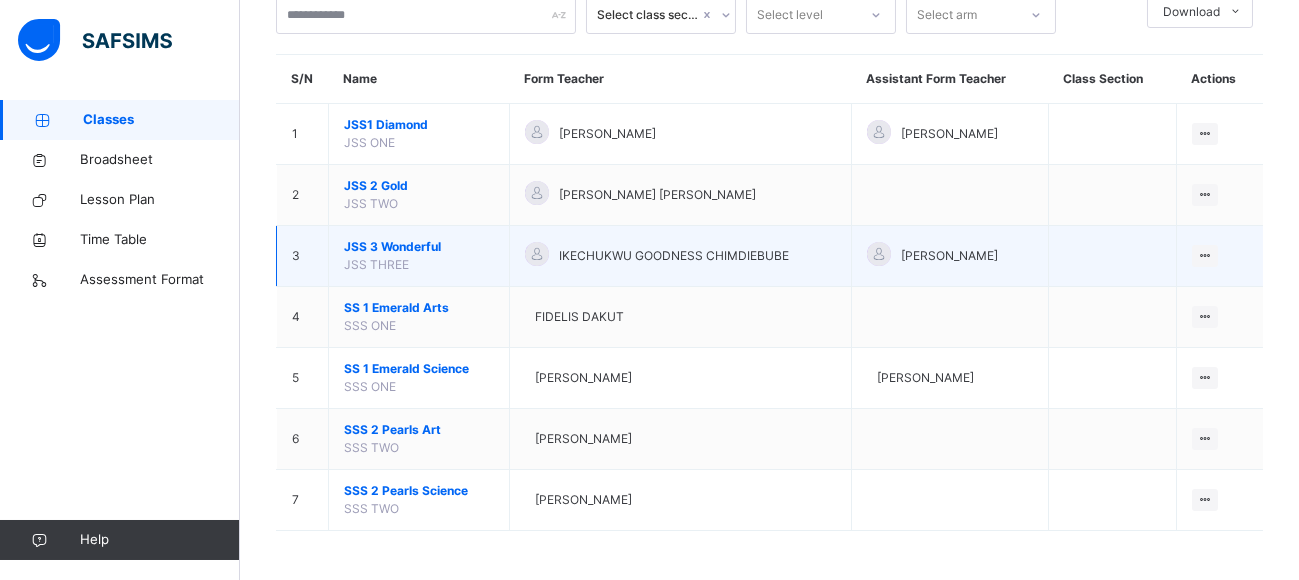 scroll, scrollTop: 0, scrollLeft: 0, axis: both 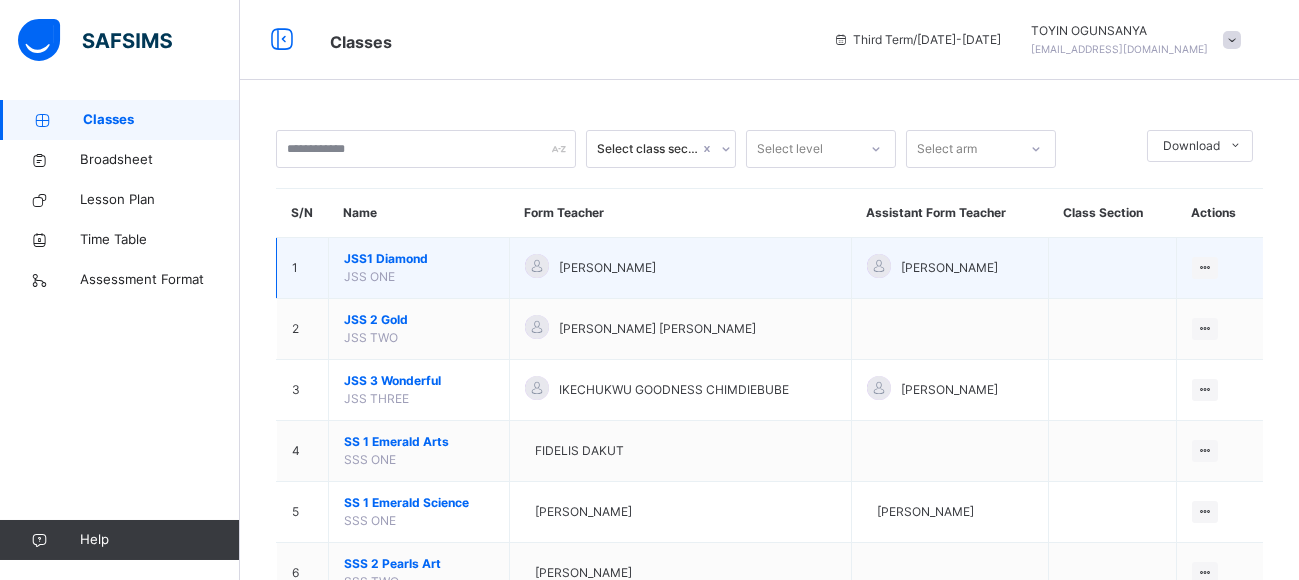 click on "JSS1   Diamond" at bounding box center (419, 259) 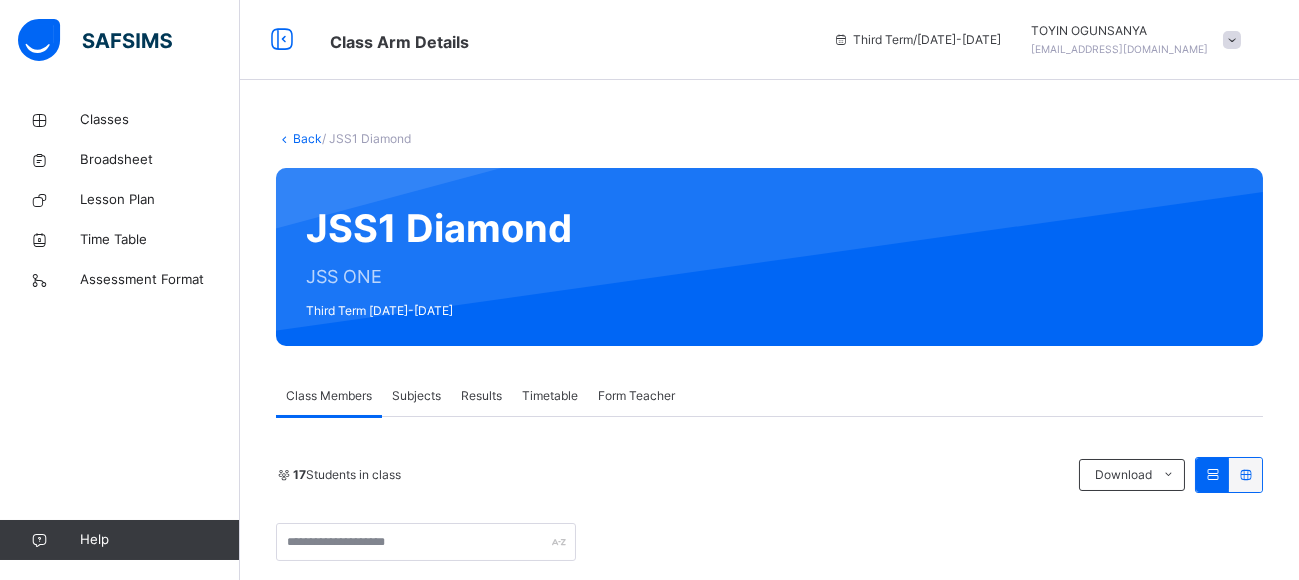 click on "Subjects" at bounding box center [416, 396] 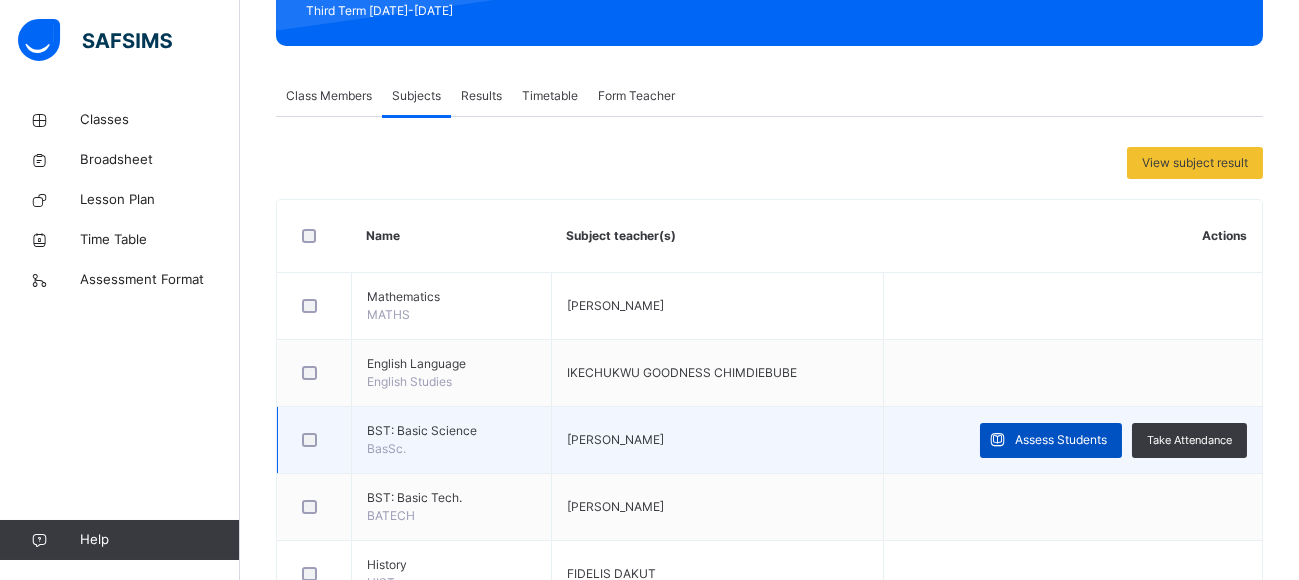 click at bounding box center [997, 440] 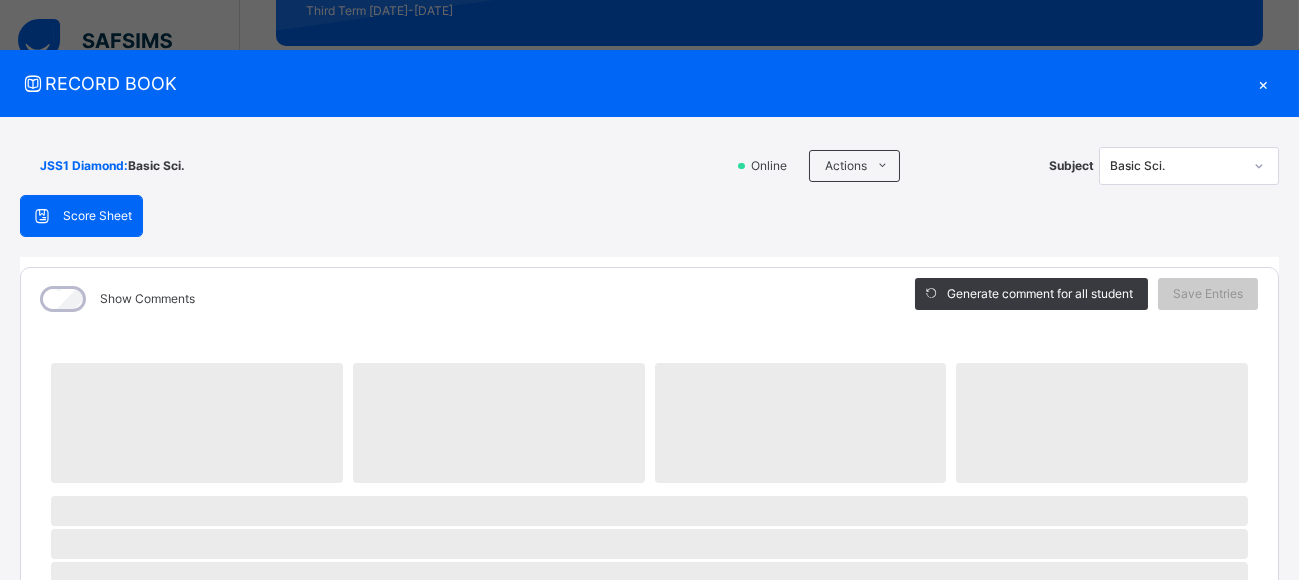 scroll, scrollTop: 500, scrollLeft: 0, axis: vertical 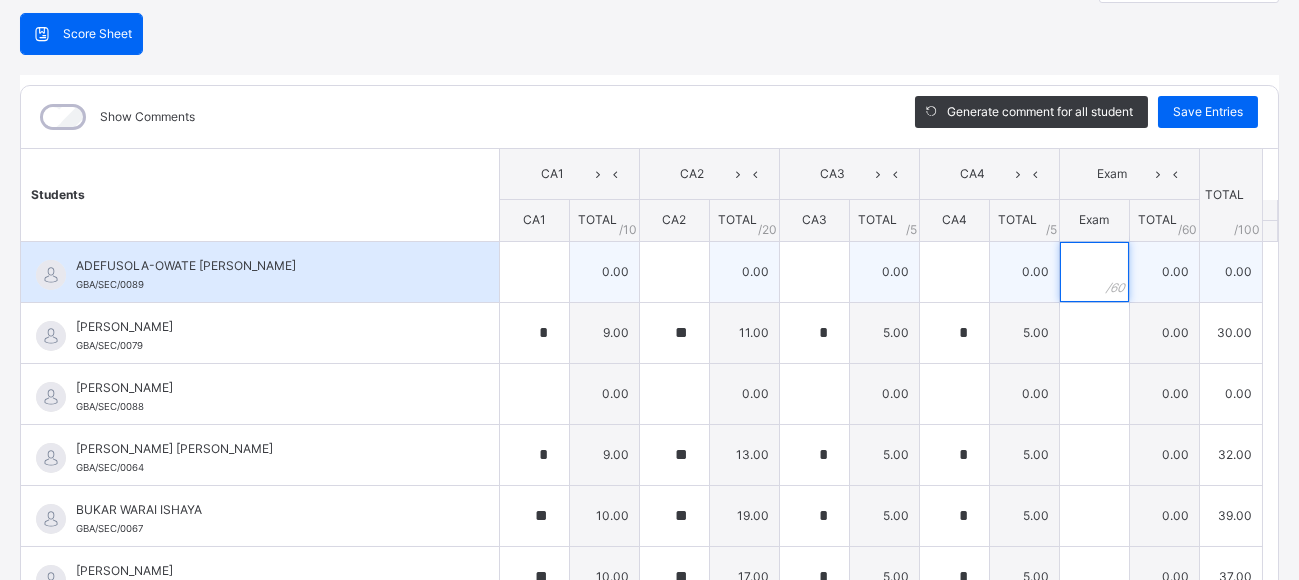 click at bounding box center (1094, 272) 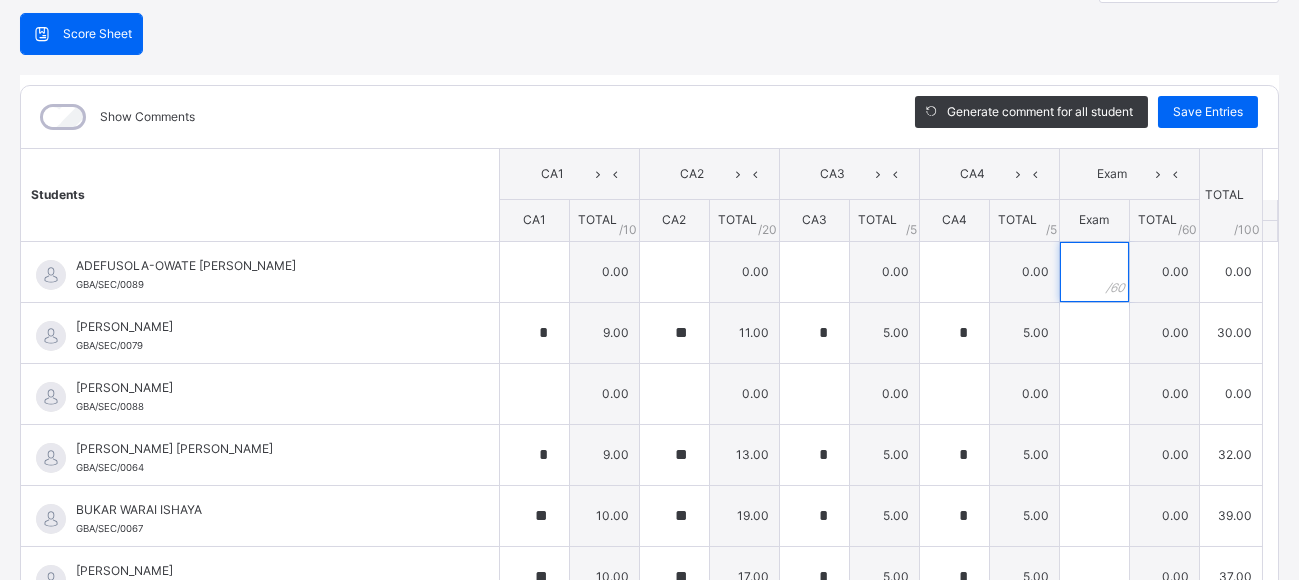 scroll, scrollTop: 900, scrollLeft: 0, axis: vertical 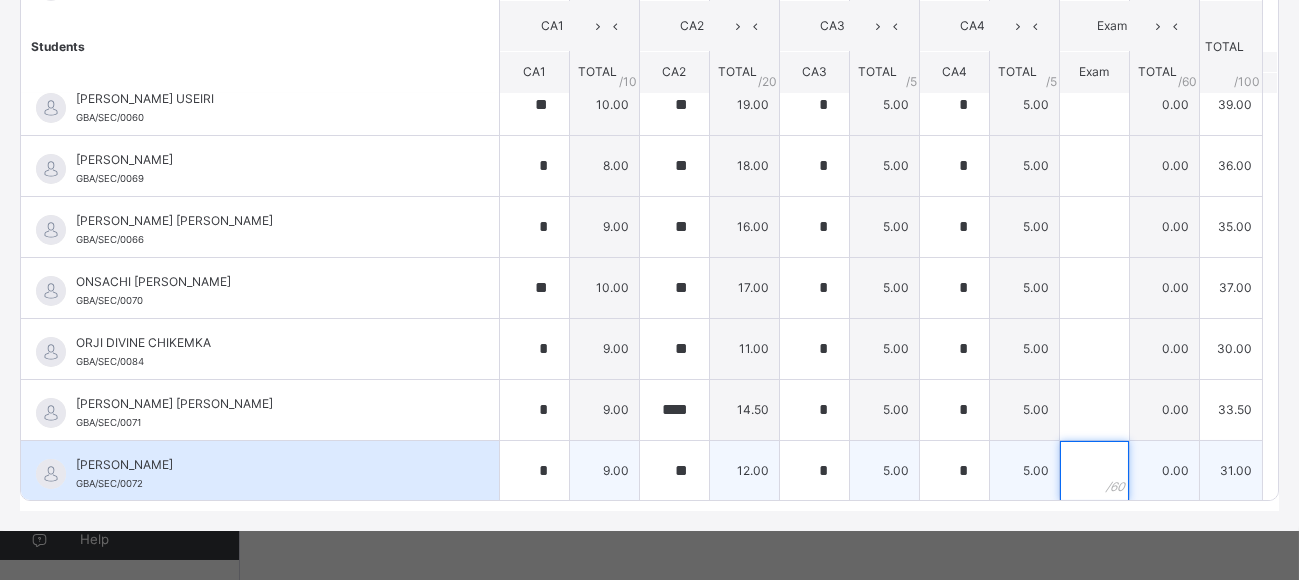 click at bounding box center (1094, 471) 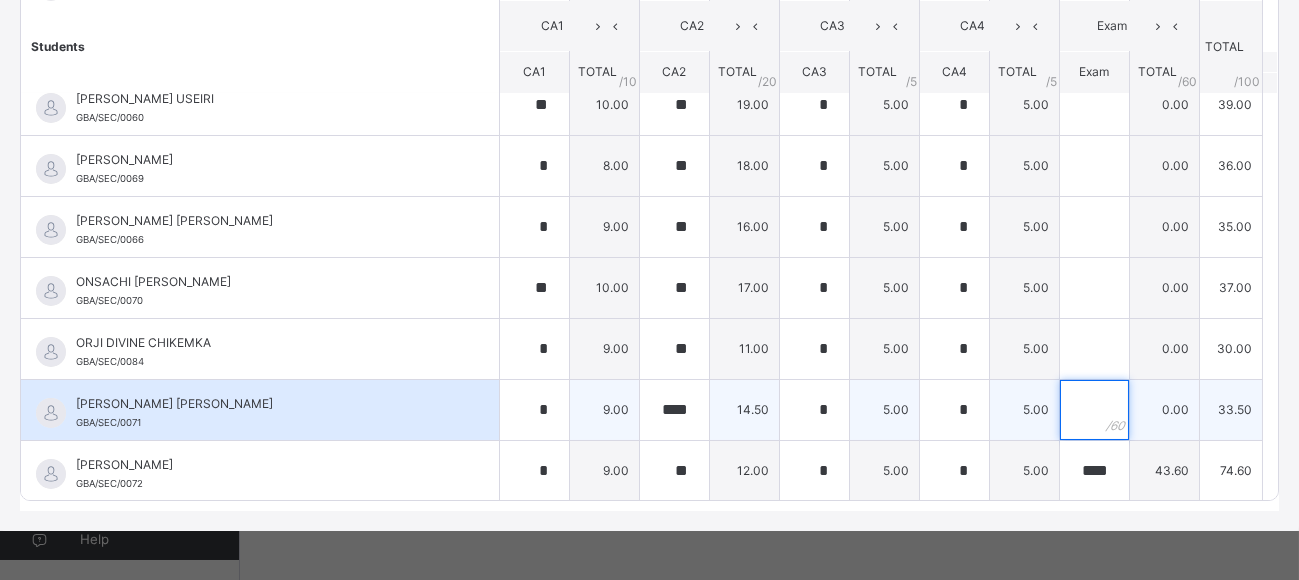 click at bounding box center [1094, 410] 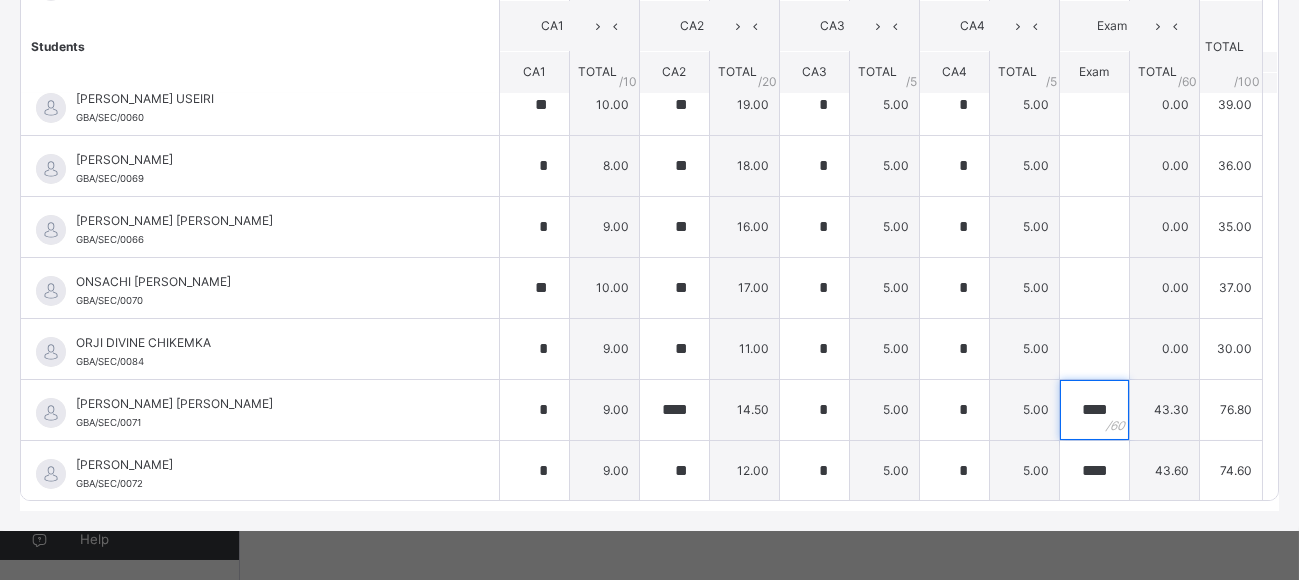 scroll, scrollTop: 230, scrollLeft: 0, axis: vertical 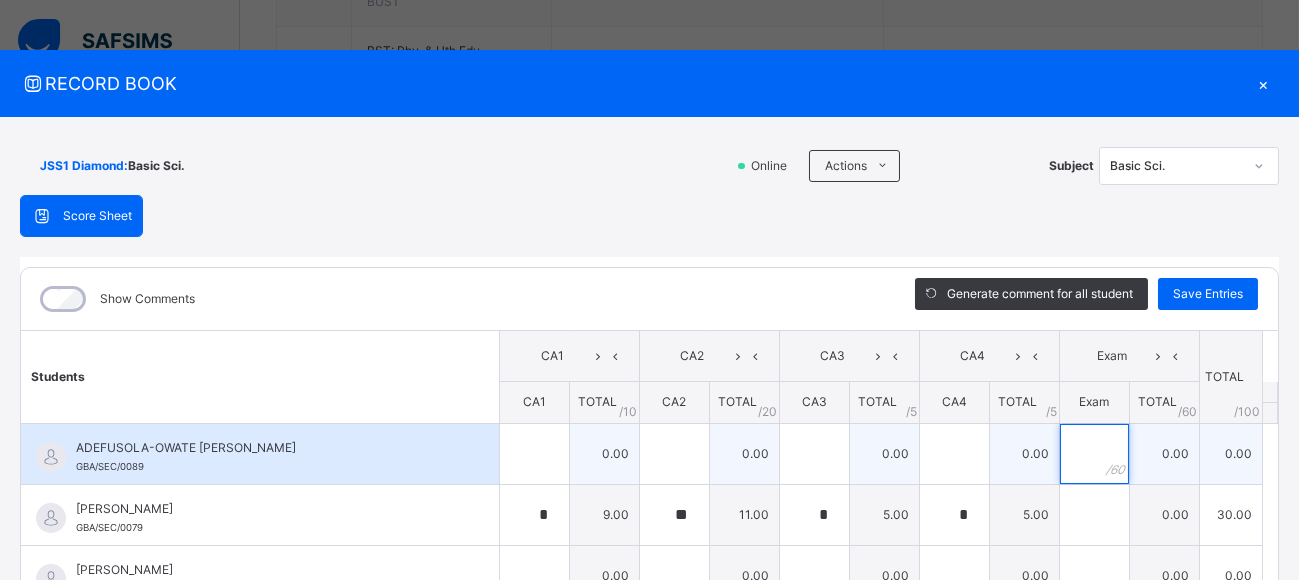 click at bounding box center [1094, 454] 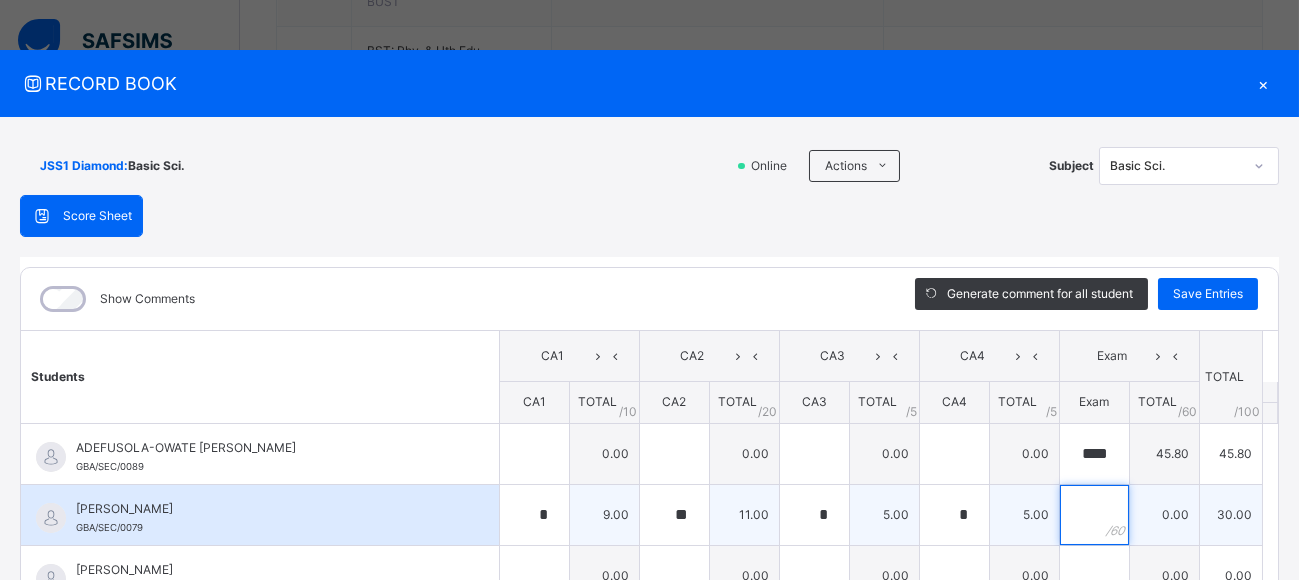 click at bounding box center [1094, 515] 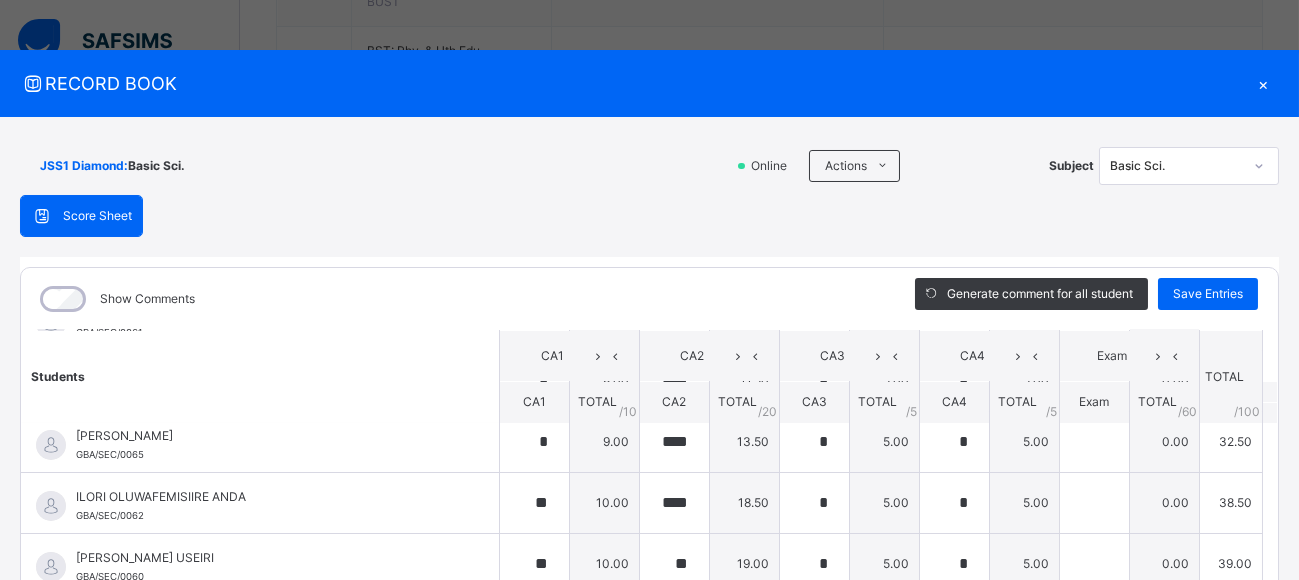 scroll, scrollTop: 400, scrollLeft: 0, axis: vertical 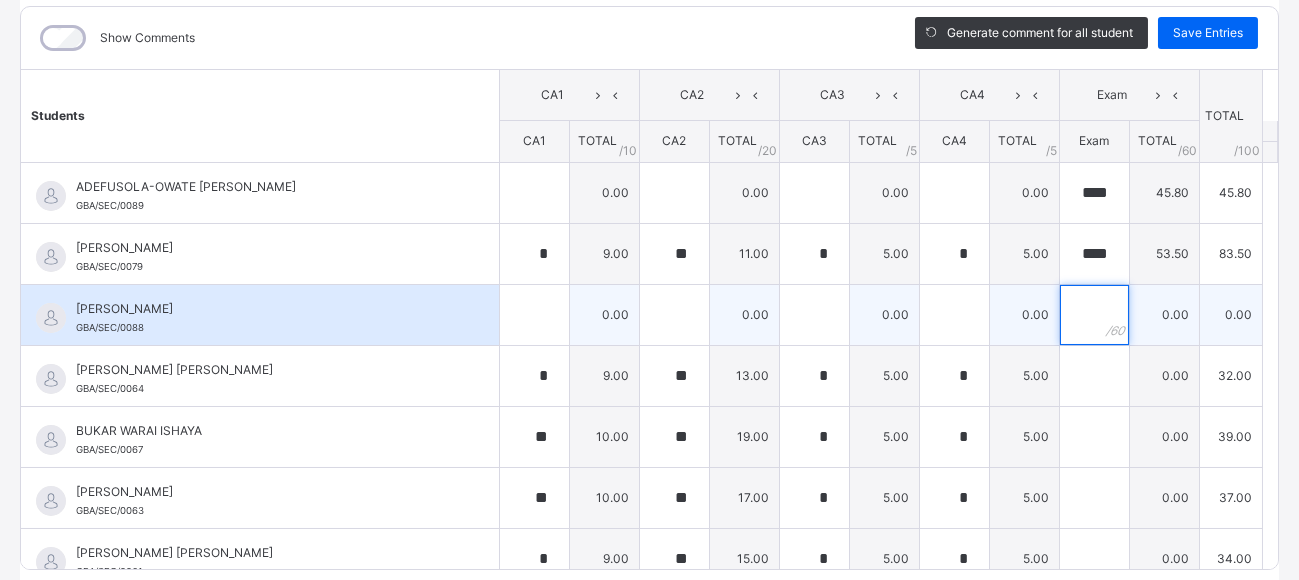 click at bounding box center (1094, 315) 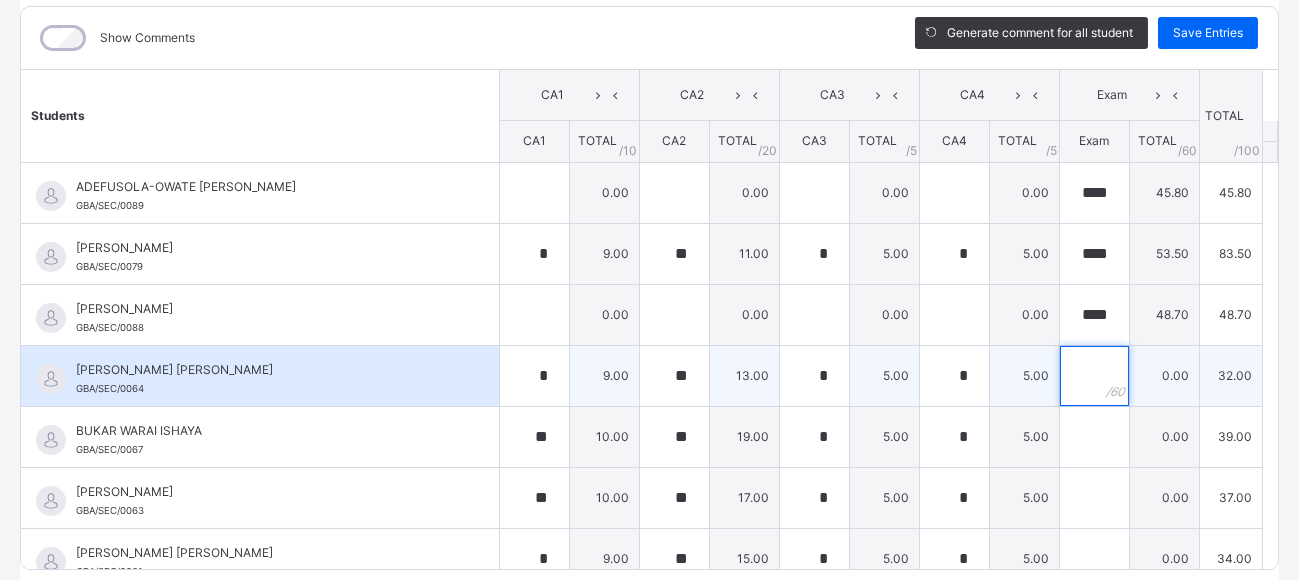 click at bounding box center (1094, 376) 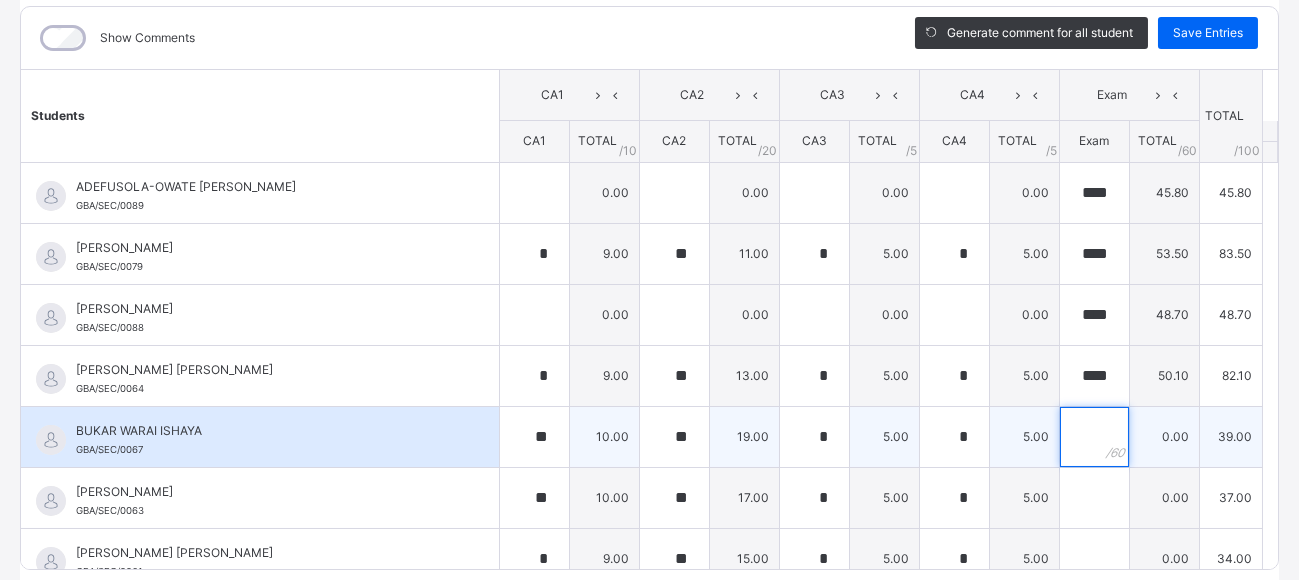 click at bounding box center (1094, 437) 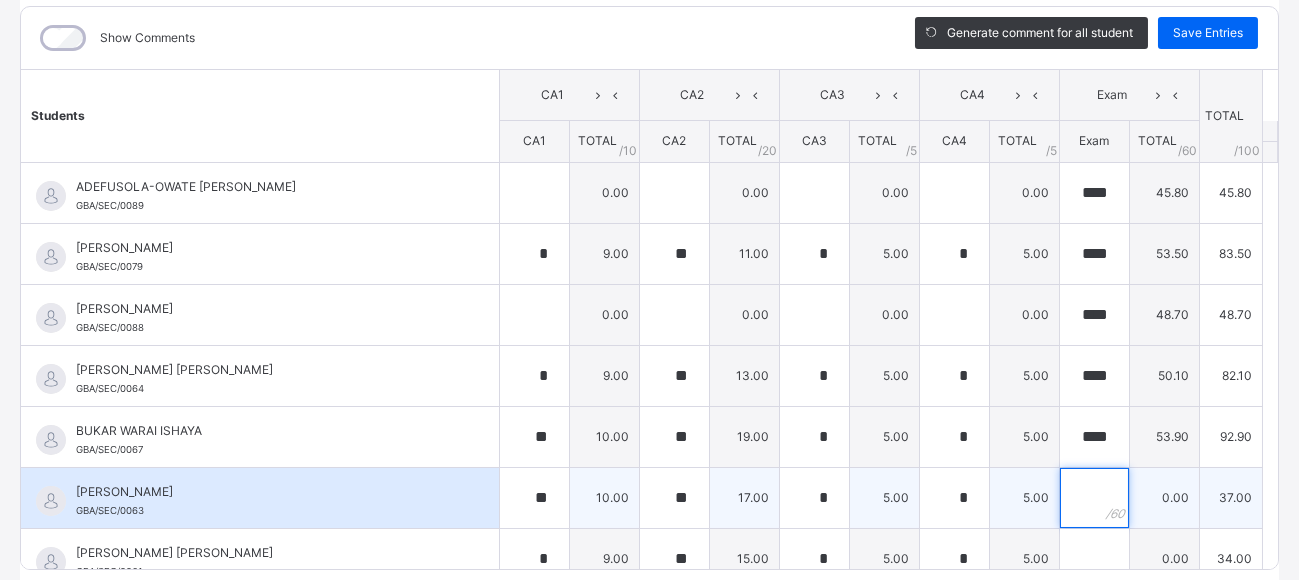 click at bounding box center [1094, 498] 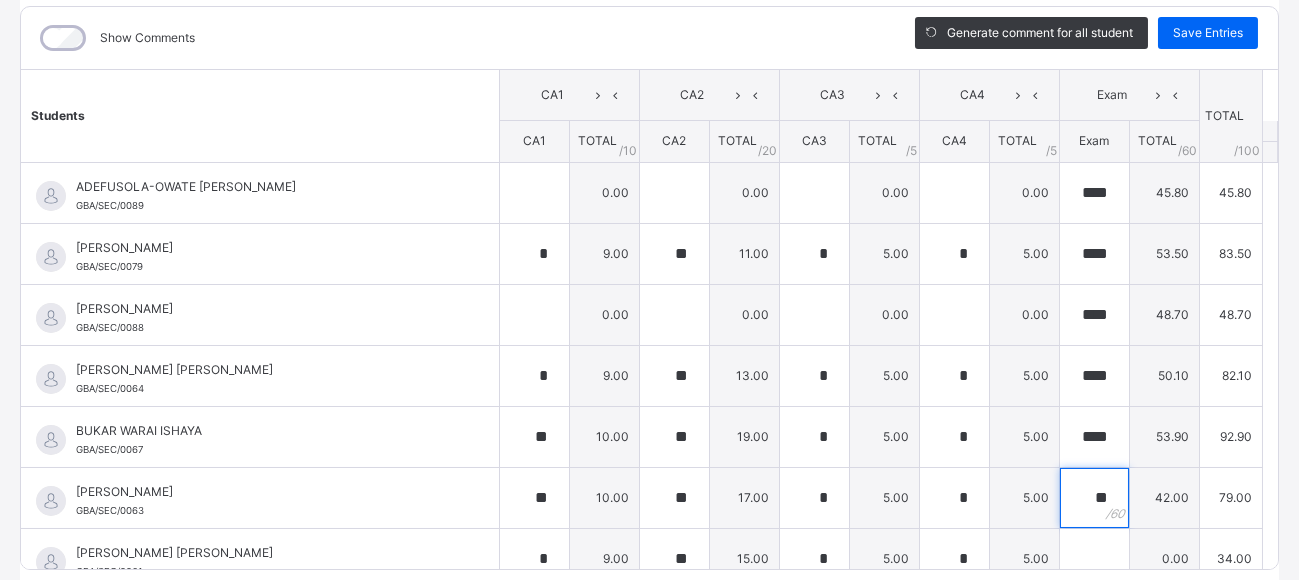 scroll, scrollTop: 300, scrollLeft: 0, axis: vertical 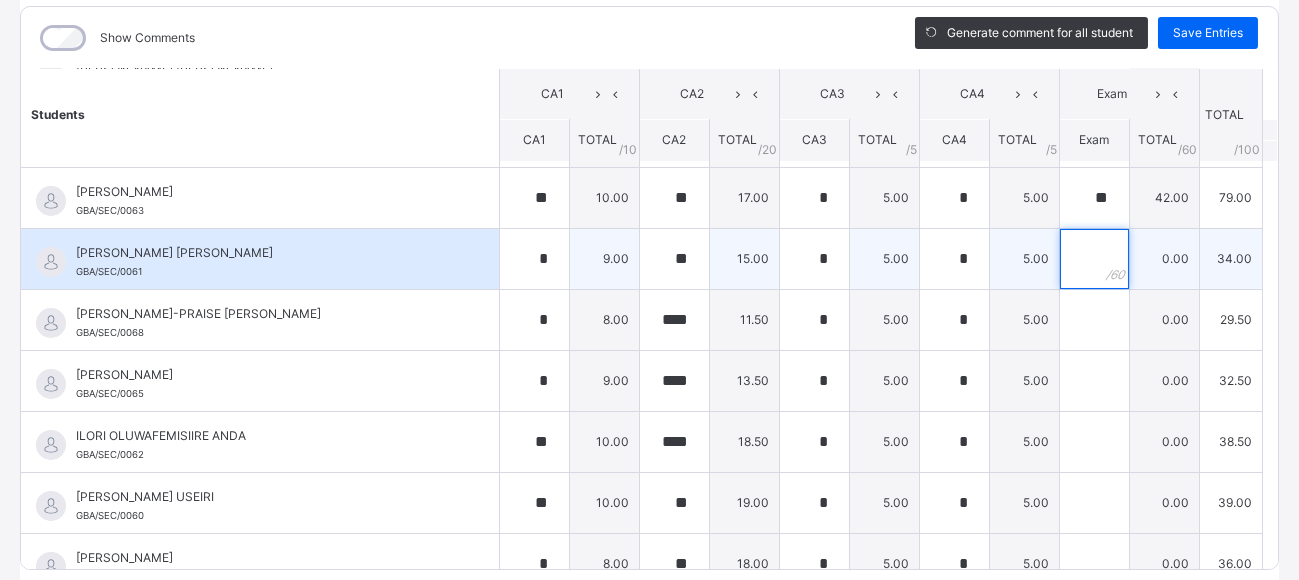 click at bounding box center (1094, 259) 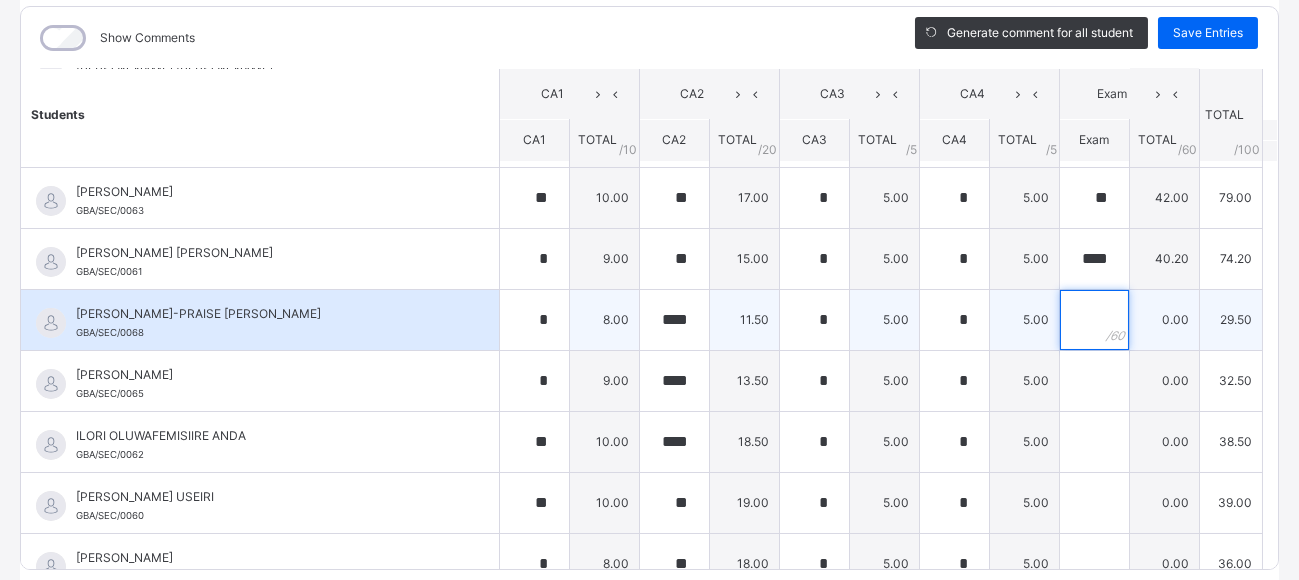 click at bounding box center [1094, 320] 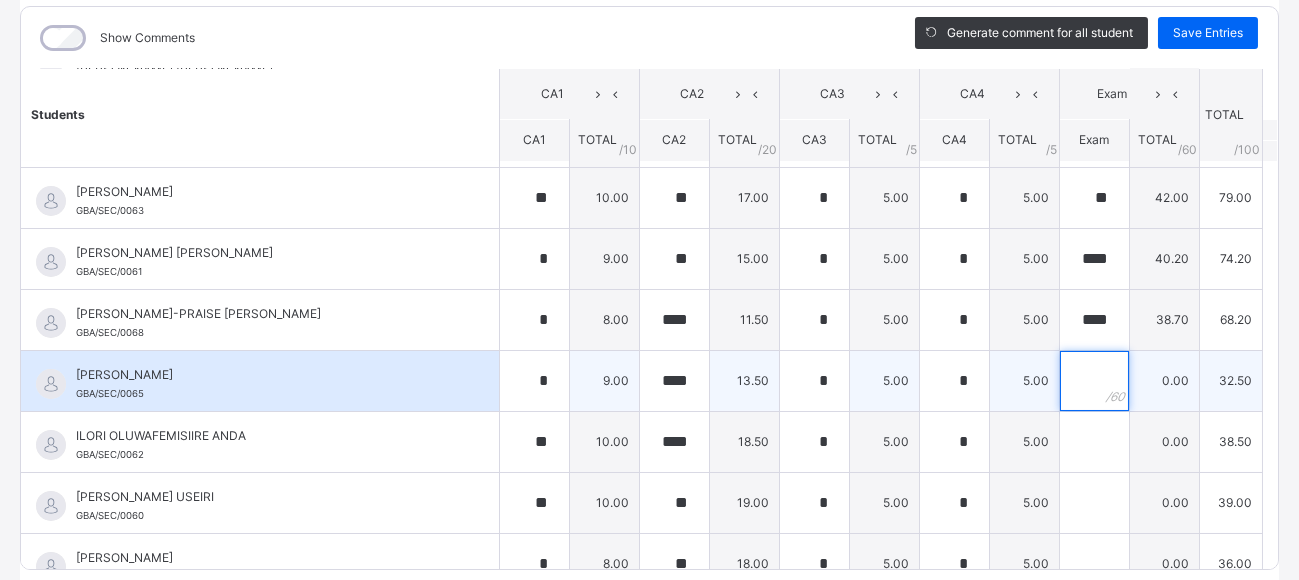 click at bounding box center (1094, 381) 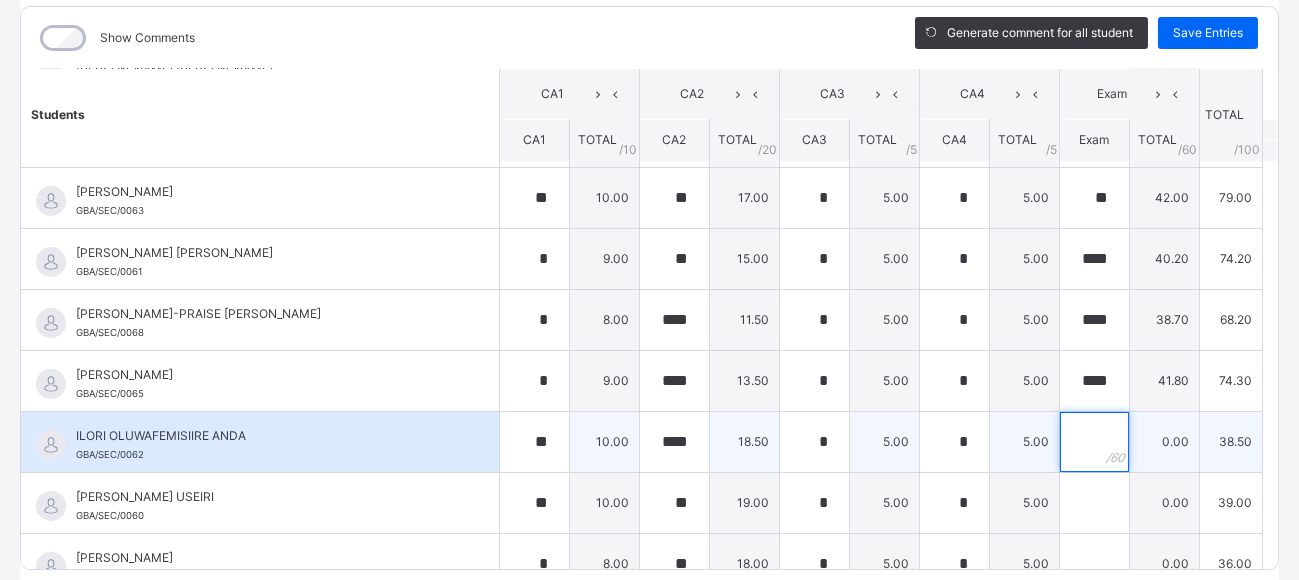 click at bounding box center (1094, 442) 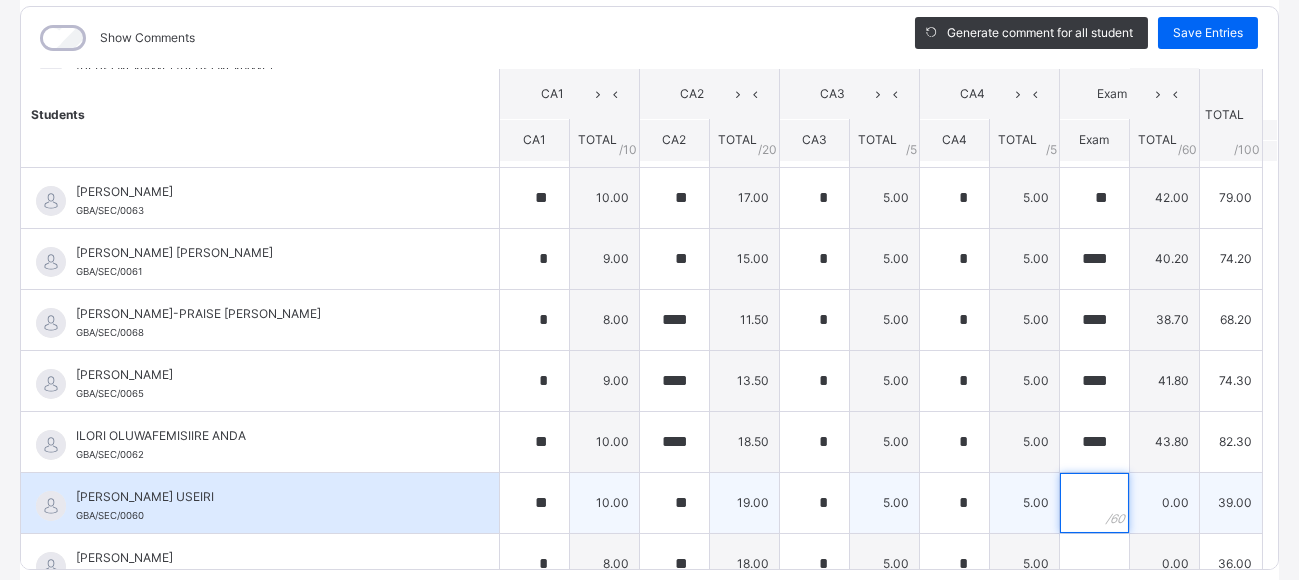 click at bounding box center [1094, 503] 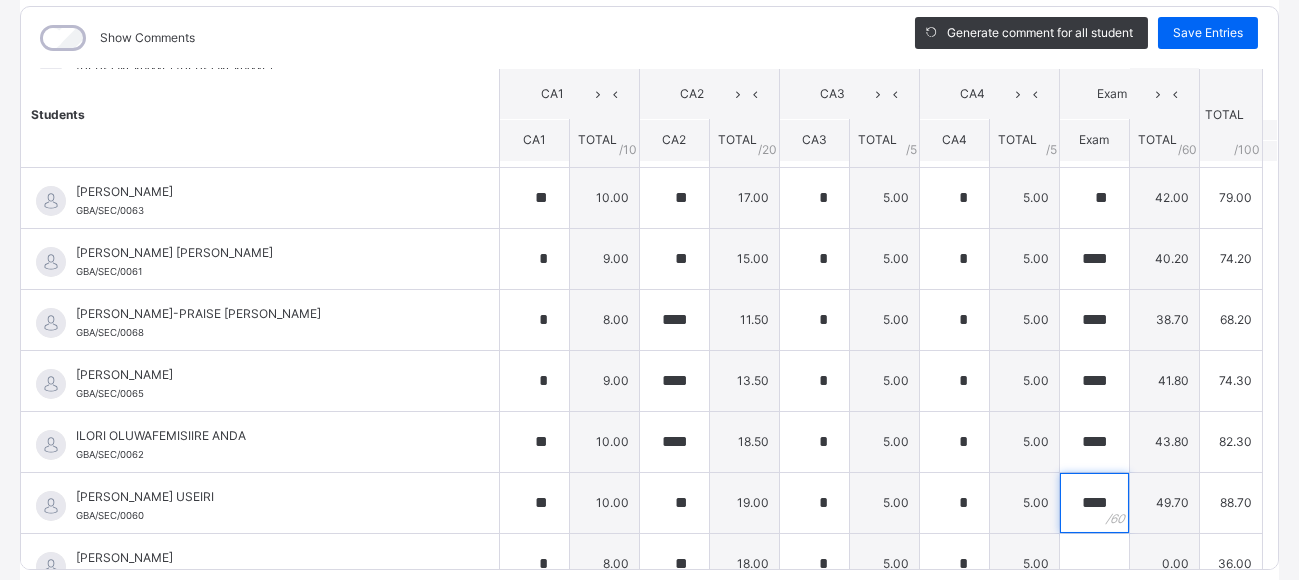 scroll, scrollTop: 600, scrollLeft: 0, axis: vertical 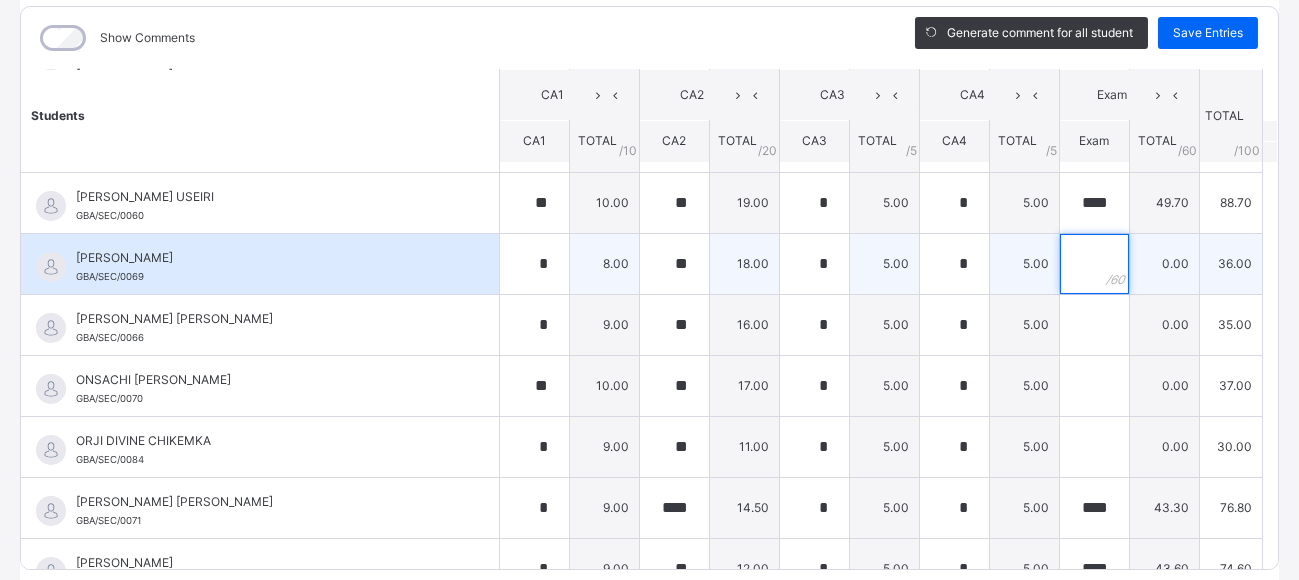 click at bounding box center [1094, 264] 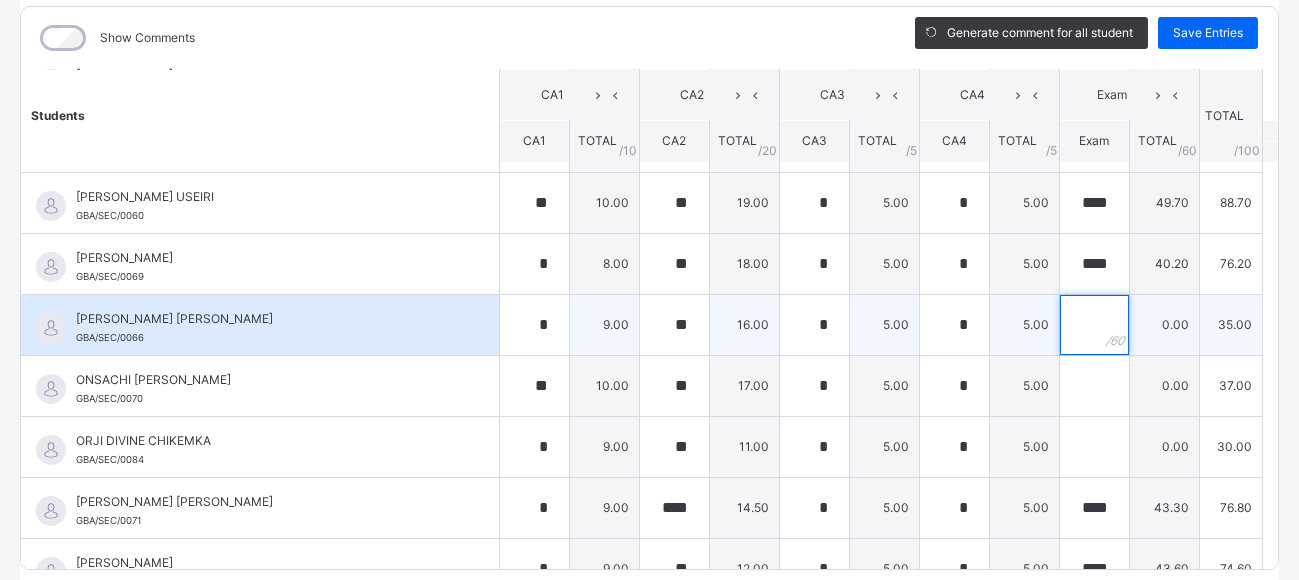 click at bounding box center [1094, 325] 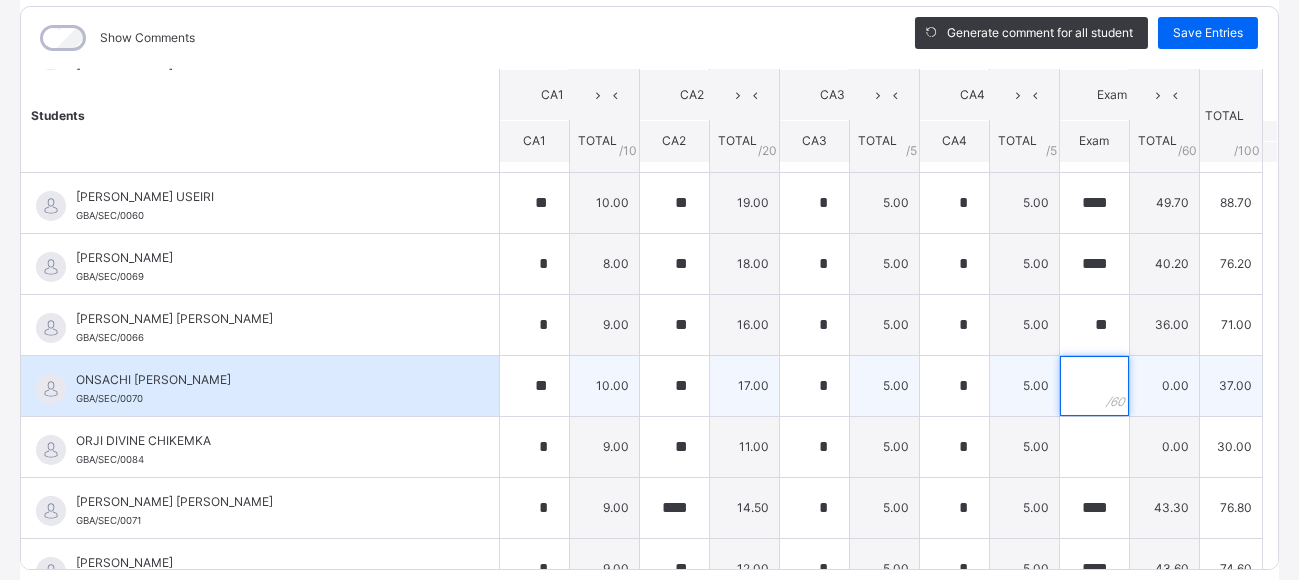 click at bounding box center (1094, 386) 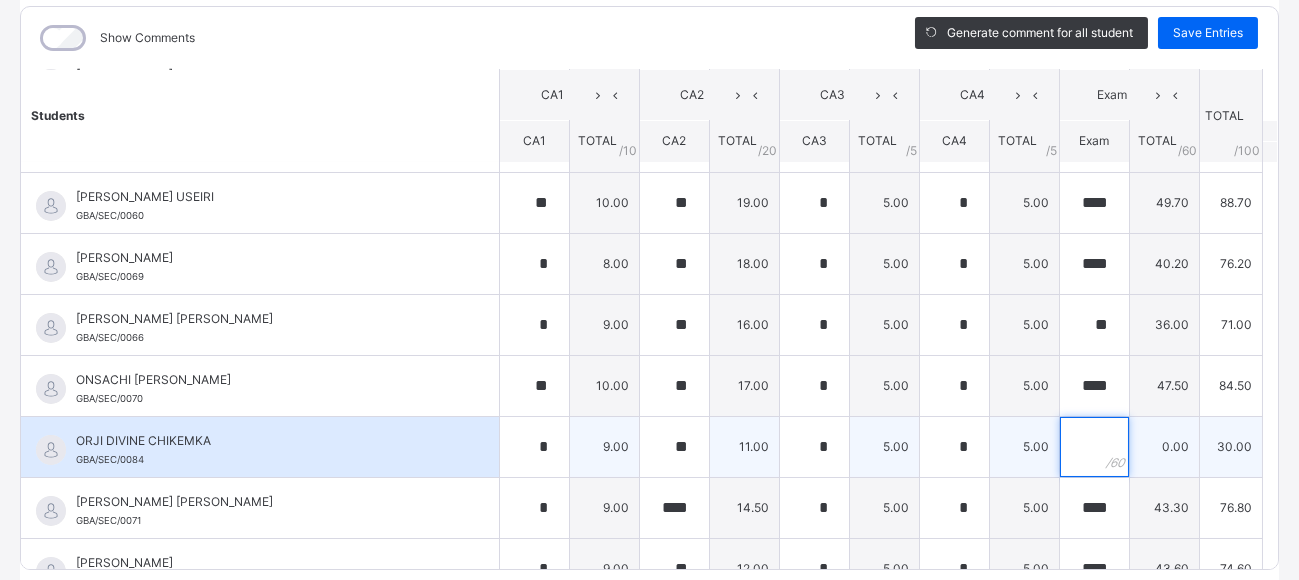 click at bounding box center (1094, 447) 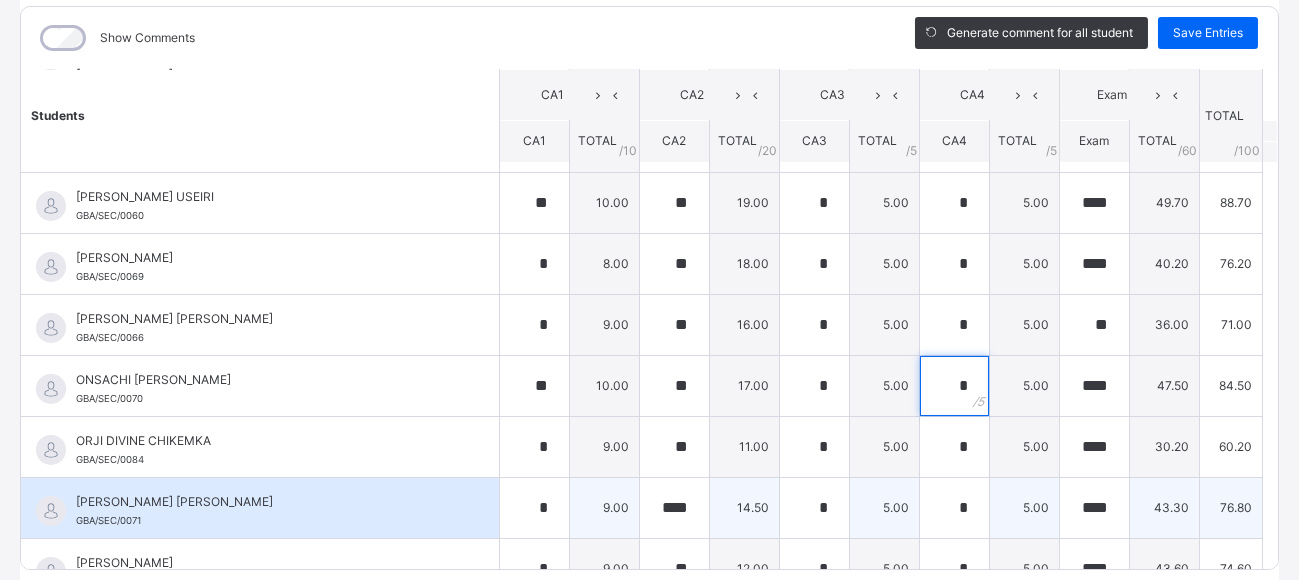 drag, startPoint x: 925, startPoint y: 393, endPoint x: 1125, endPoint y: 489, distance: 221.84679 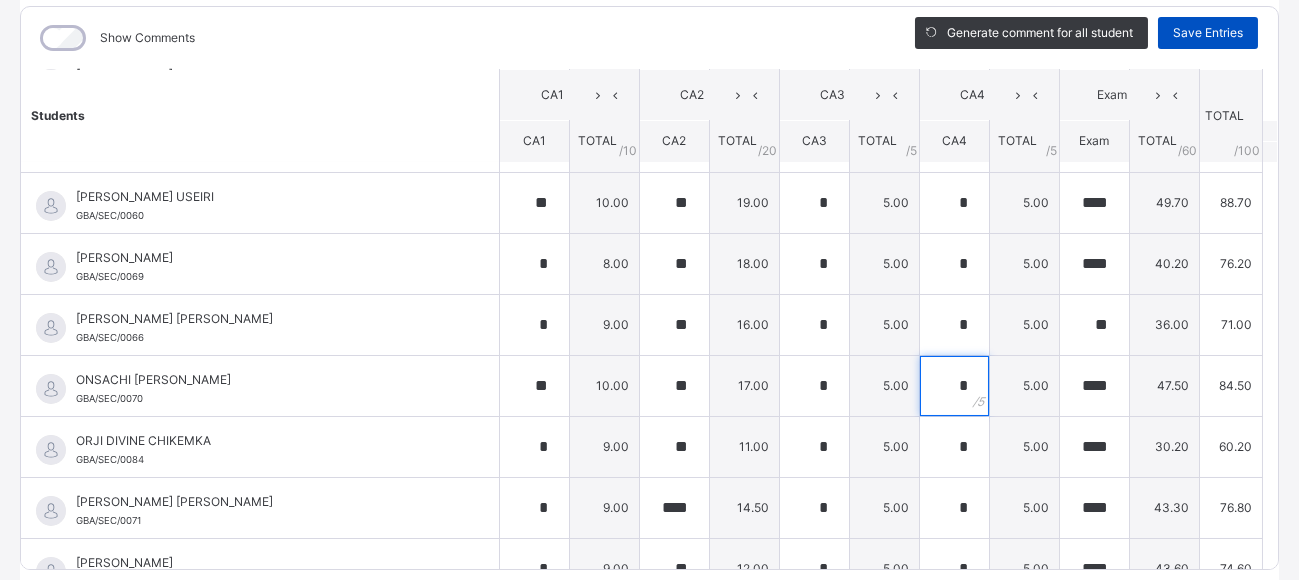 scroll, scrollTop: 229, scrollLeft: 0, axis: vertical 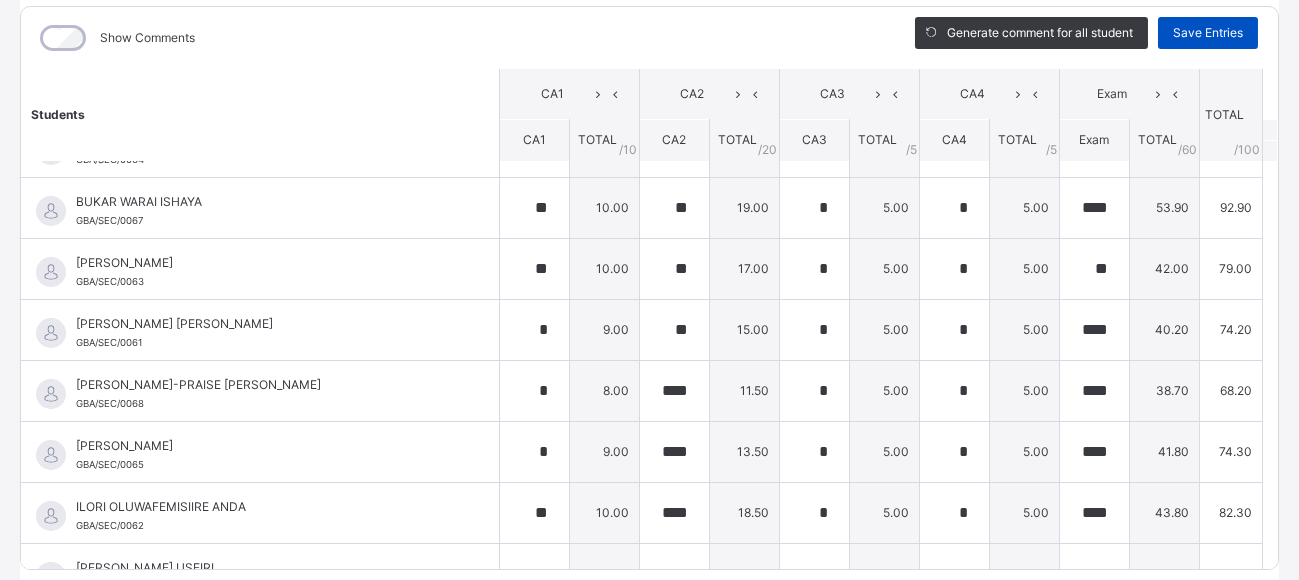 click on "Save Entries" at bounding box center (1208, 33) 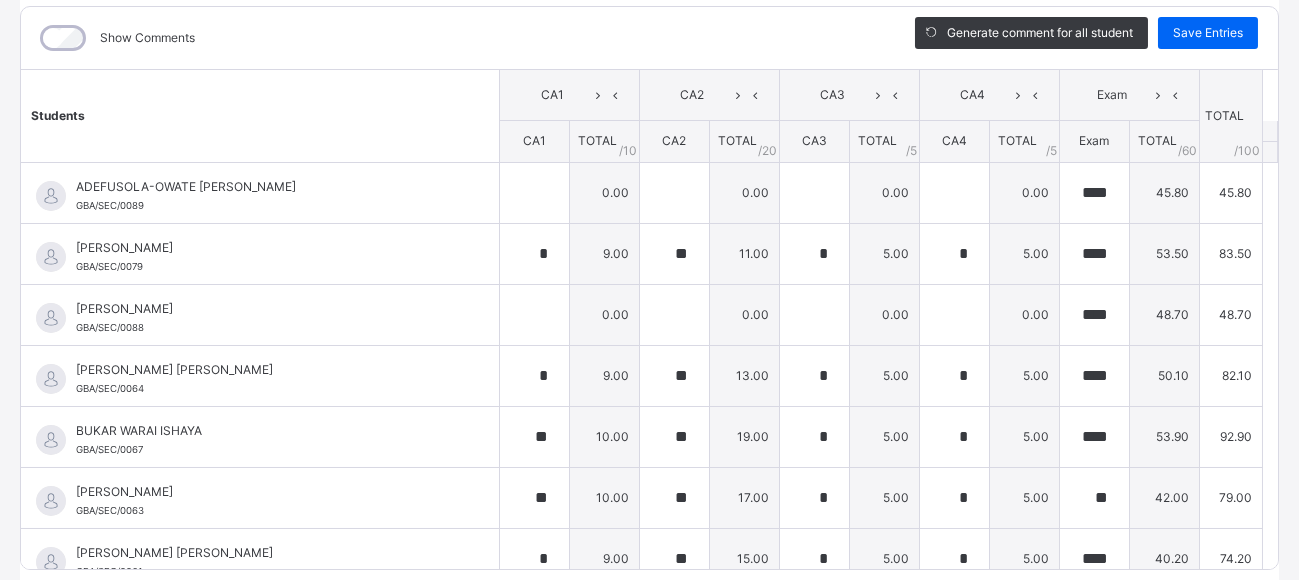 scroll, scrollTop: 648, scrollLeft: 0, axis: vertical 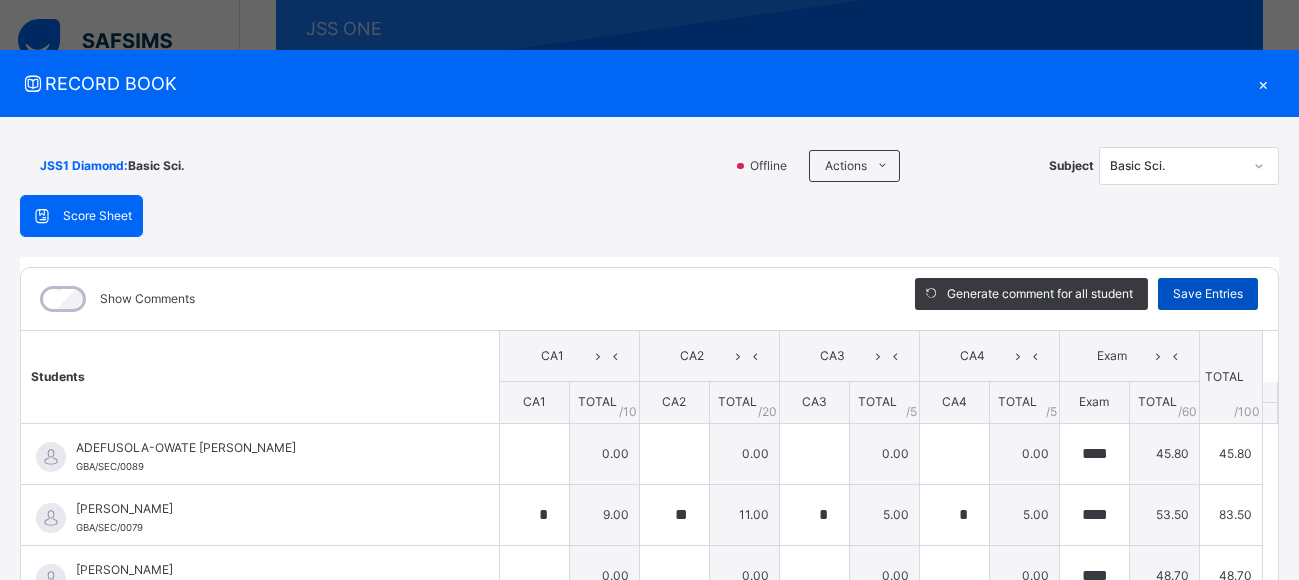 click on "Save Entries" at bounding box center [1208, 294] 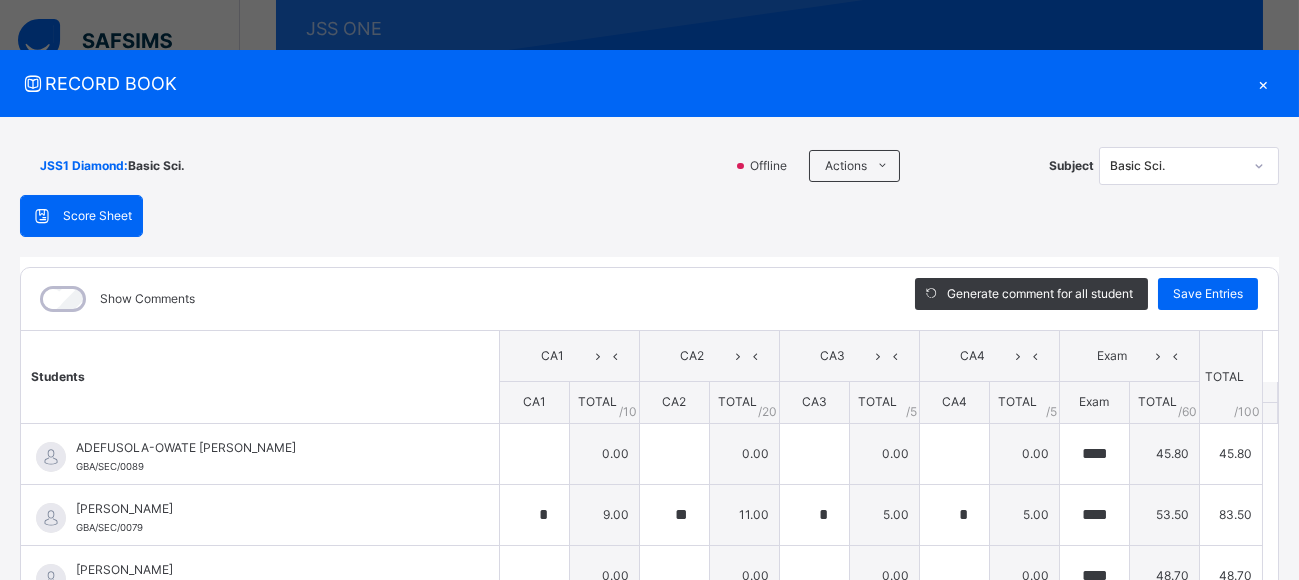 click on "5.00" at bounding box center (1024, 514) 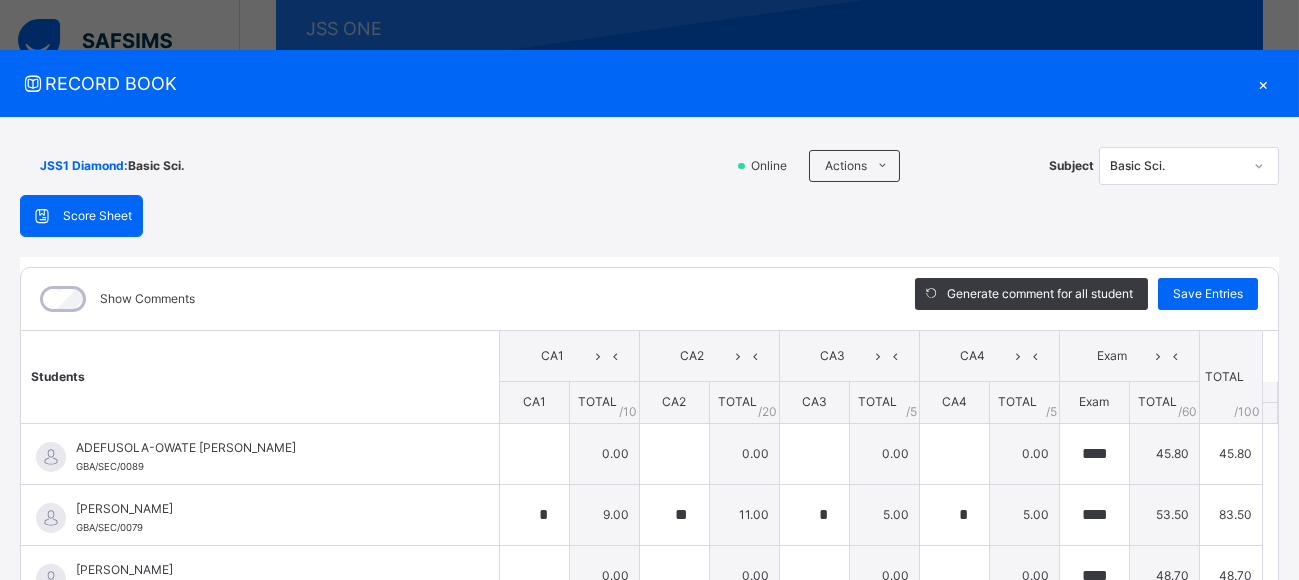 scroll, scrollTop: 629, scrollLeft: 0, axis: vertical 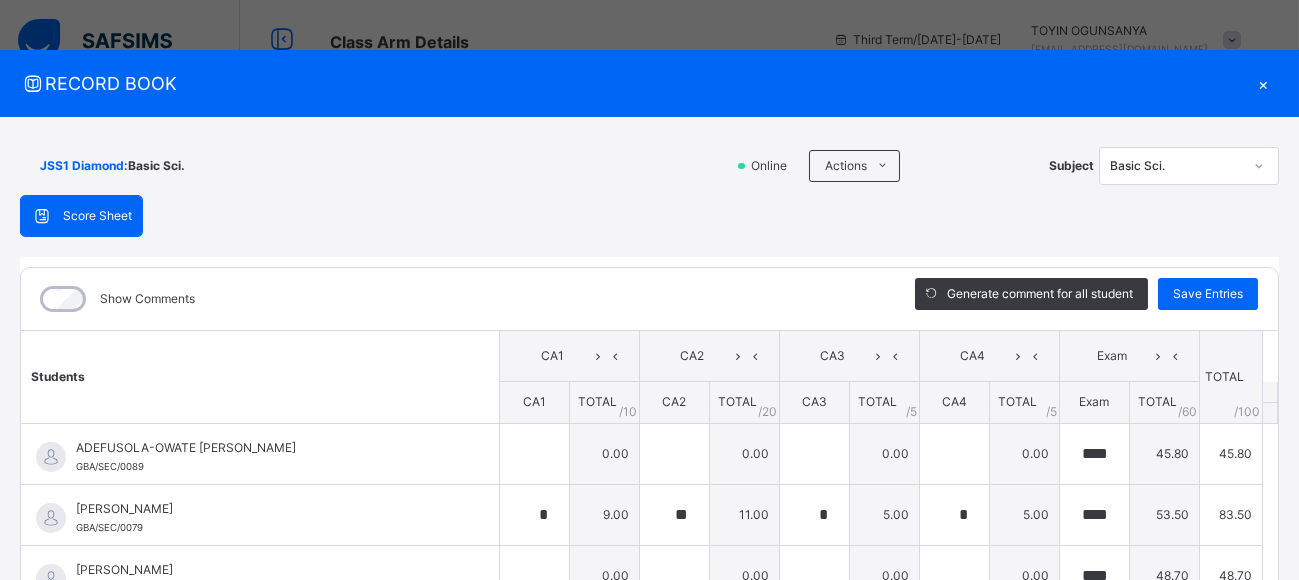 click on "×" at bounding box center (1264, 83) 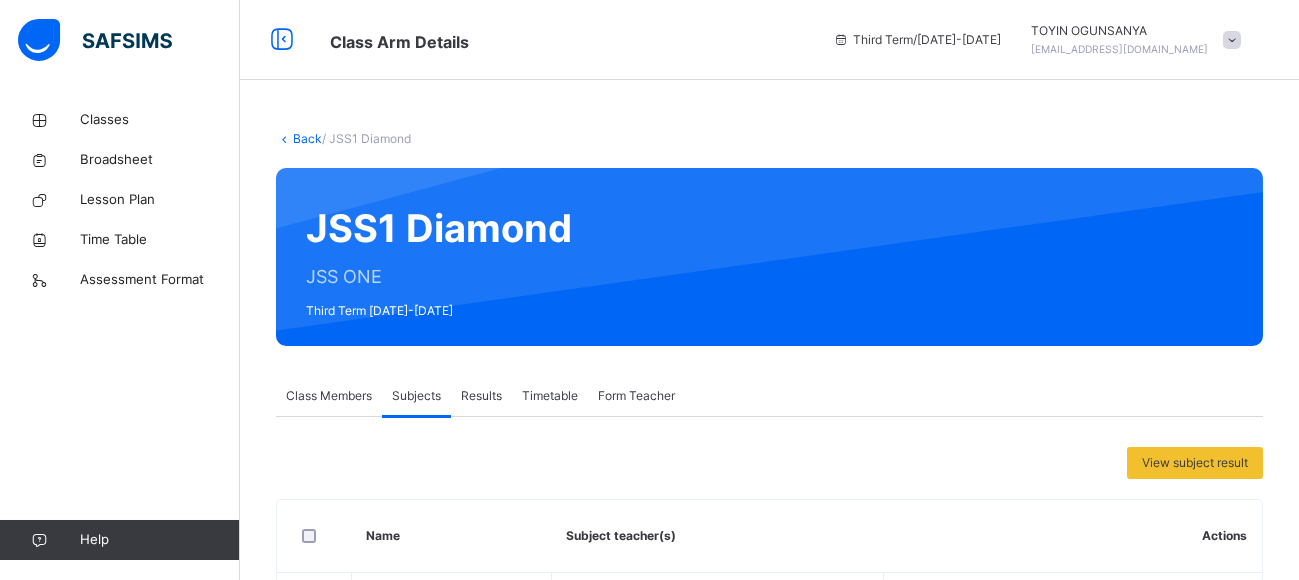 click at bounding box center [1232, 40] 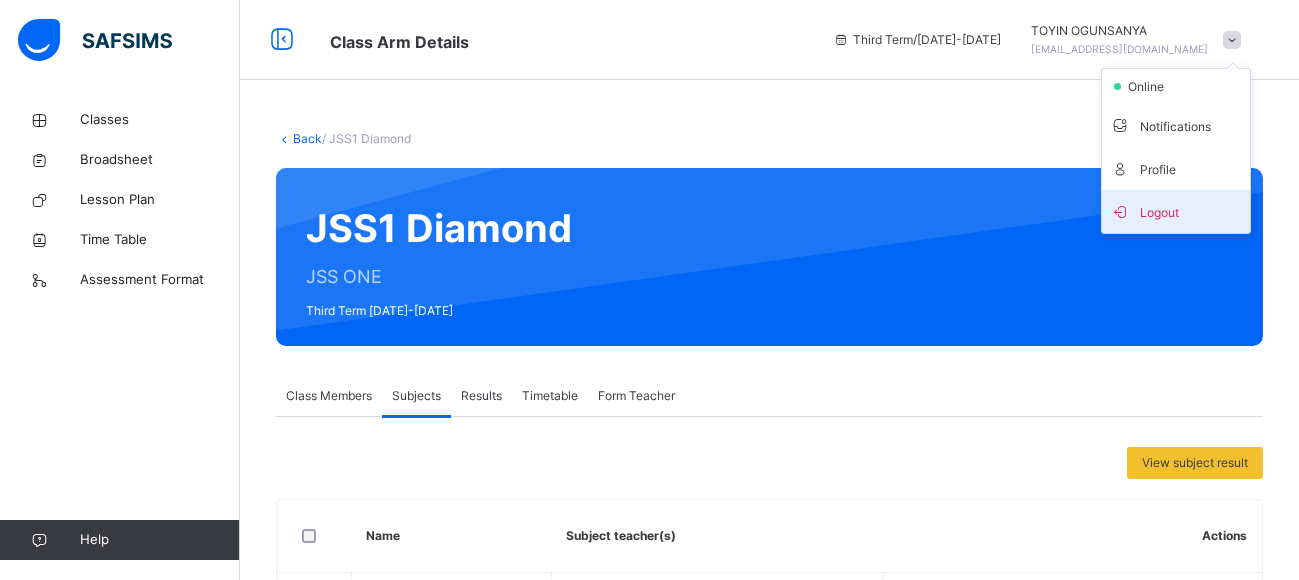 click on "Logout" at bounding box center (1176, 211) 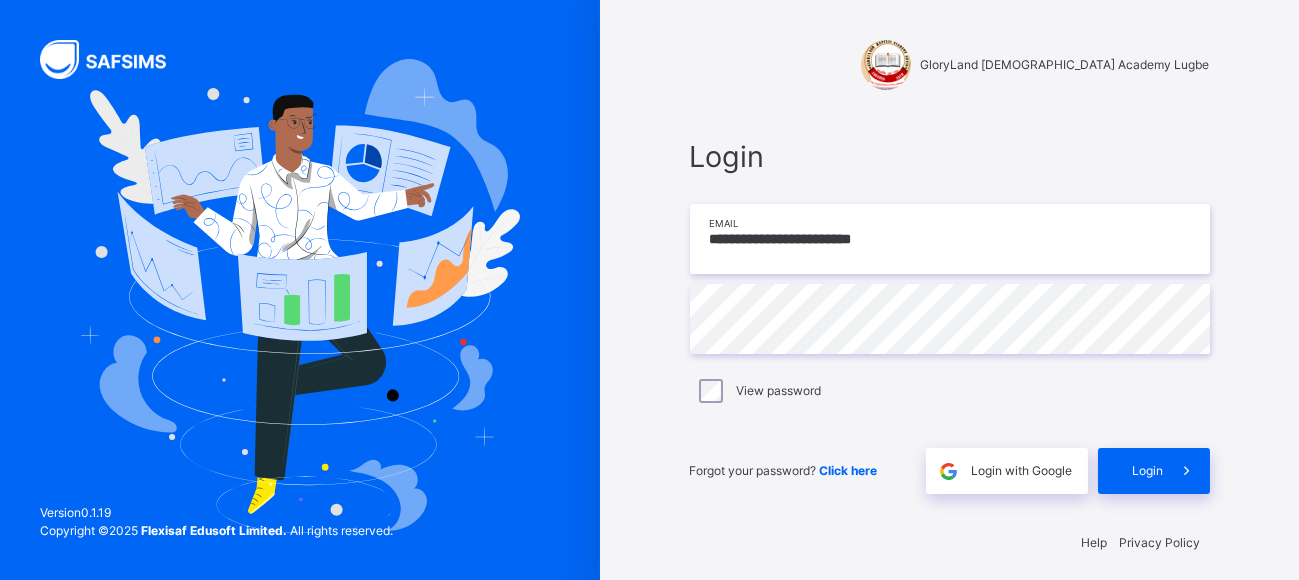 click on "**********" at bounding box center [950, 239] 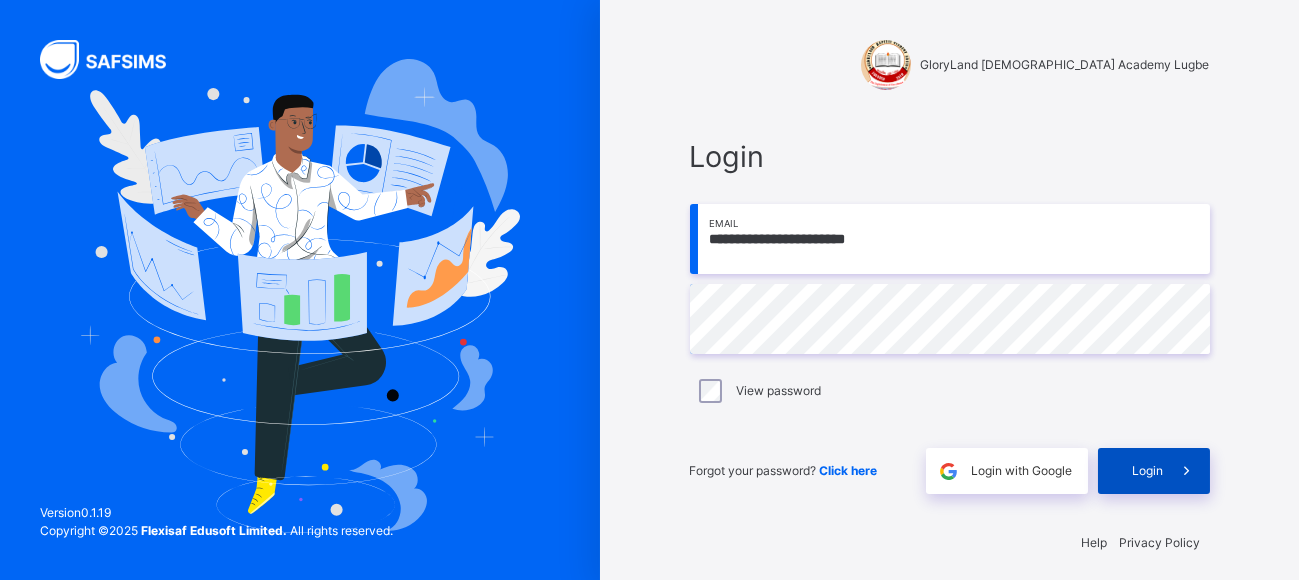 click on "Login" at bounding box center (1148, 471) 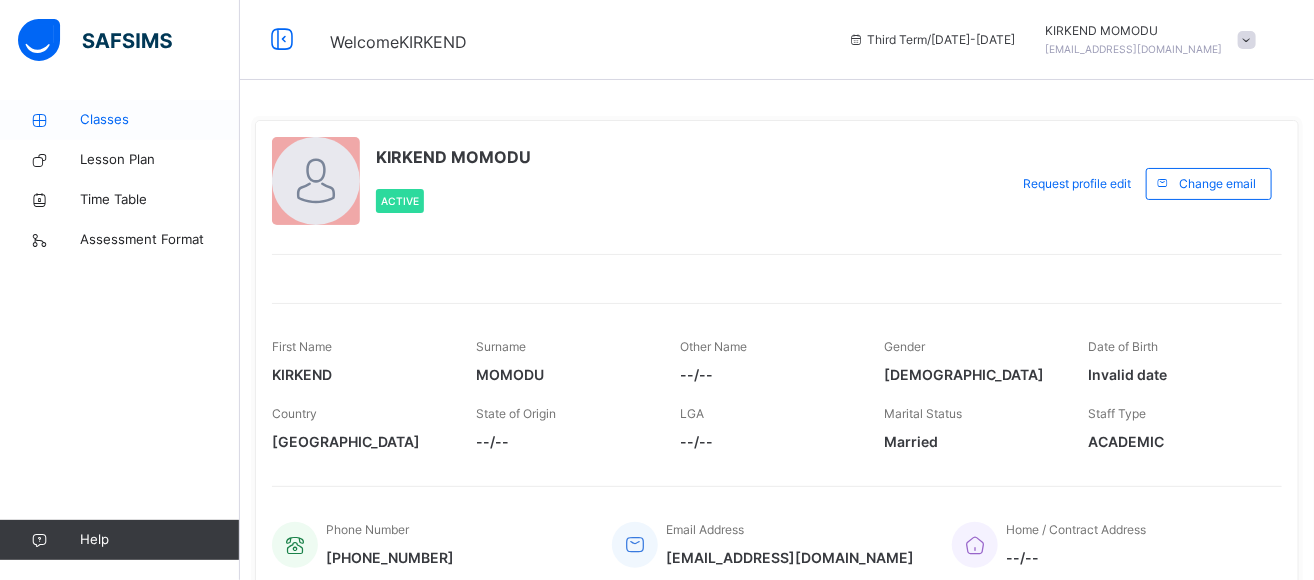 click on "Classes" at bounding box center [160, 120] 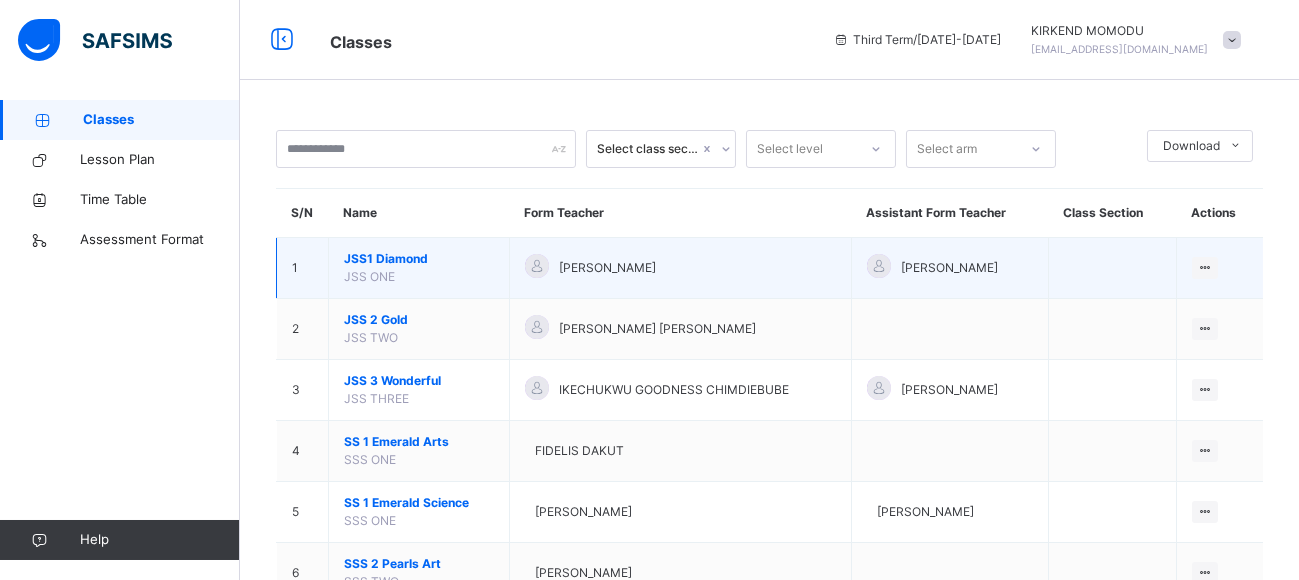 click on "JSS1   Diamond" at bounding box center [419, 259] 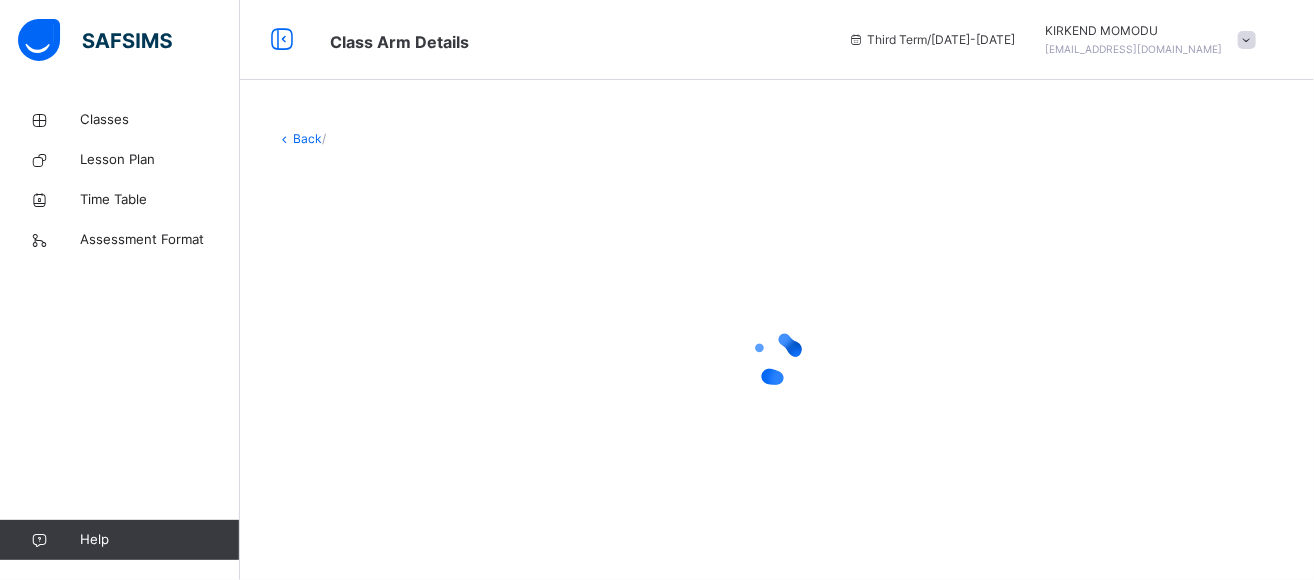 click at bounding box center (777, 358) 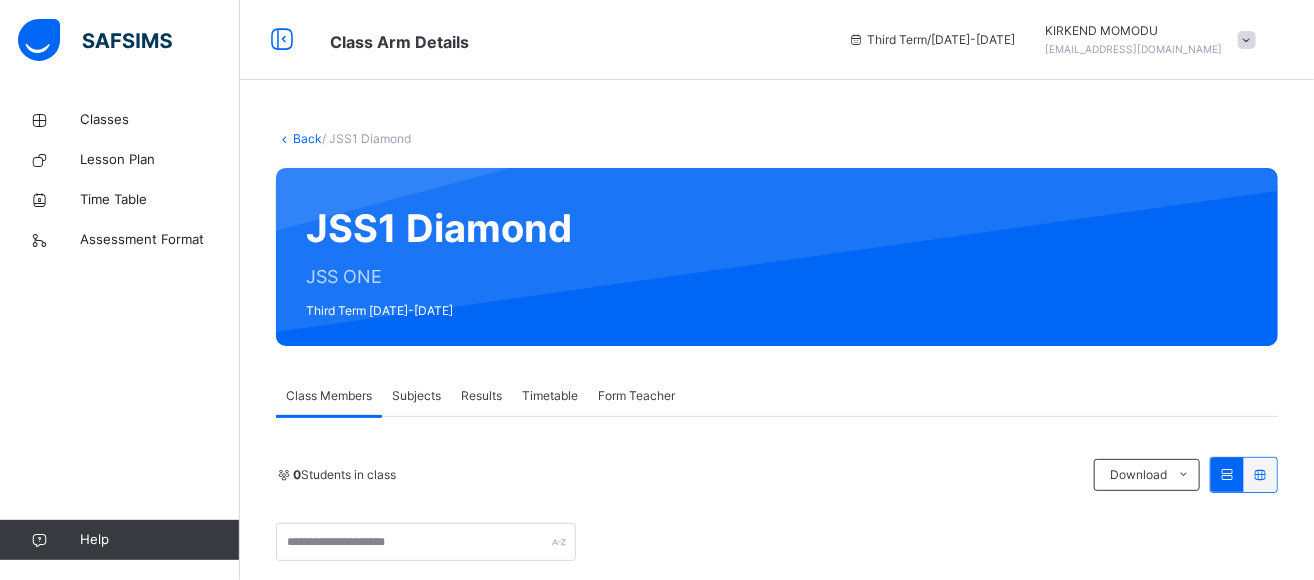 click on "Subjects" at bounding box center (416, 396) 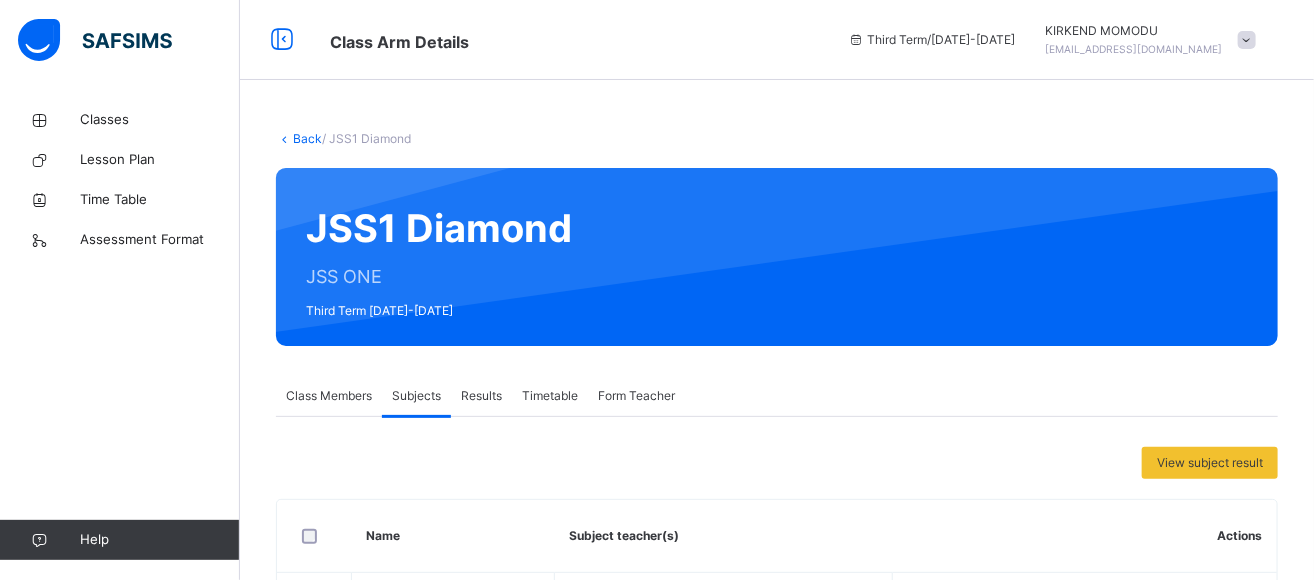 click on "Assess Students" at bounding box center (1076, 941) 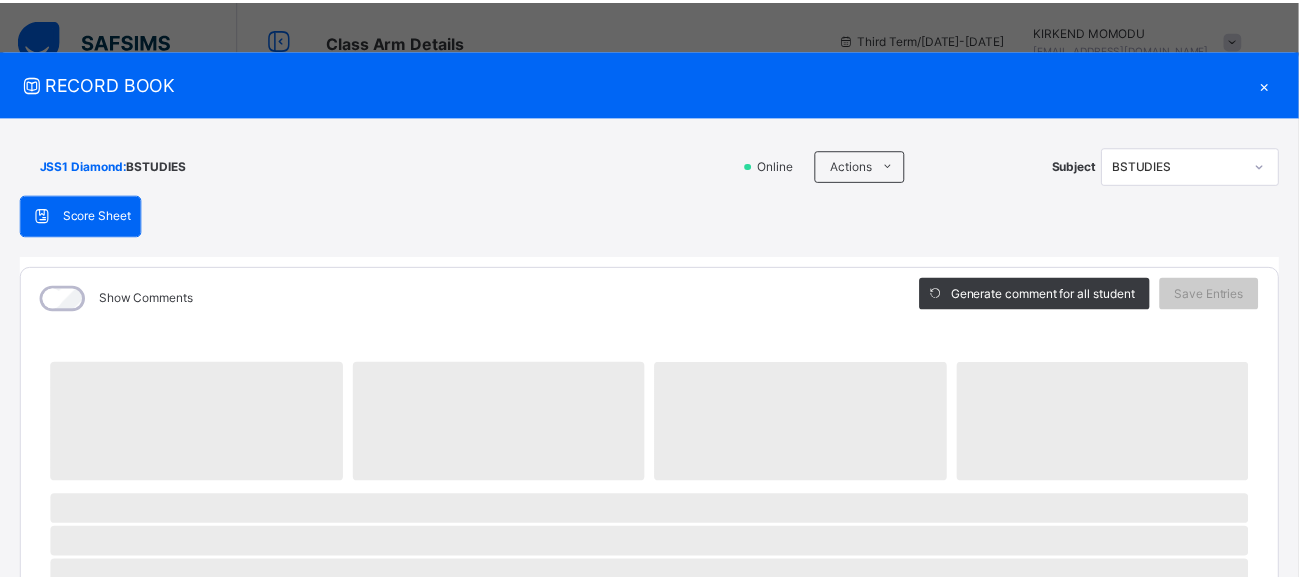 scroll, scrollTop: 600, scrollLeft: 0, axis: vertical 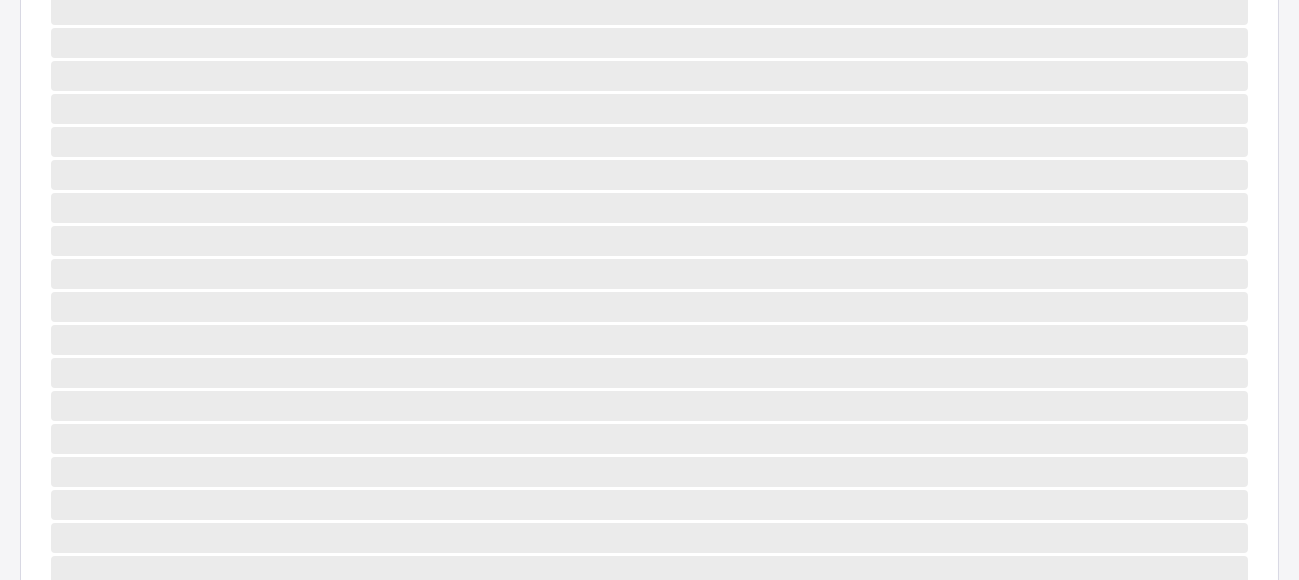 click on "Score Sheet Score Sheet Show Comments   Generate comment for all student   Save Entries Class Level:  JSS1   Diamond Subject:  BSTUDIES Session:  2024/2025 Session Session:  Third Term ‌ ‌ ‌ ‌ ‌ ‌ ‌ ‌ ‌ ‌ ‌ ‌ ‌ ‌ ‌ ‌ ‌ ‌ ‌ ‌ ‌ ‌ ‌ ‌ ‌ ‌ ‌ ‌ ‌   ×   Subject Teacher’s Comment Generate and see in full the comment developed by the AI with an option to regenerate the comment [PERSON_NAME] Bot Please wait while the [PERSON_NAME] Bot generates comments for all your students" at bounding box center (649, 177) 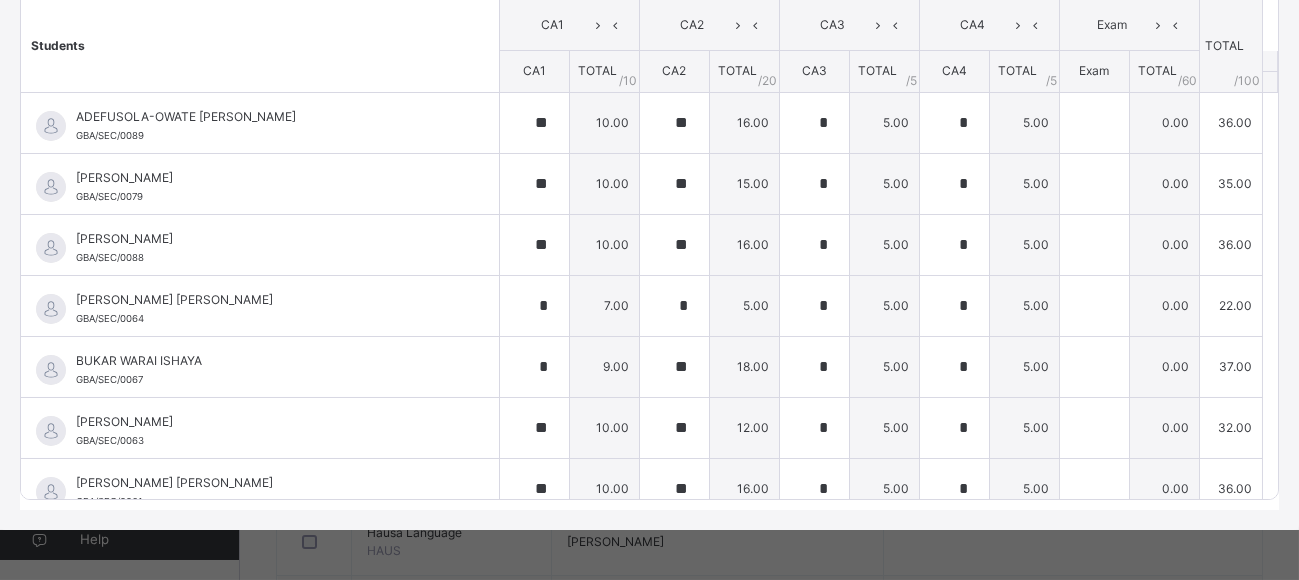 click on "Score Sheet Score Sheet Show Comments   Generate comment for all student   Save Entries Class Level:  JSS1   Diamond Subject:  BSTUDIES Session:  2024/2025 Session Session:  Third Term Students CA1 CA2 CA3 CA4 Exam TOTAL /100 Comment CA1 TOTAL / 10 CA2 TOTAL / 20 CA3 TOTAL / 5 CA4 TOTAL / 5 Exam TOTAL / 60 ADEFUSOLA-OWATE [PERSON_NAME] GBA/SEC/0089 ADEFUSOLA-OWATE [PERSON_NAME] GBA/SEC/0089 ** 10.00 ** 16.00 * 5.00 * 5.00 0.00 36.00 Generate comment 0 / 250   ×   Subject Teacher’s Comment Generate and see in full the comment developed by the AI with an option to regenerate the comment JS ADEFUSOLA-OWATE [PERSON_NAME]   GBA/SEC/0089   Total 36.00  / 100.00 [PERSON_NAME] Bot   Regenerate     Use this comment   [PERSON_NAME] GBA/SEC/0079 [PERSON_NAME] GBA/SEC/0079 ** 10.00 ** 15.00 * 5.00 * 5.00 0.00 35.00 Generate comment 0 / 250   ×   Subject Teacher’s Comment Generate and see in full the comment developed by the AI with an option to regenerate the comment JS [PERSON_NAME]" at bounding box center [649, 187] 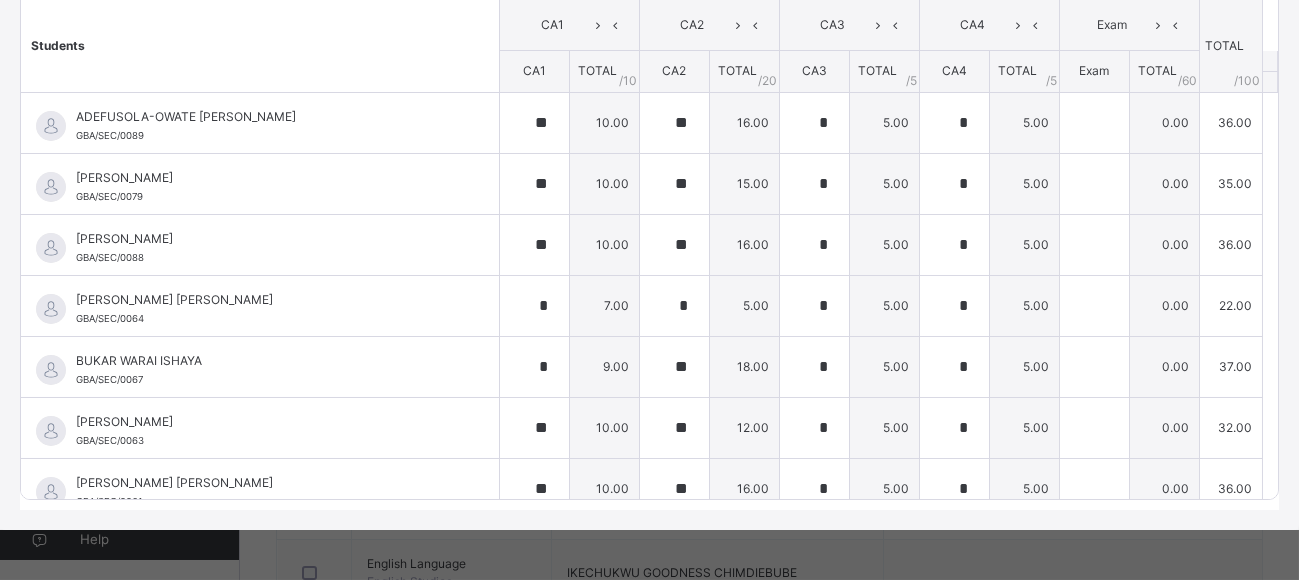 scroll, scrollTop: 0, scrollLeft: 0, axis: both 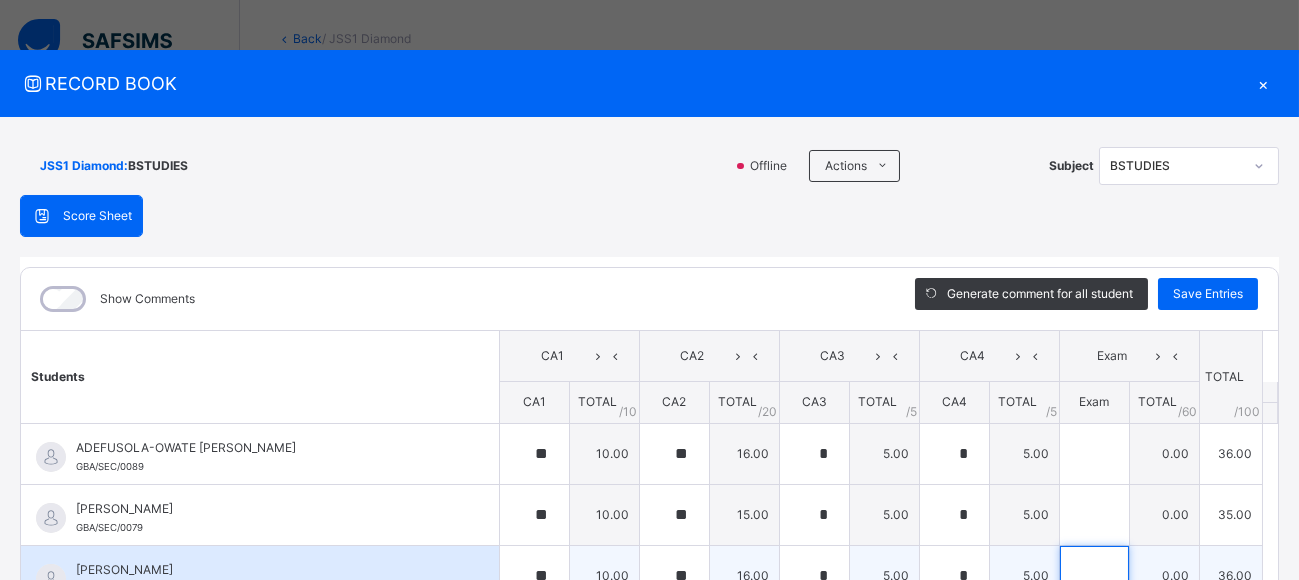 click at bounding box center [1094, 576] 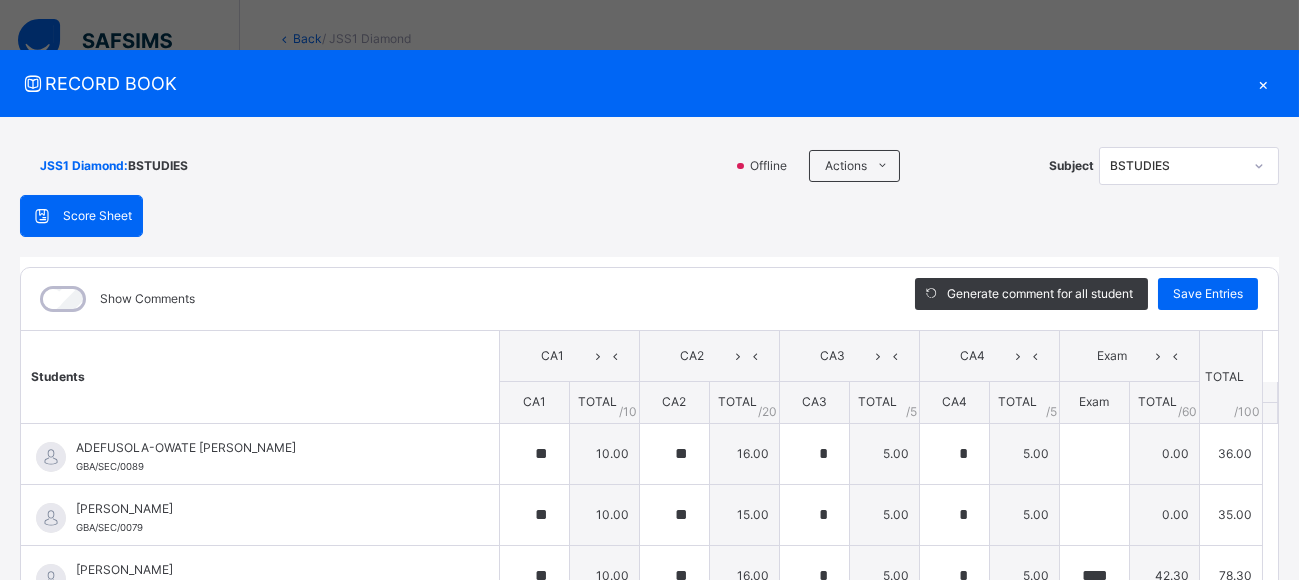 click at bounding box center (1094, 637) 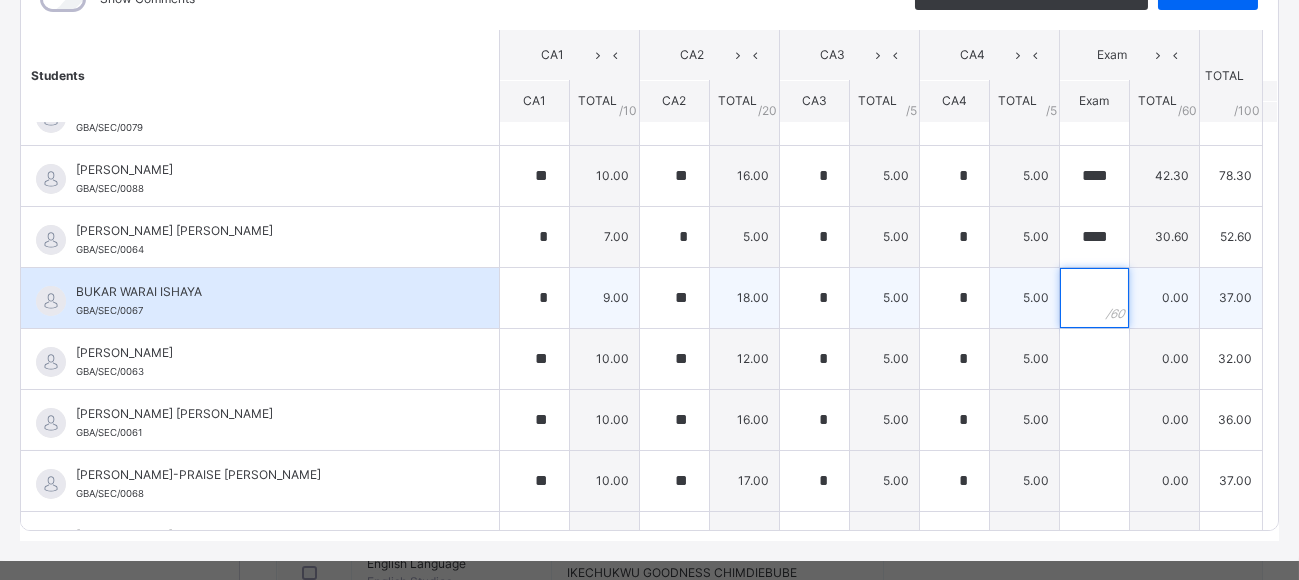 click at bounding box center (1094, 298) 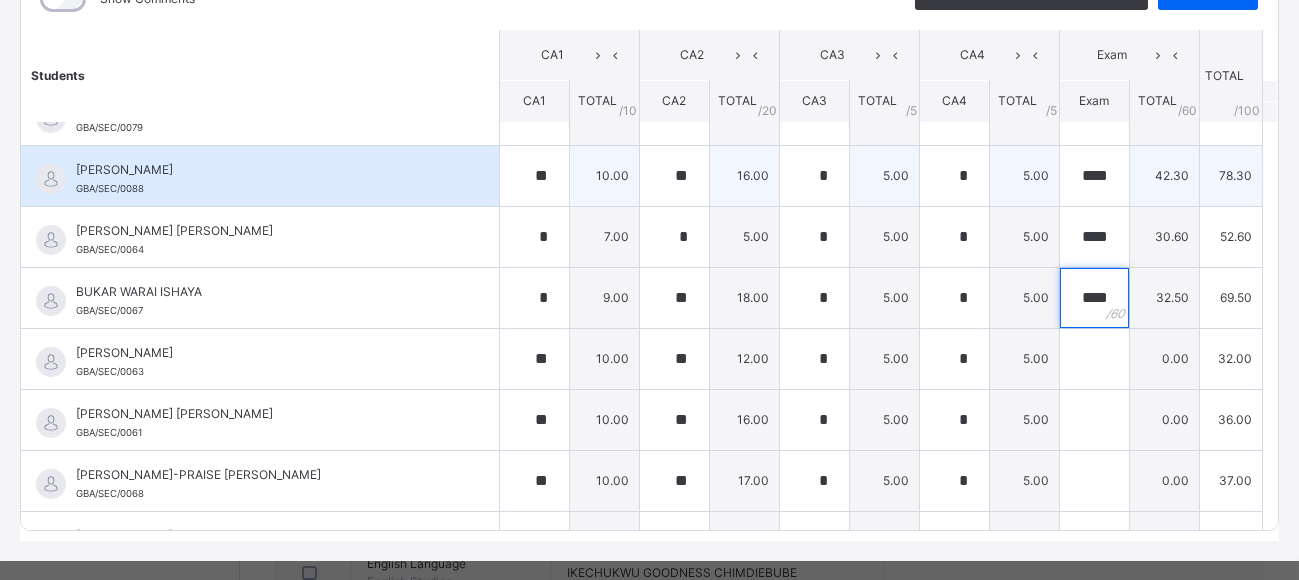 scroll, scrollTop: 12, scrollLeft: 0, axis: vertical 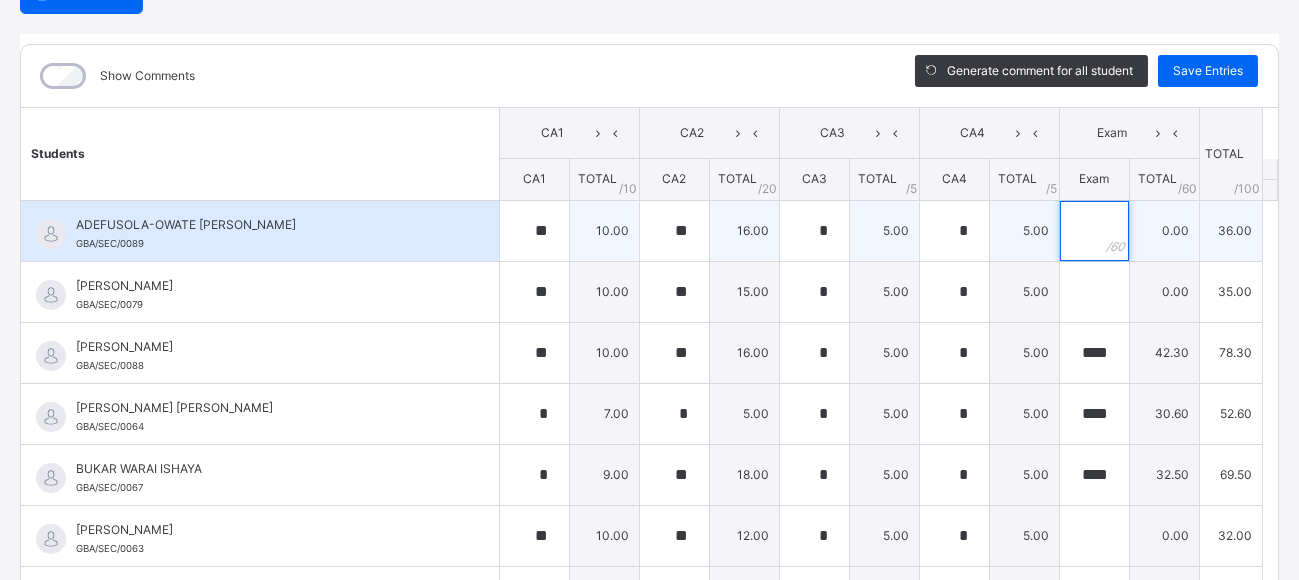 click at bounding box center (1094, 231) 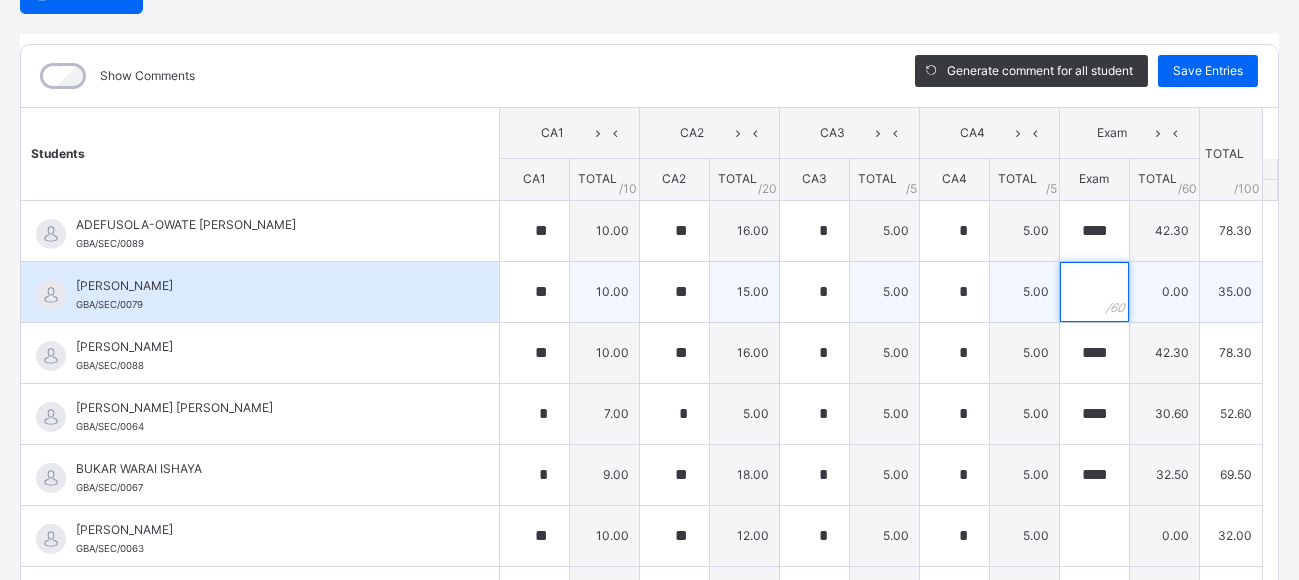 click at bounding box center [1094, 292] 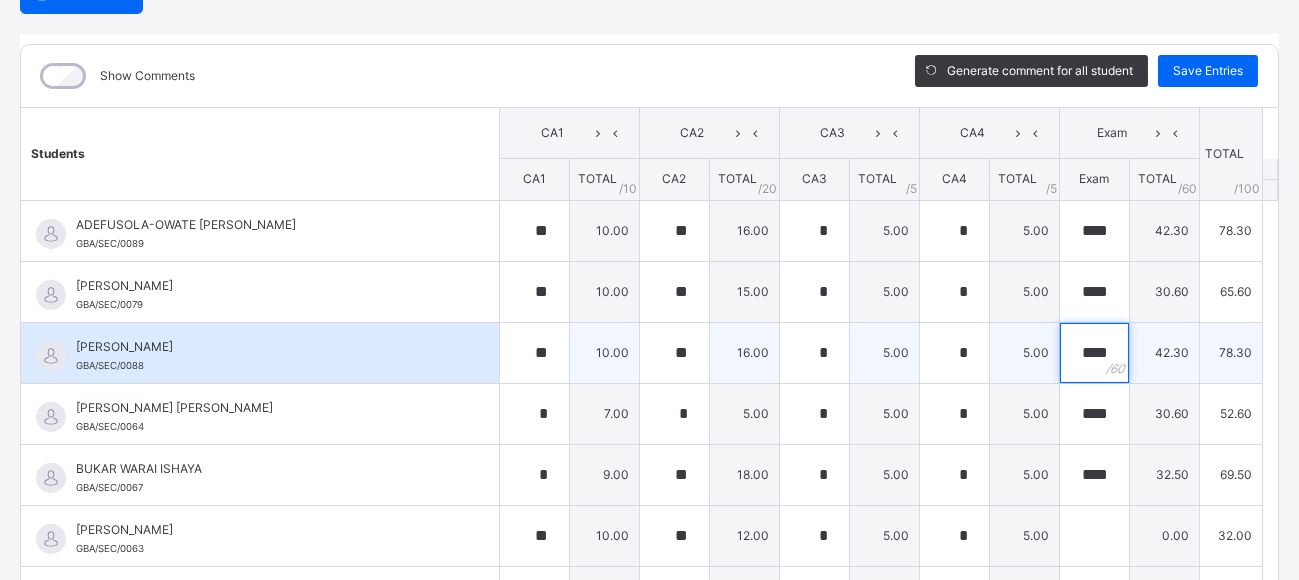 click on "****" at bounding box center [1094, 353] 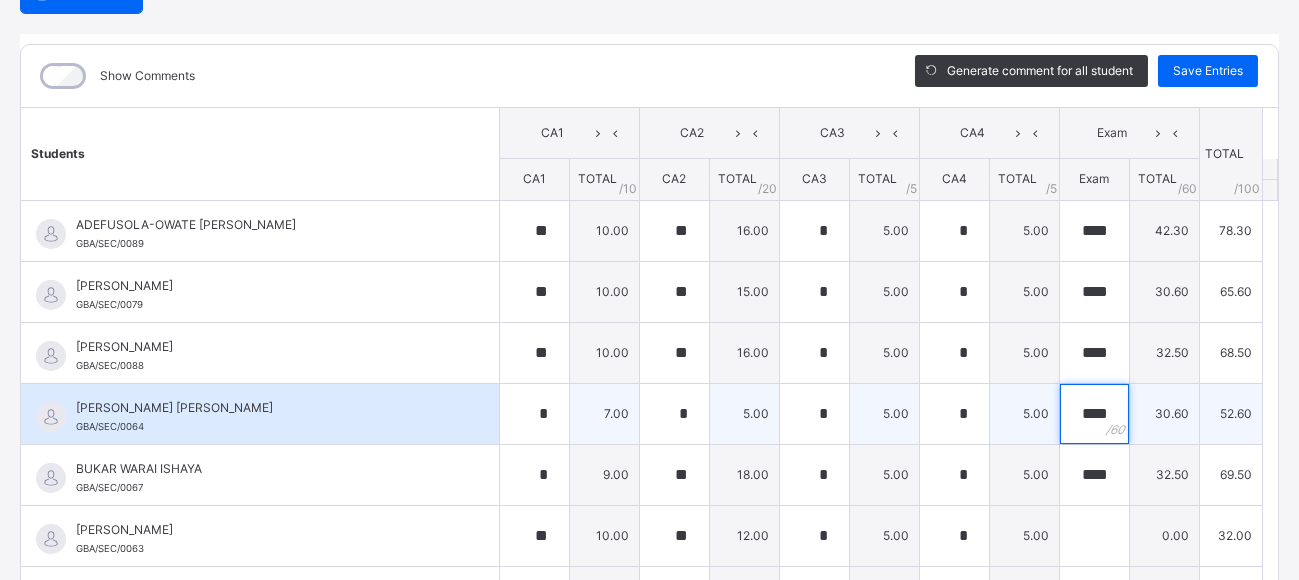 click on "****" at bounding box center (1094, 414) 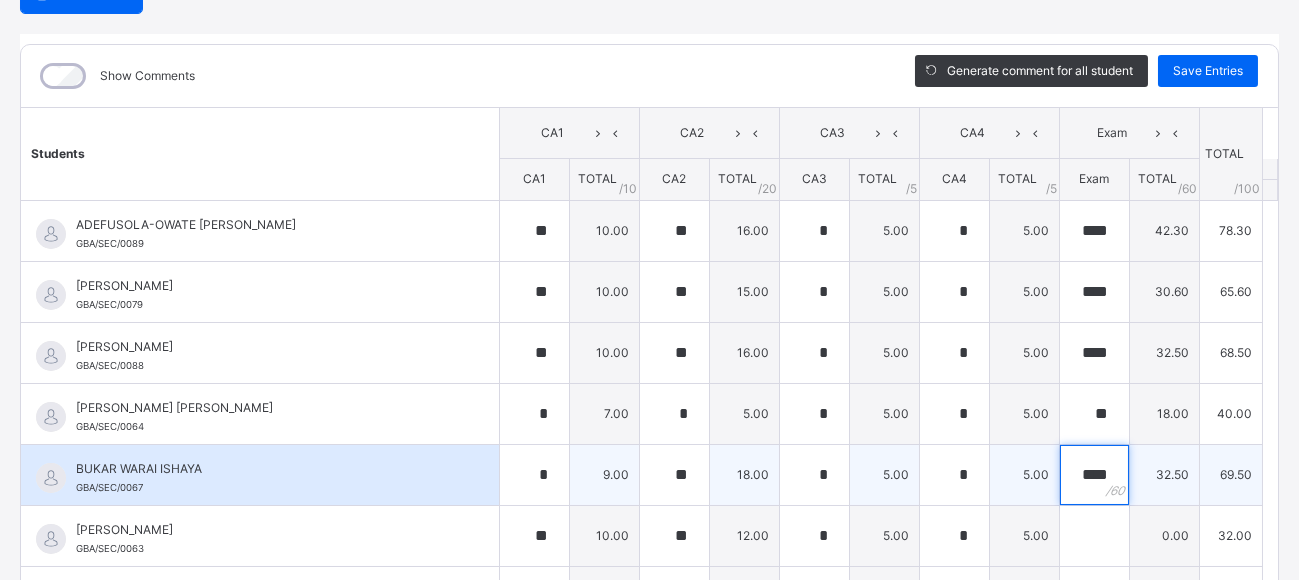 click on "****" at bounding box center (1094, 475) 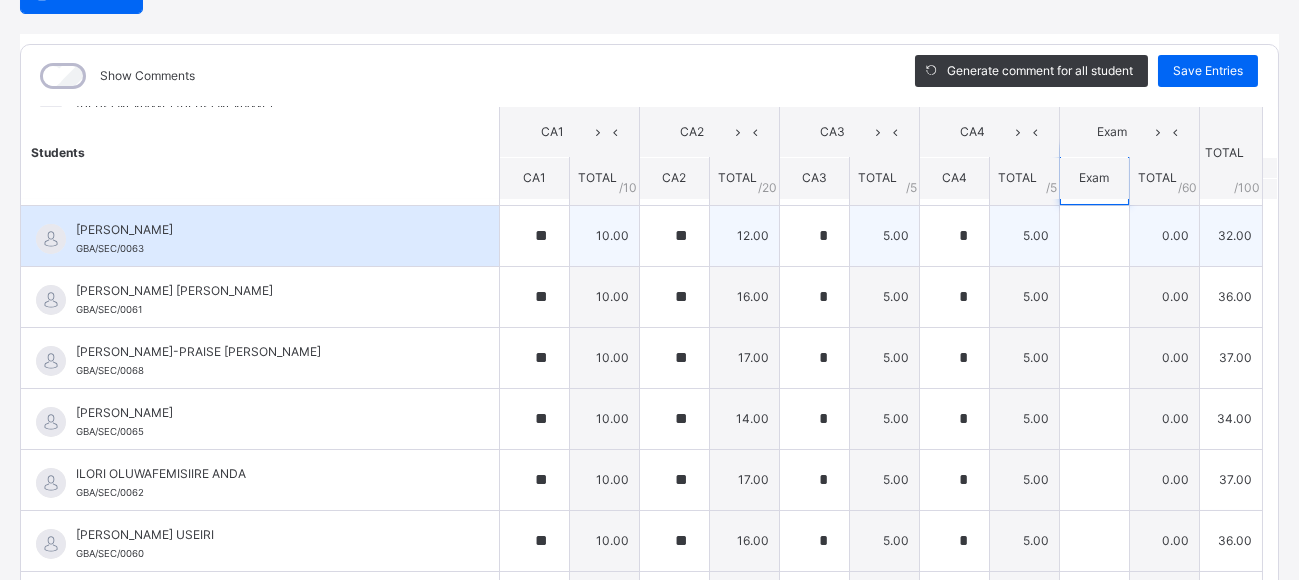 scroll, scrollTop: 200, scrollLeft: 0, axis: vertical 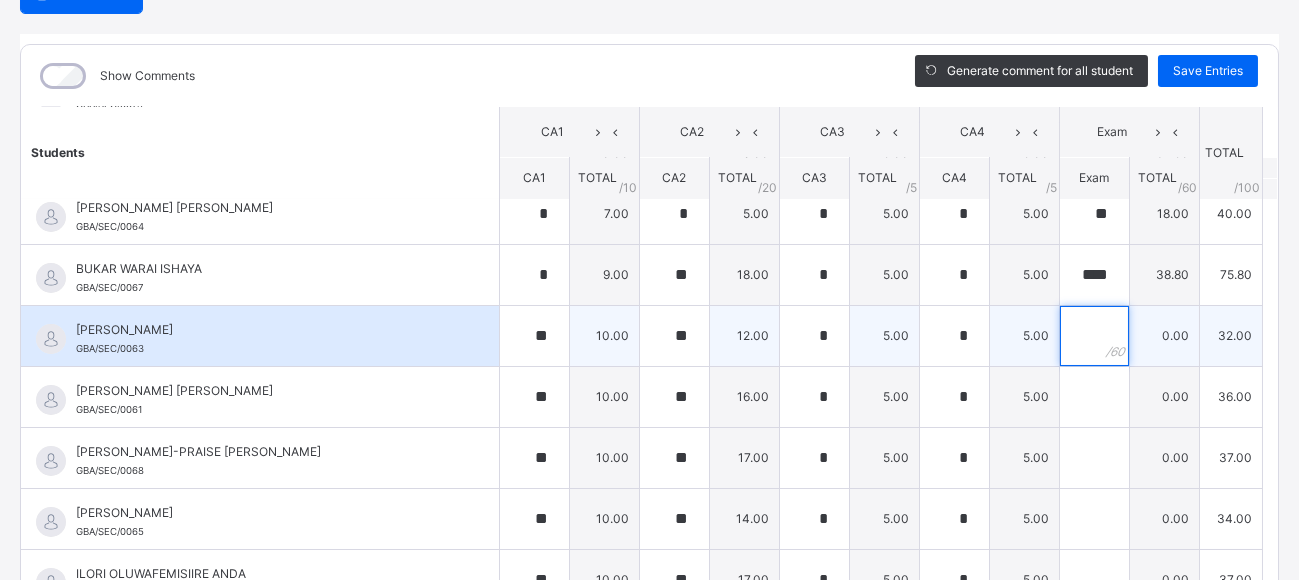 click at bounding box center [1094, 336] 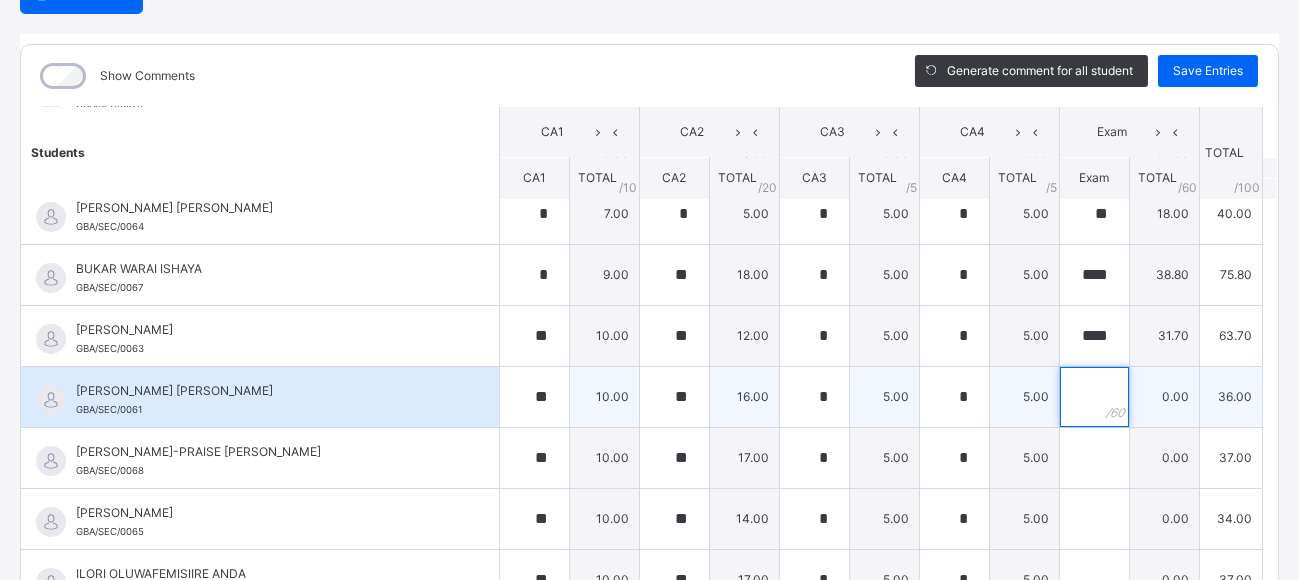 click at bounding box center [1094, 397] 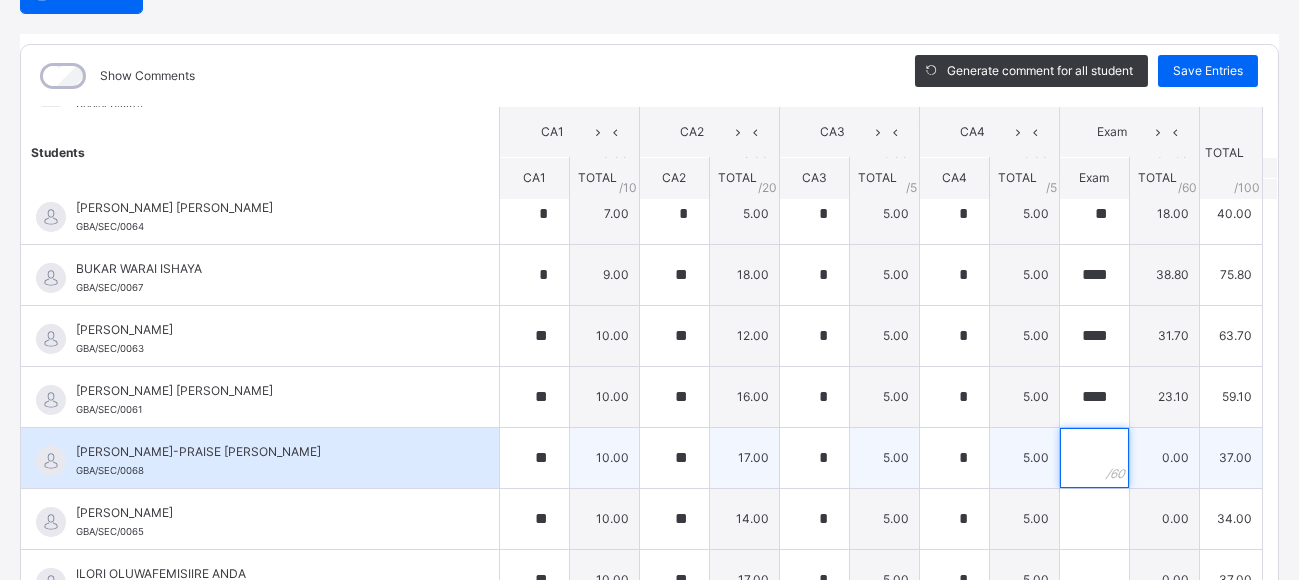 click at bounding box center (1094, 458) 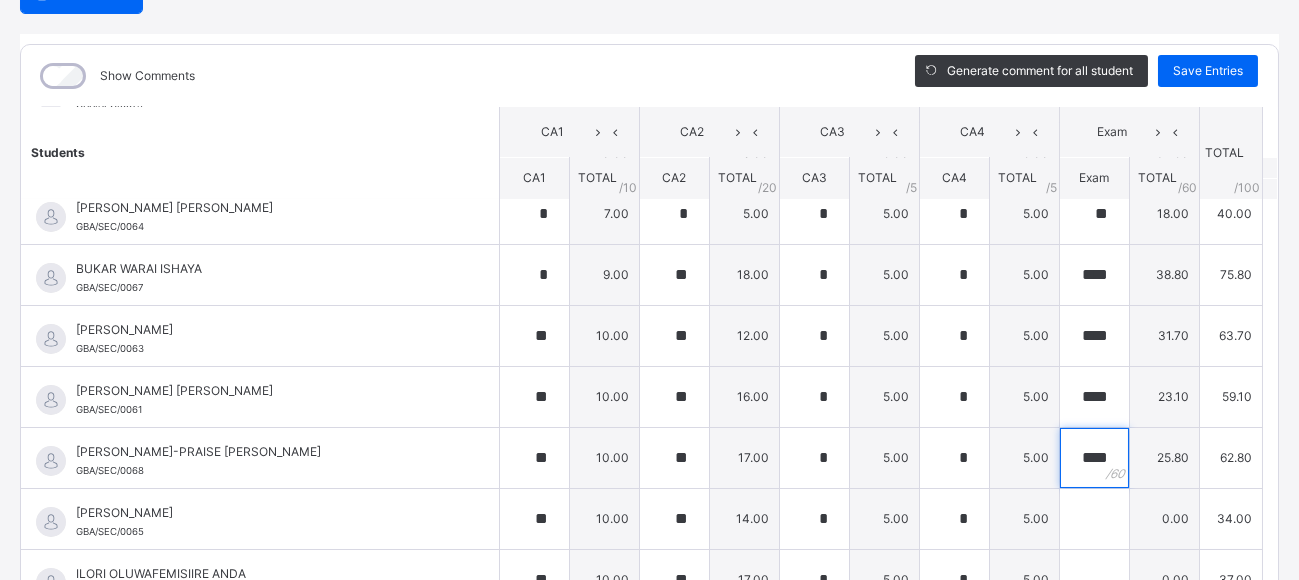 scroll, scrollTop: 600, scrollLeft: 0, axis: vertical 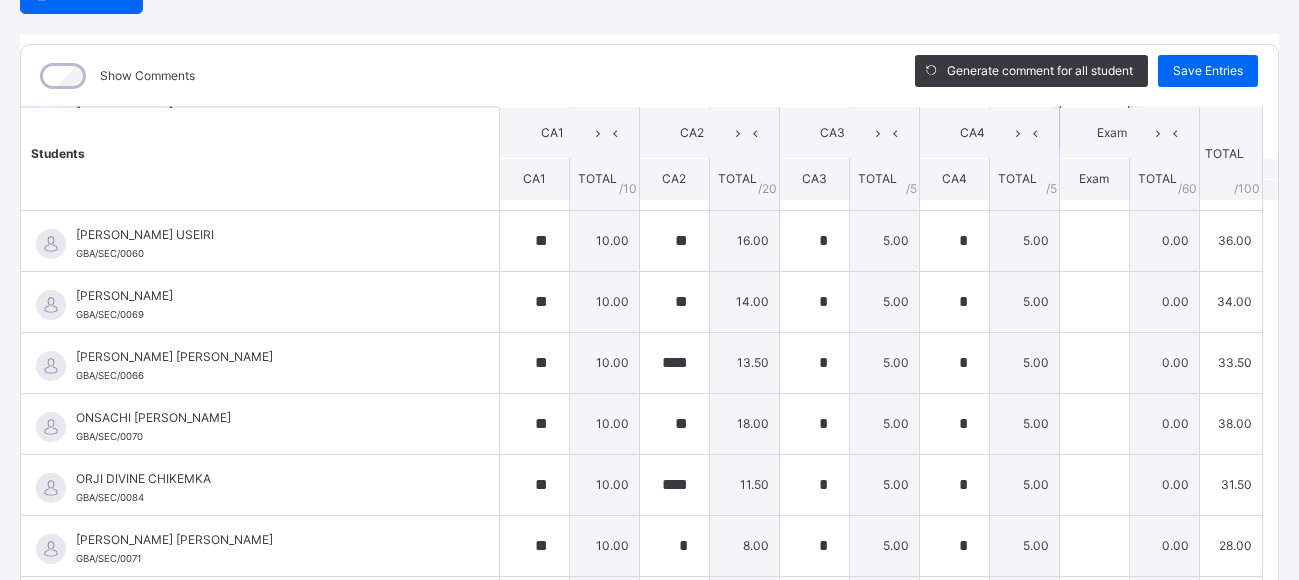 click at bounding box center (1094, 119) 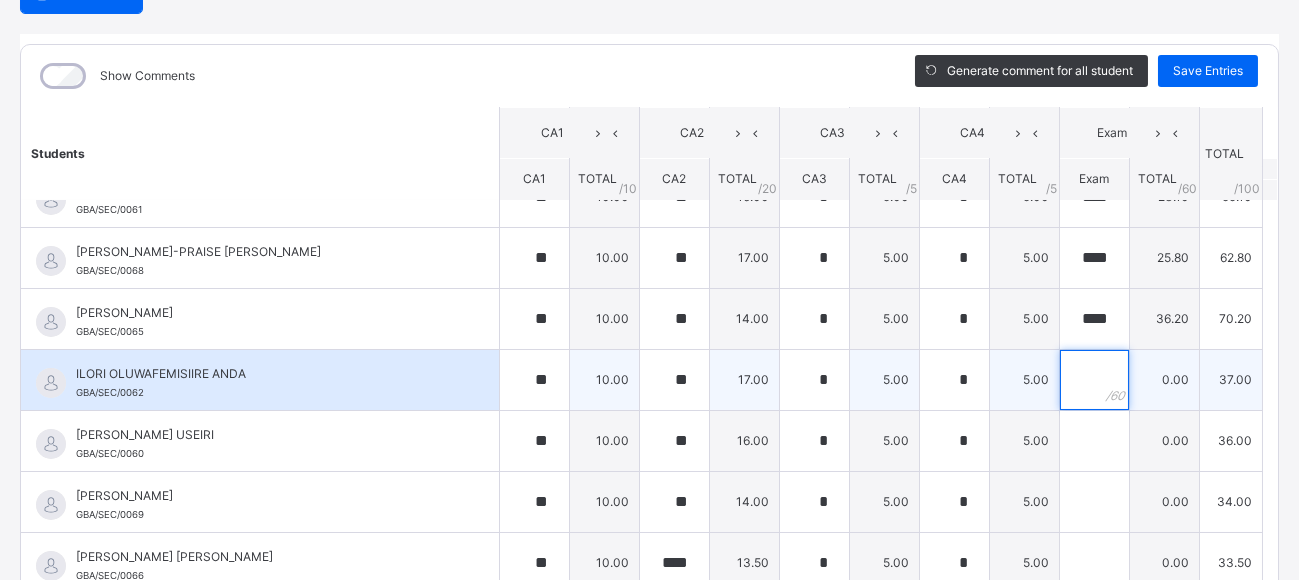 click at bounding box center [1094, 380] 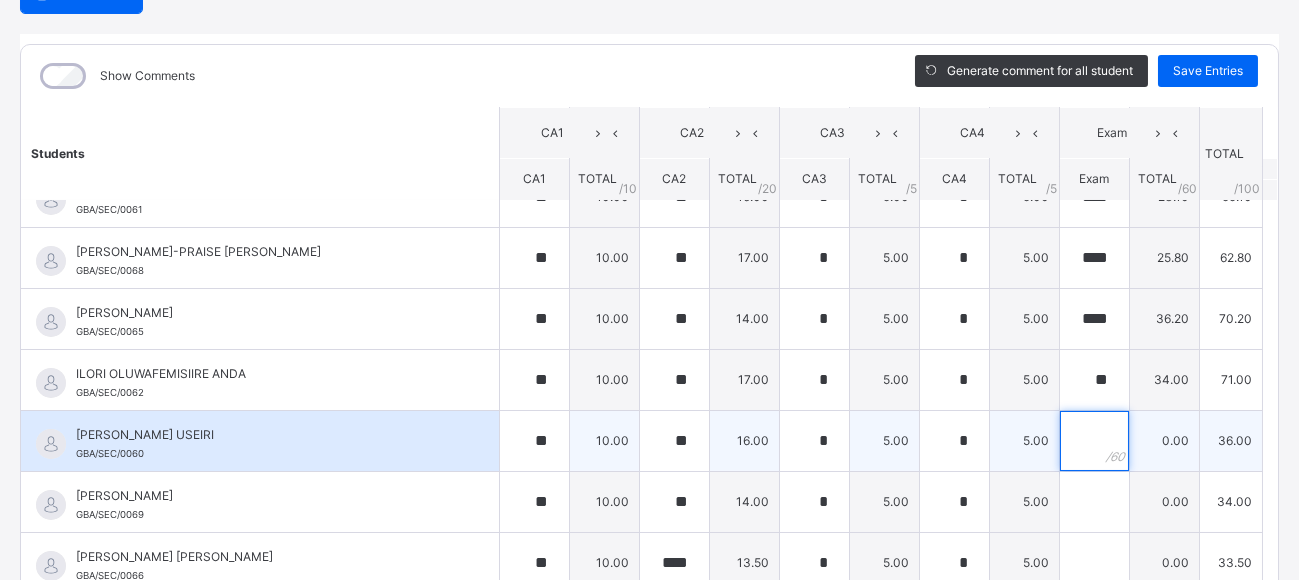 click at bounding box center [1094, 441] 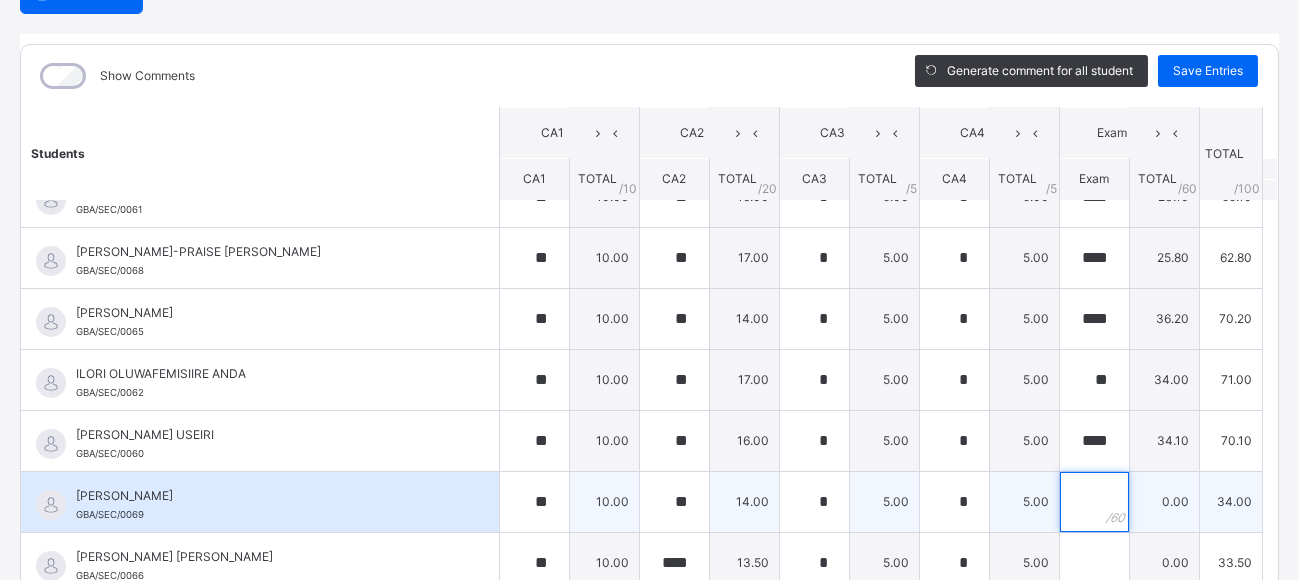 click at bounding box center (1094, 502) 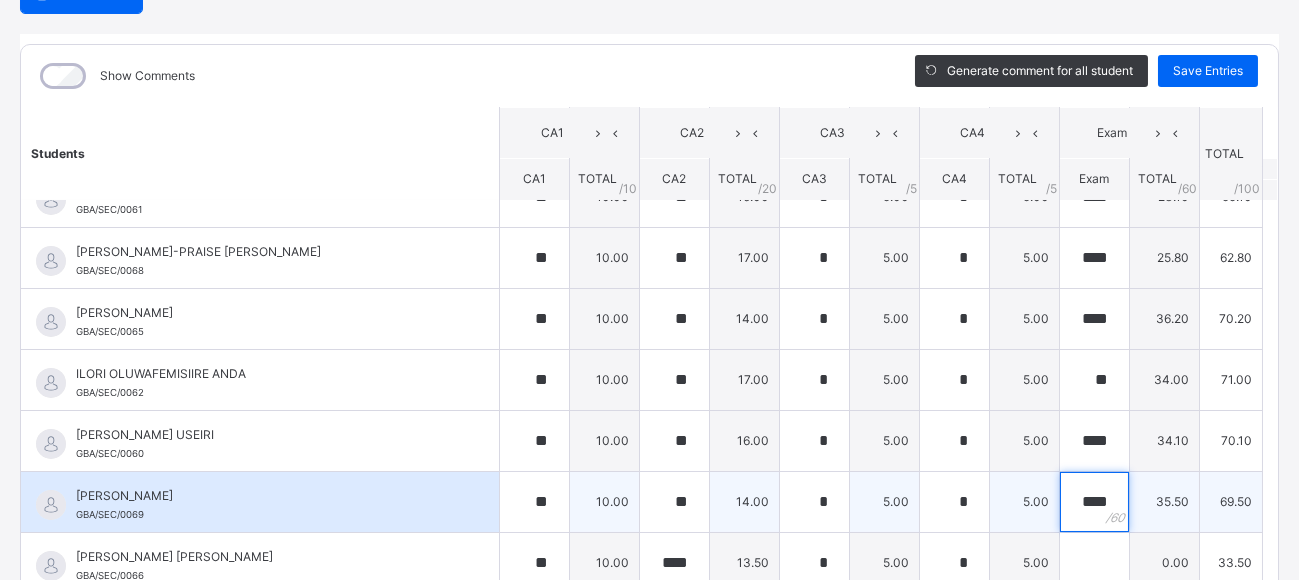 scroll, scrollTop: 629, scrollLeft: 0, axis: vertical 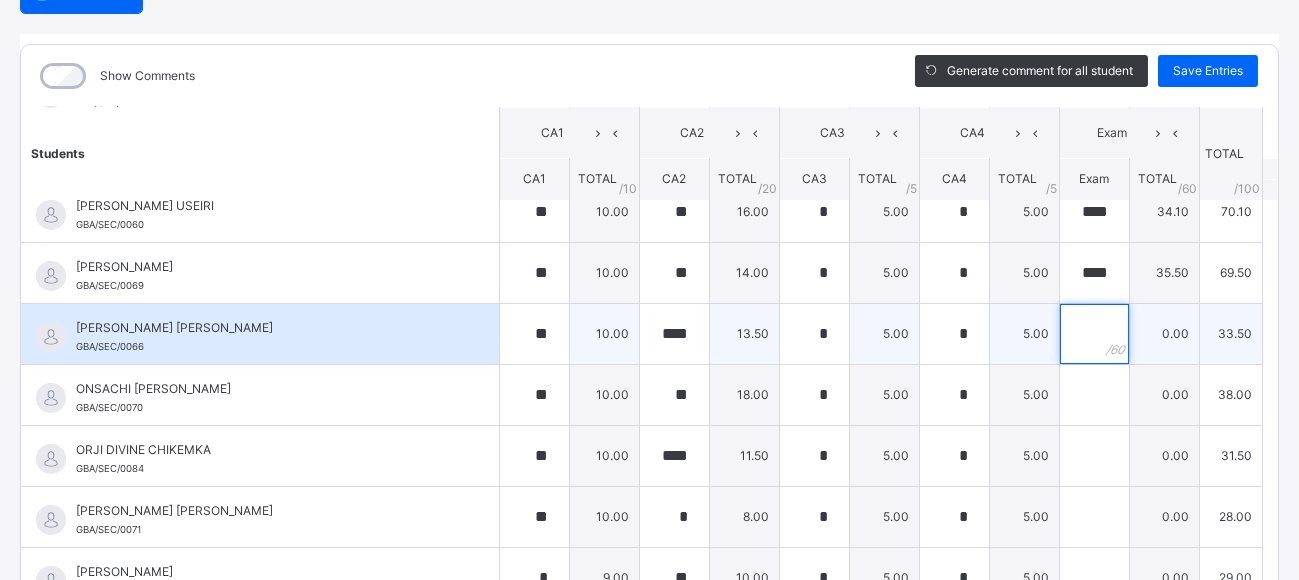 click at bounding box center (1094, 334) 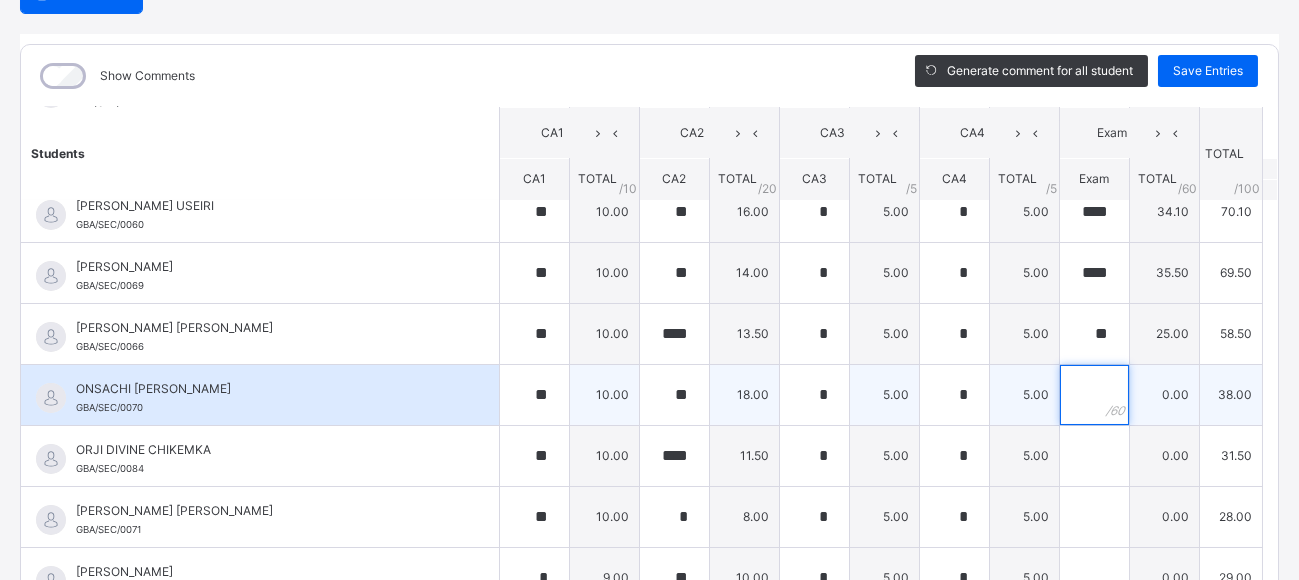 click at bounding box center [1094, 395] 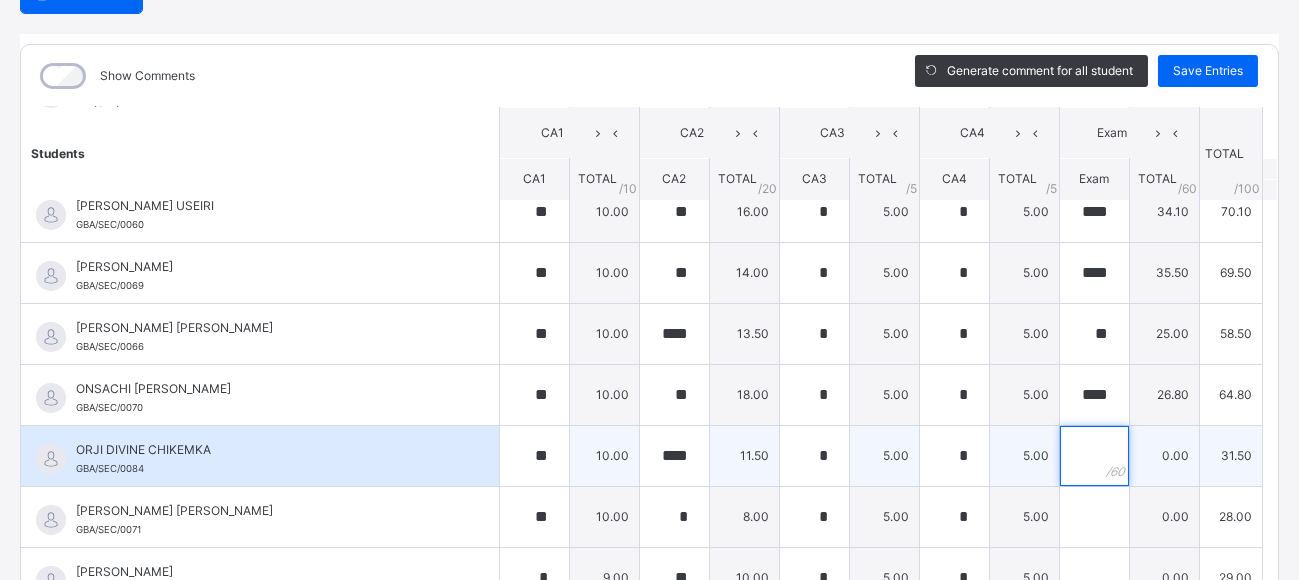 click at bounding box center [1094, 456] 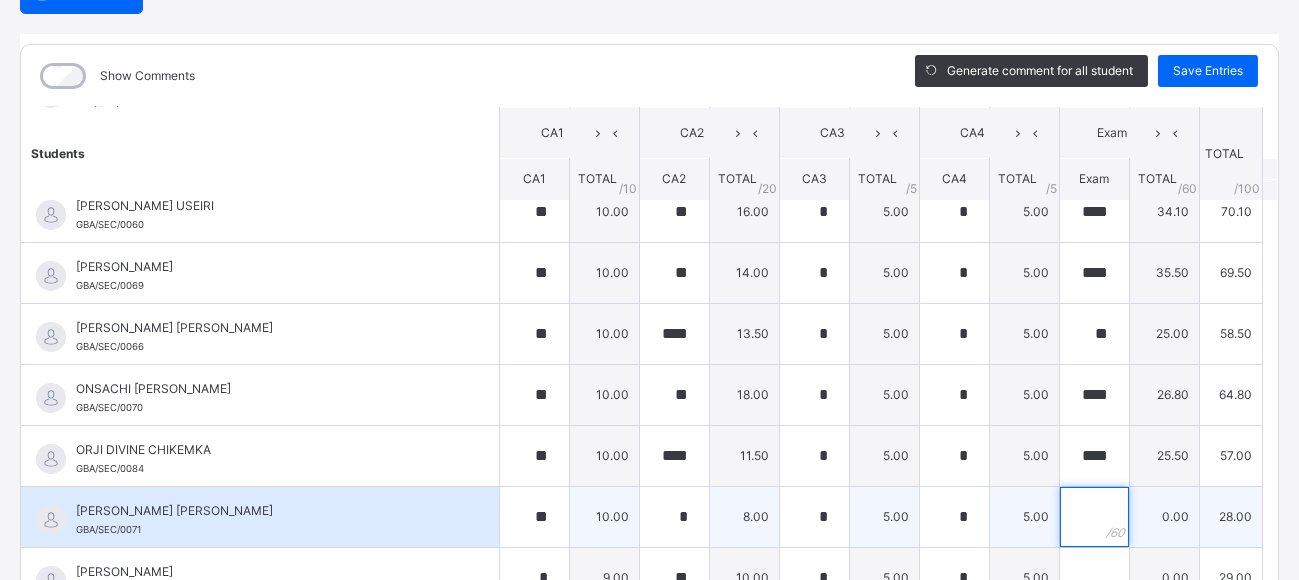 click at bounding box center (1094, 517) 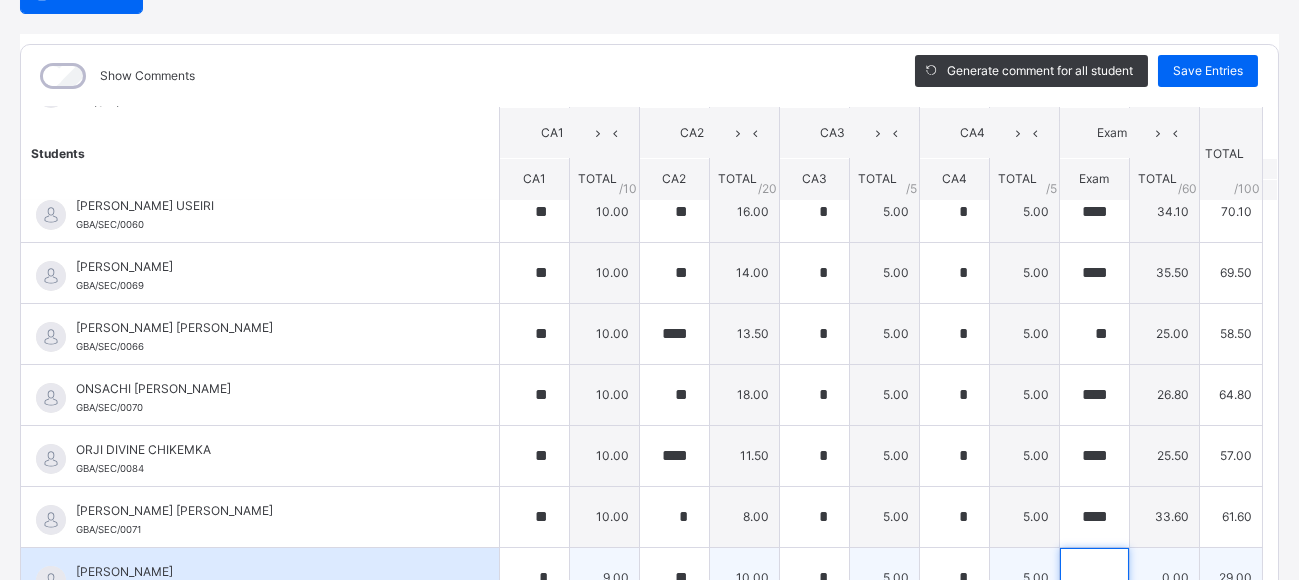 click at bounding box center (1094, 578) 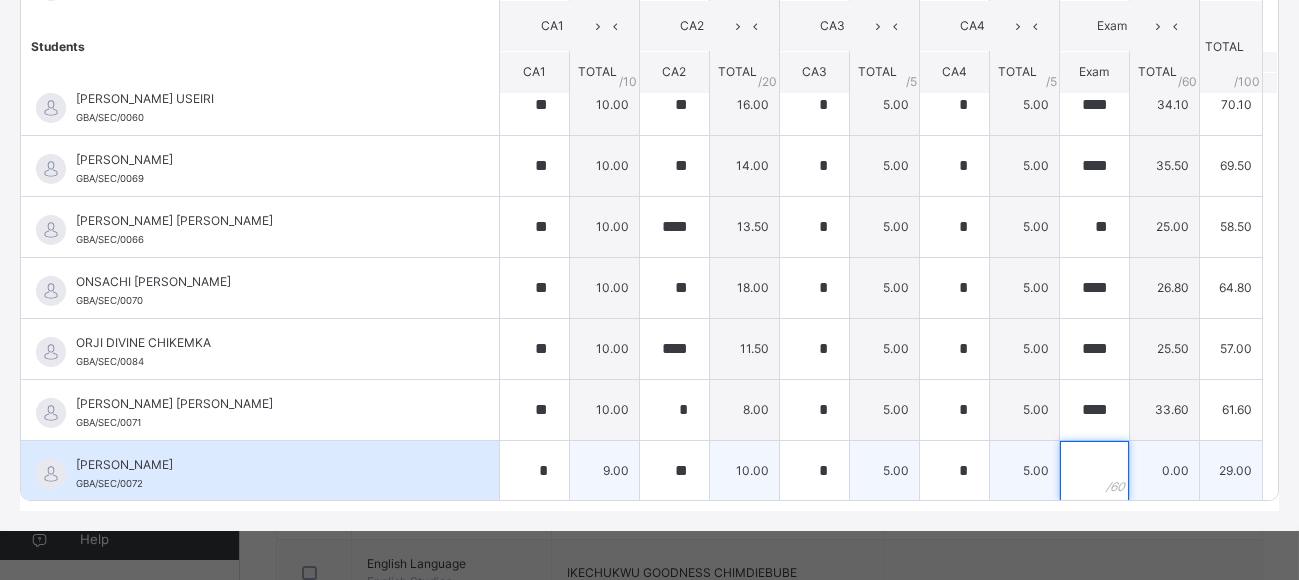 scroll, scrollTop: 200, scrollLeft: 0, axis: vertical 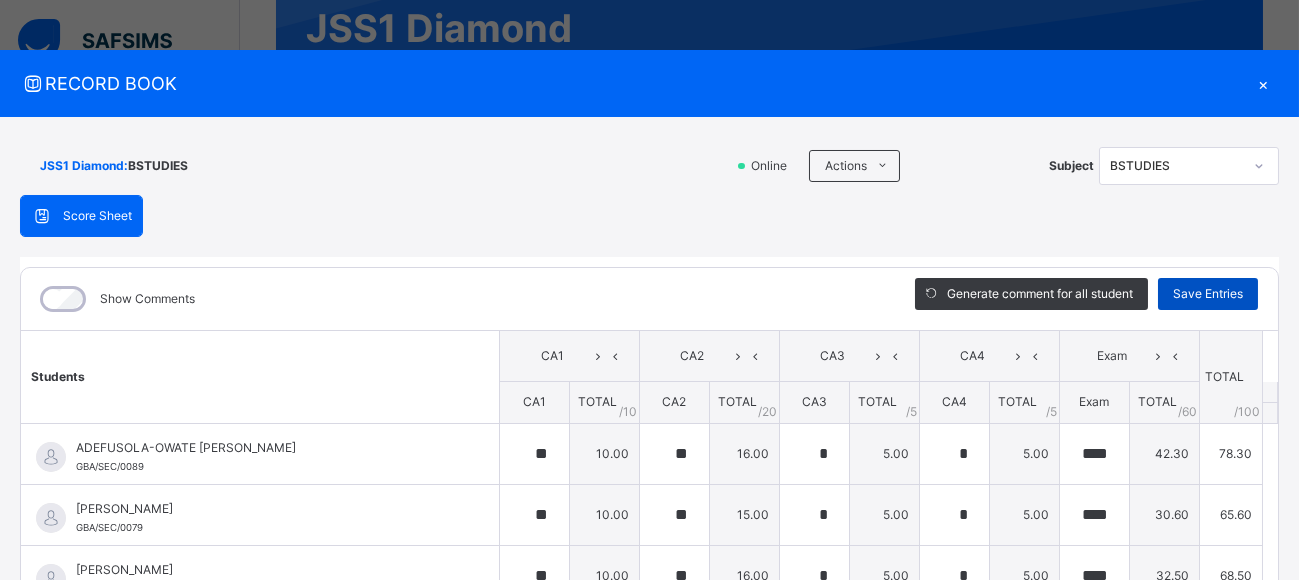 click on "Save Entries" at bounding box center [1208, 294] 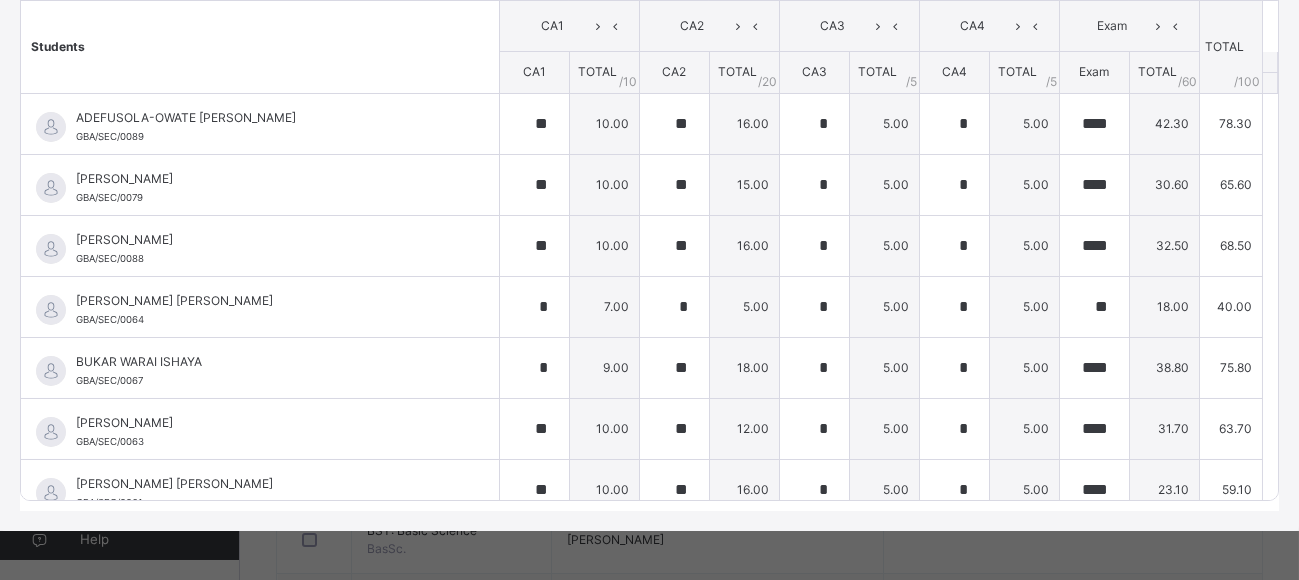 scroll, scrollTop: 30, scrollLeft: 0, axis: vertical 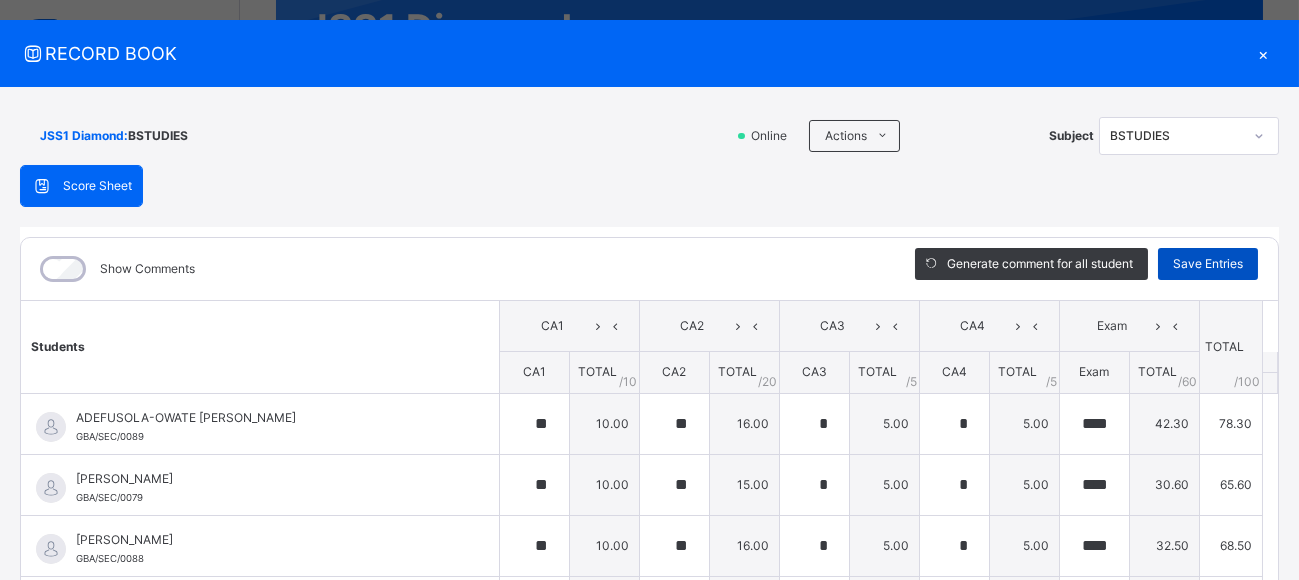 click on "Save Entries" at bounding box center (1208, 264) 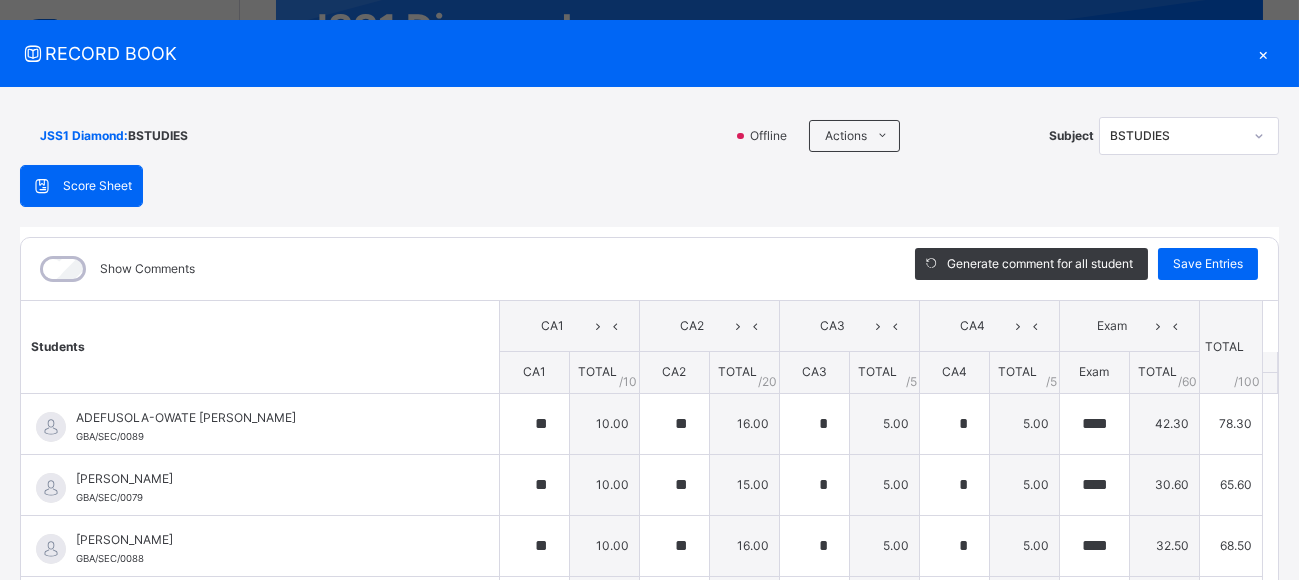 drag, startPoint x: 1251, startPoint y: 51, endPoint x: 1084, endPoint y: 209, distance: 229.8978 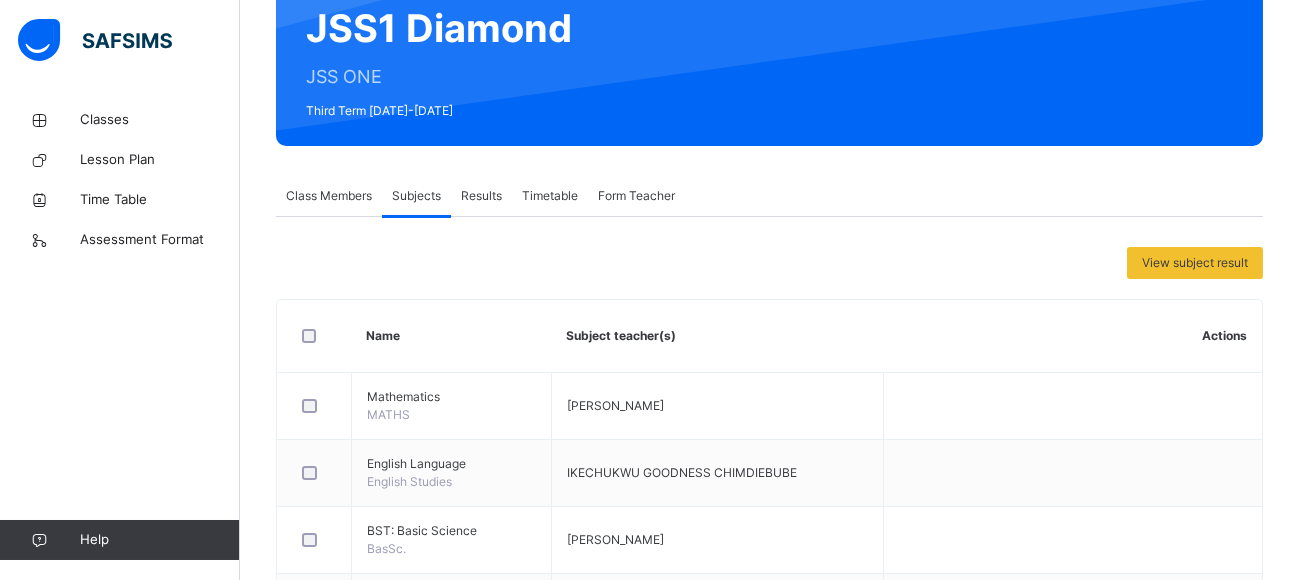 scroll, scrollTop: 0, scrollLeft: 0, axis: both 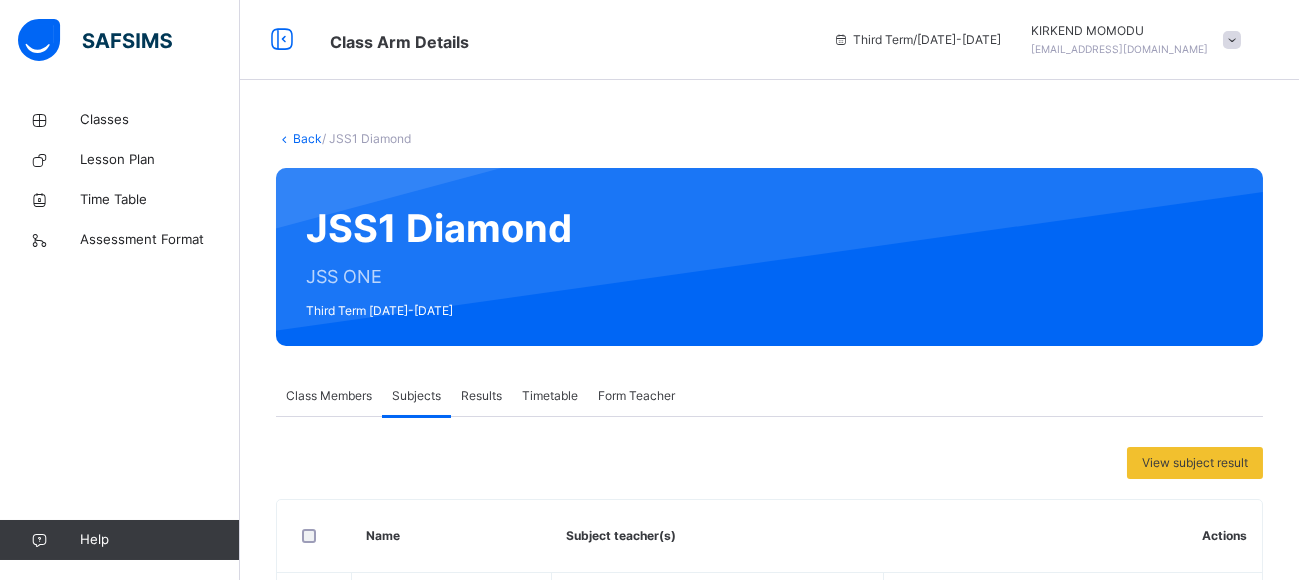 click at bounding box center [1232, 40] 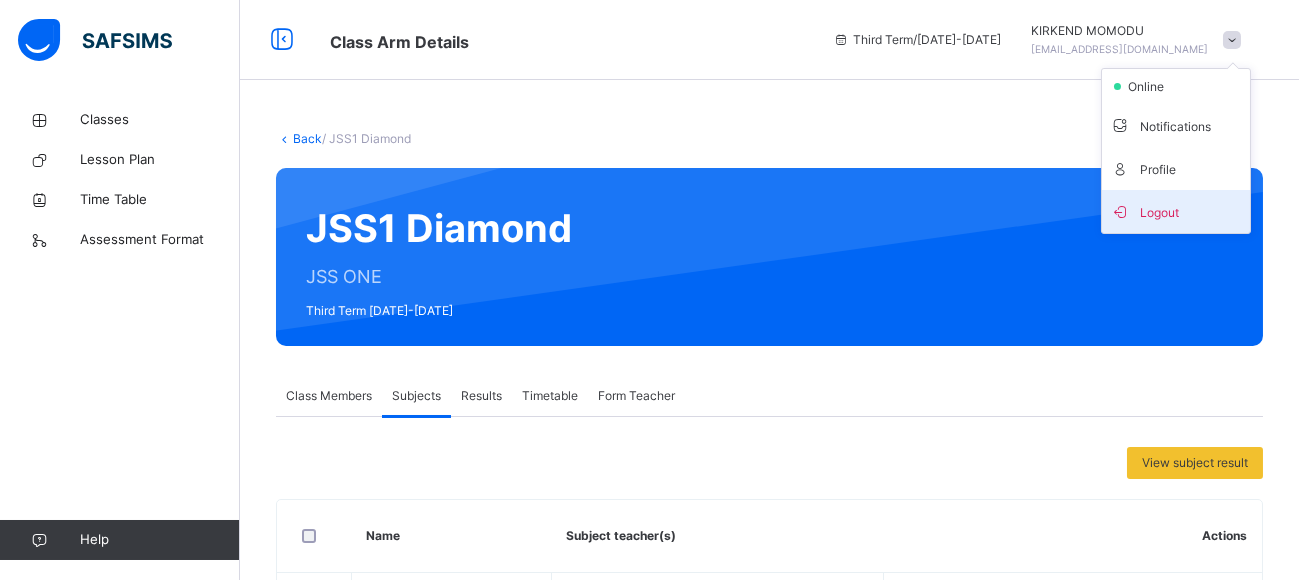click on "Logout" at bounding box center [1176, 211] 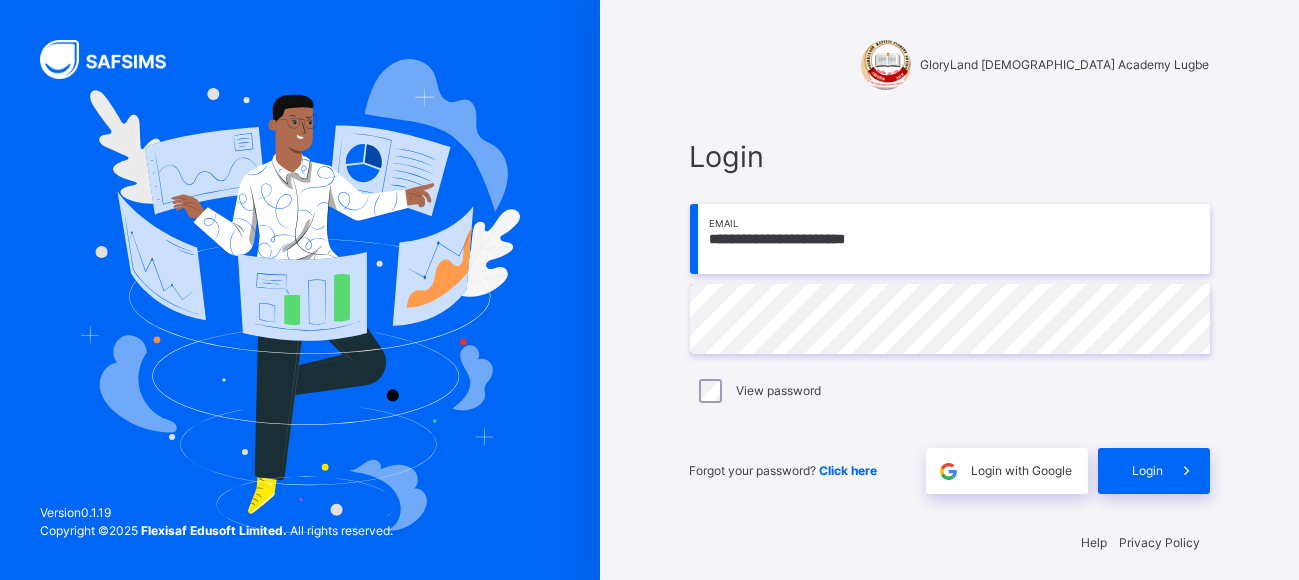 click on "**********" at bounding box center (950, 239) 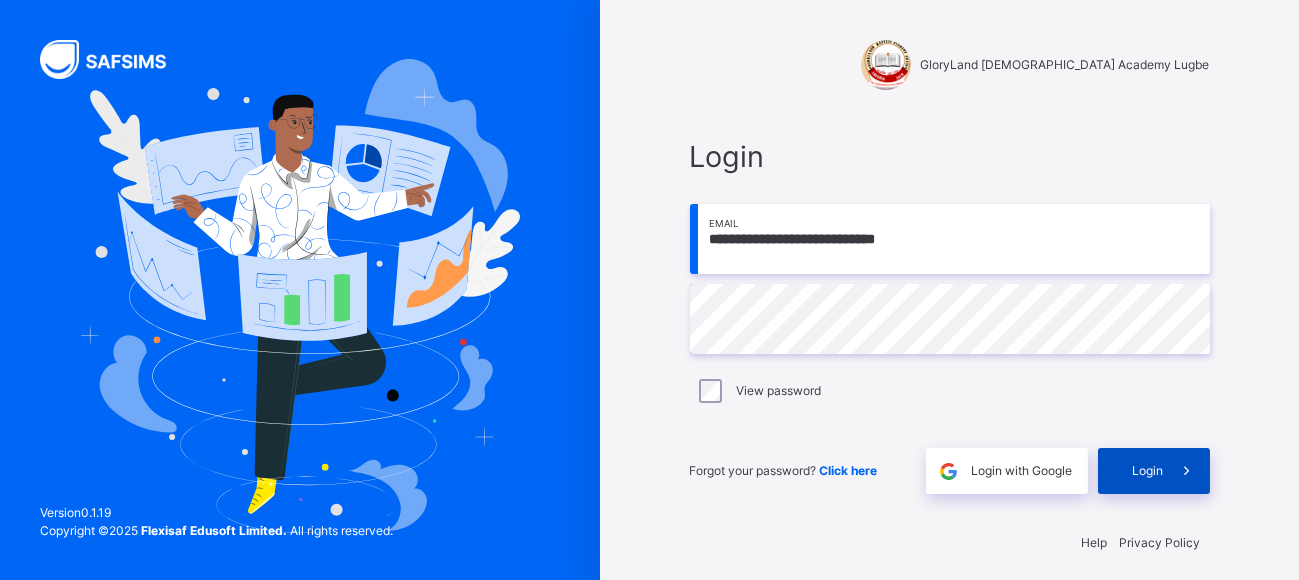 click on "Login" at bounding box center [1148, 471] 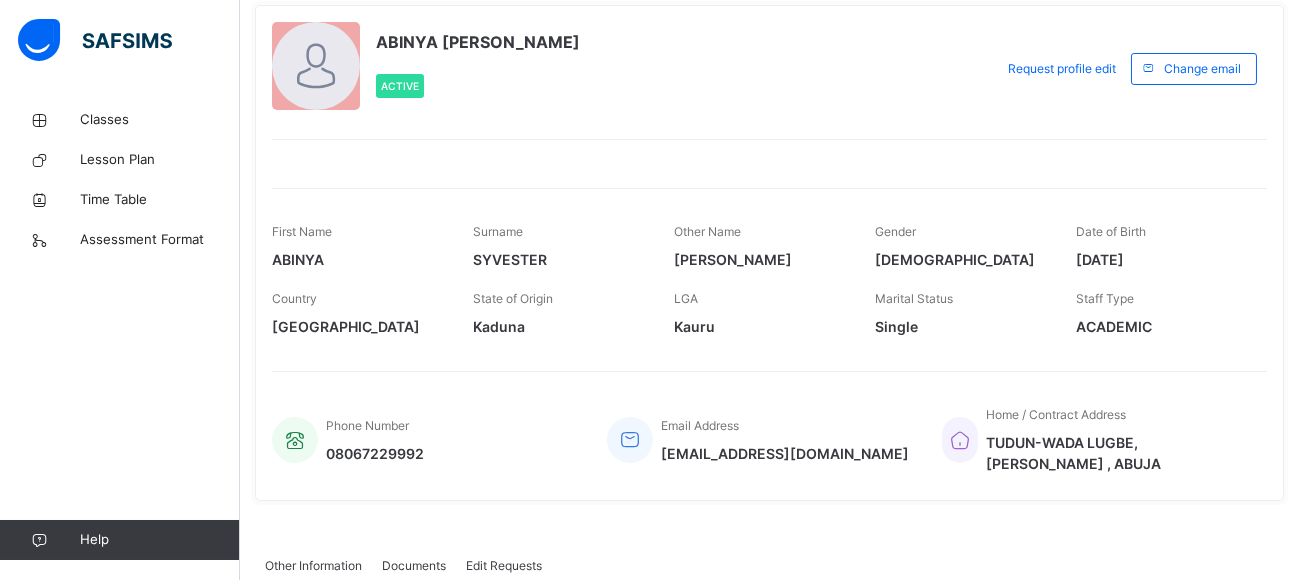 scroll, scrollTop: 0, scrollLeft: 0, axis: both 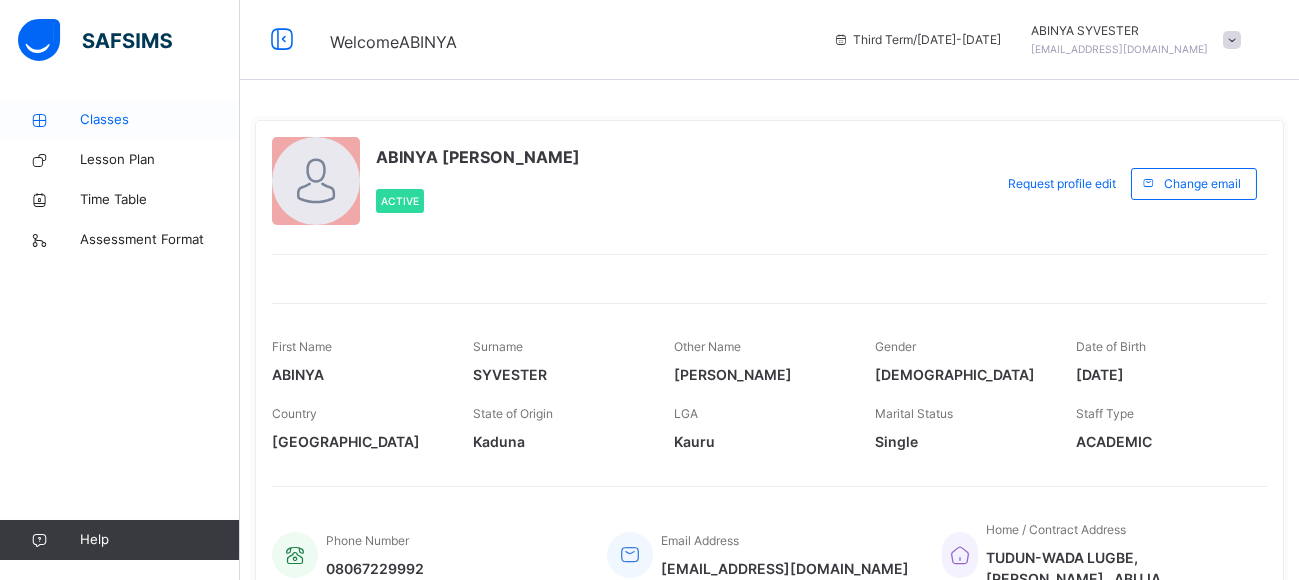 click on "Classes" at bounding box center (160, 120) 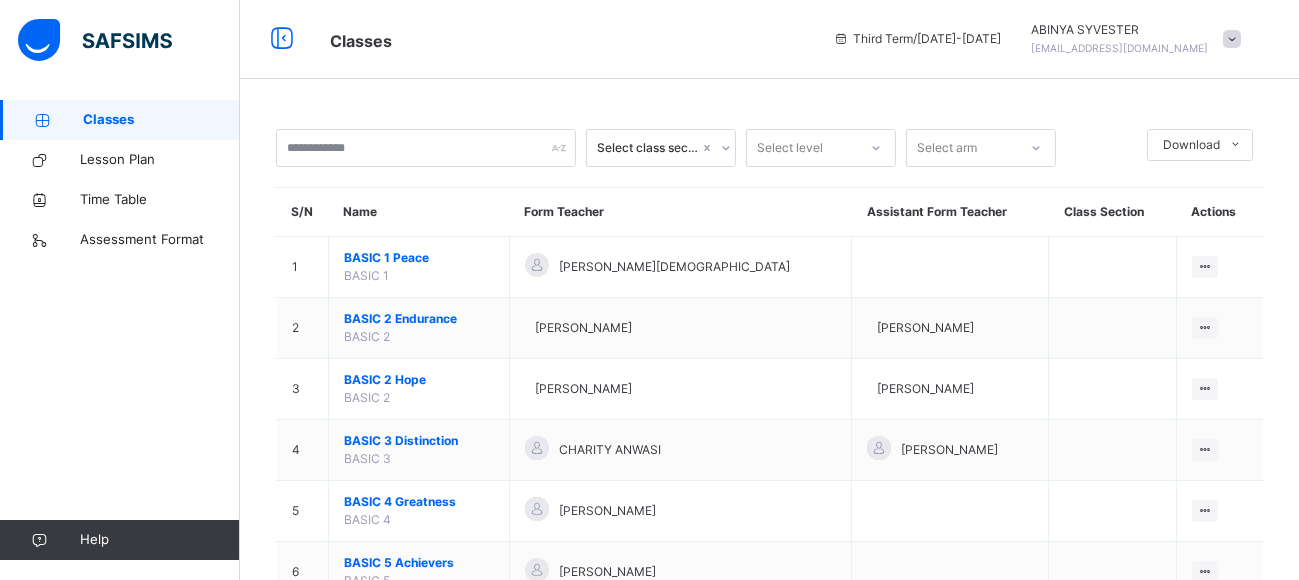 scroll, scrollTop: 400, scrollLeft: 0, axis: vertical 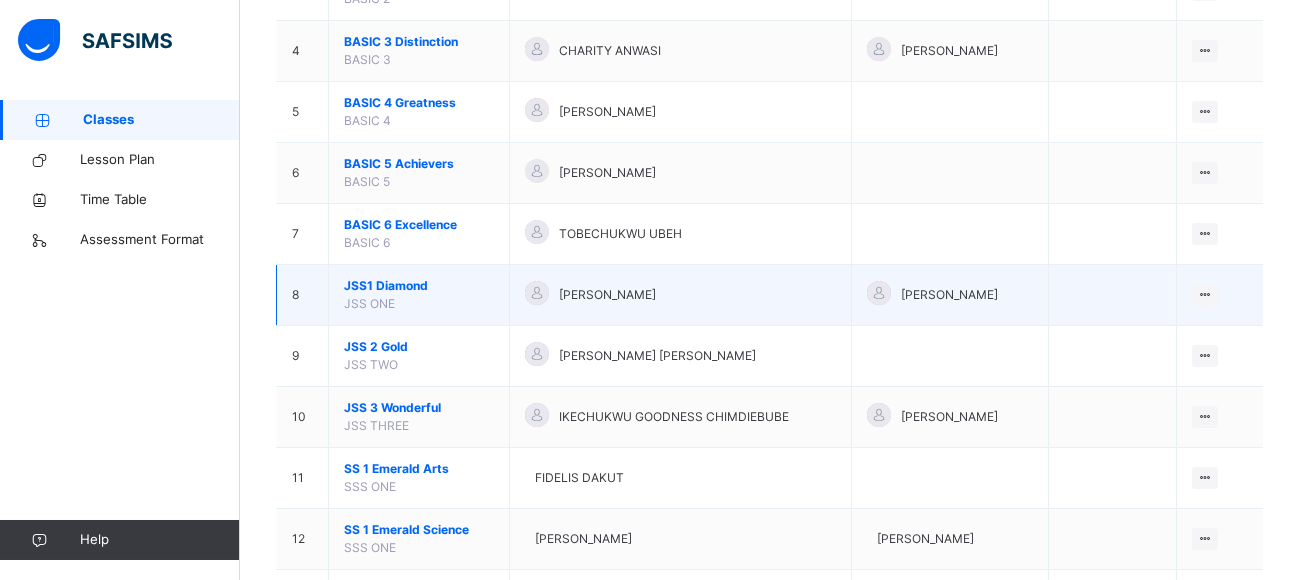 click on "JSS1   Diamond" at bounding box center (419, 286) 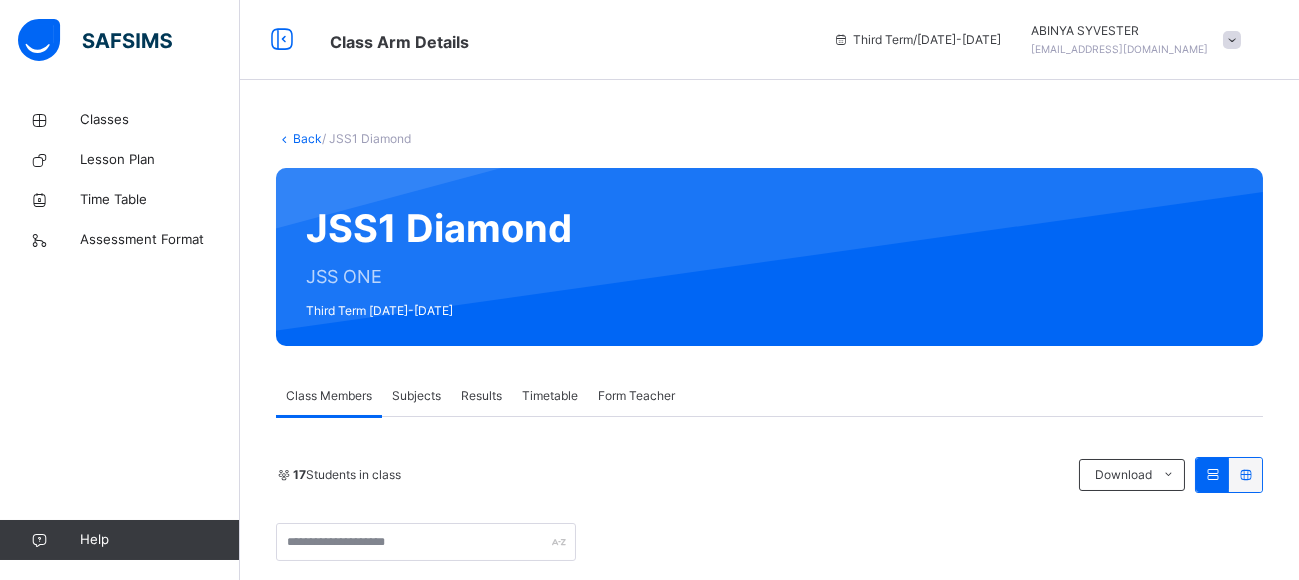 scroll, scrollTop: 200, scrollLeft: 0, axis: vertical 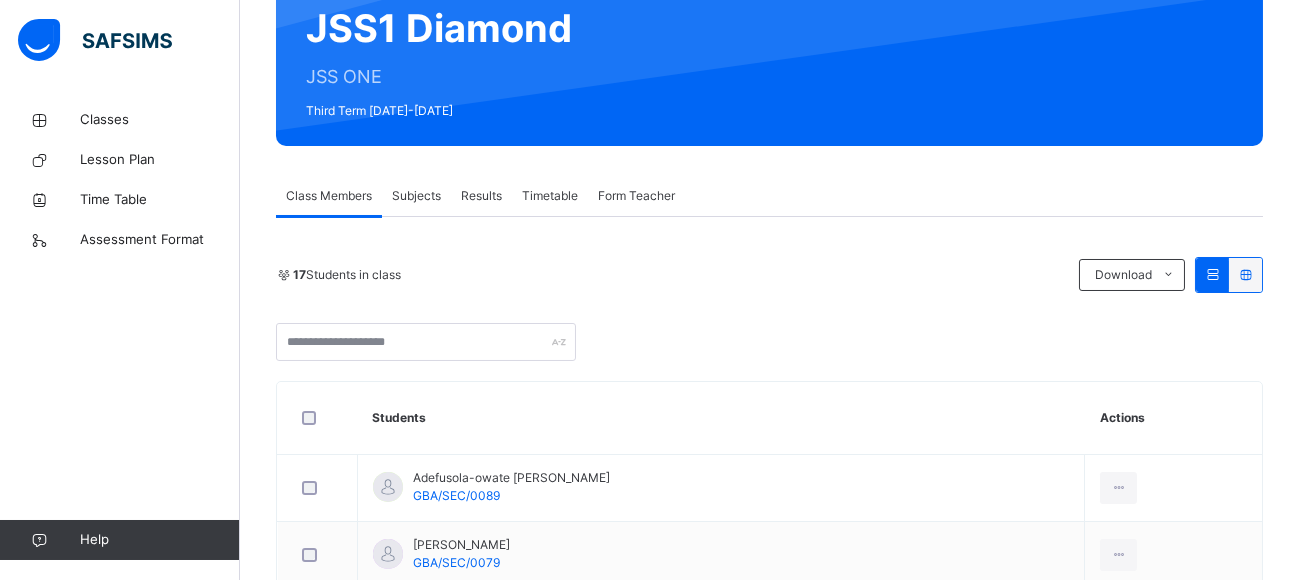 click on "Subjects" at bounding box center (416, 196) 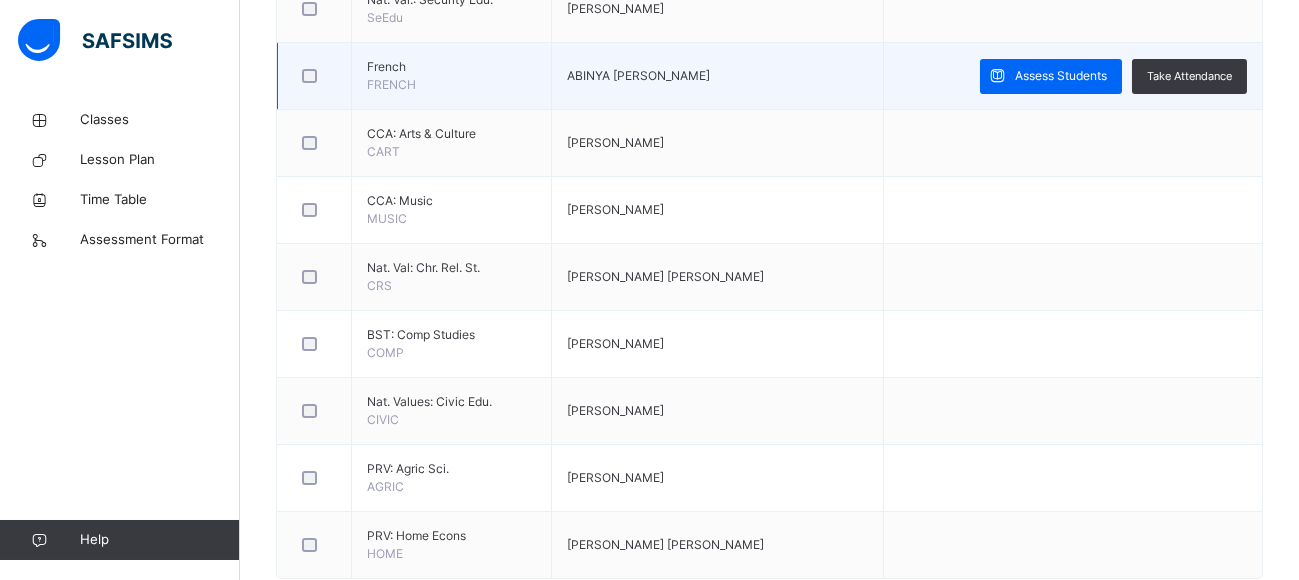scroll, scrollTop: 948, scrollLeft: 0, axis: vertical 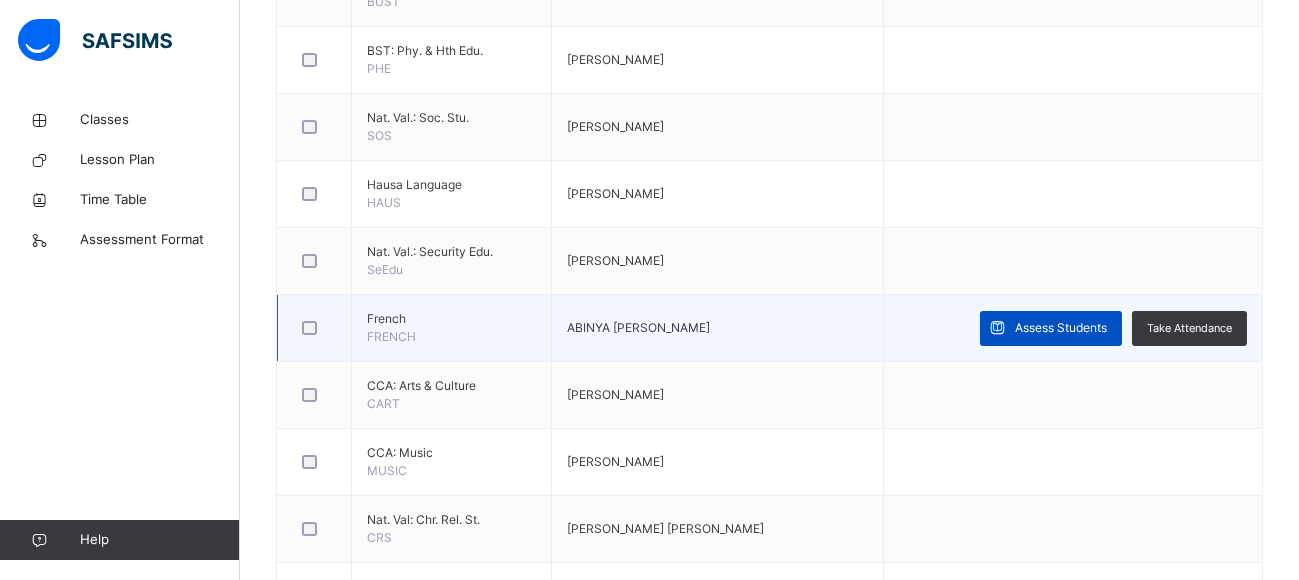 click on "Assess Students" at bounding box center [1061, 328] 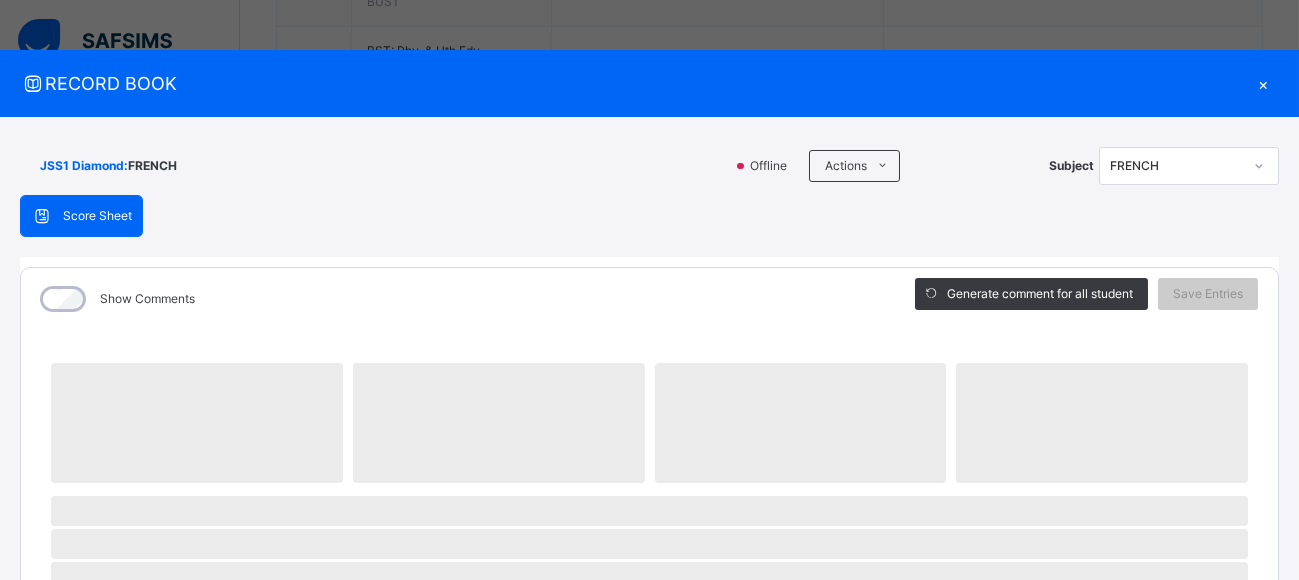 scroll, scrollTop: 748, scrollLeft: 0, axis: vertical 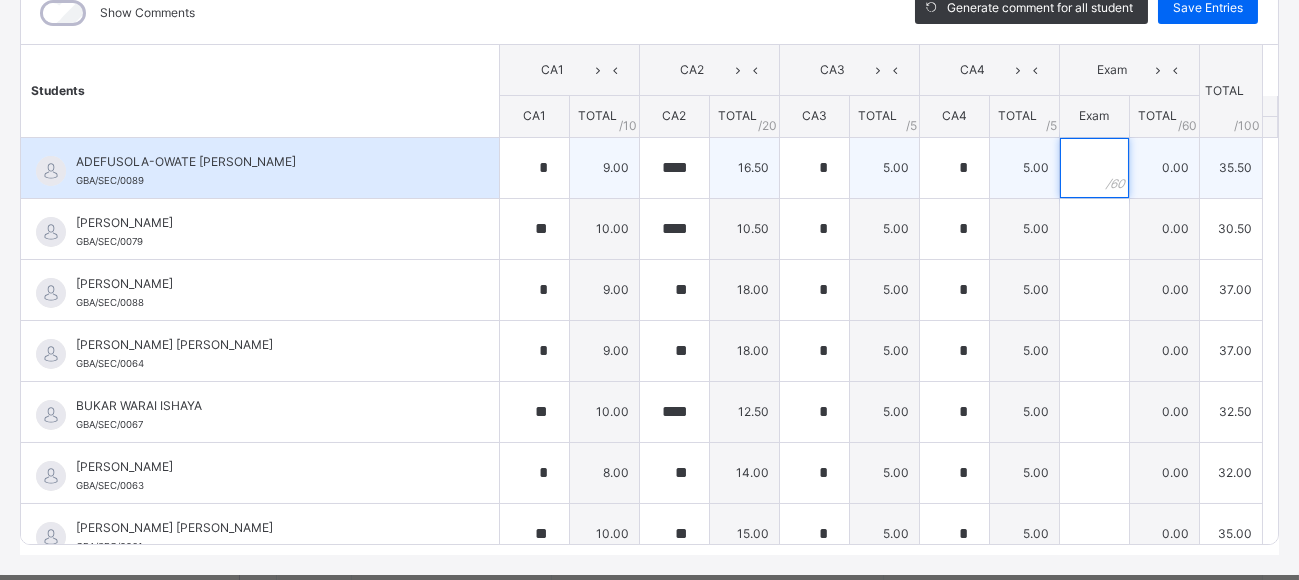 click at bounding box center (1094, 168) 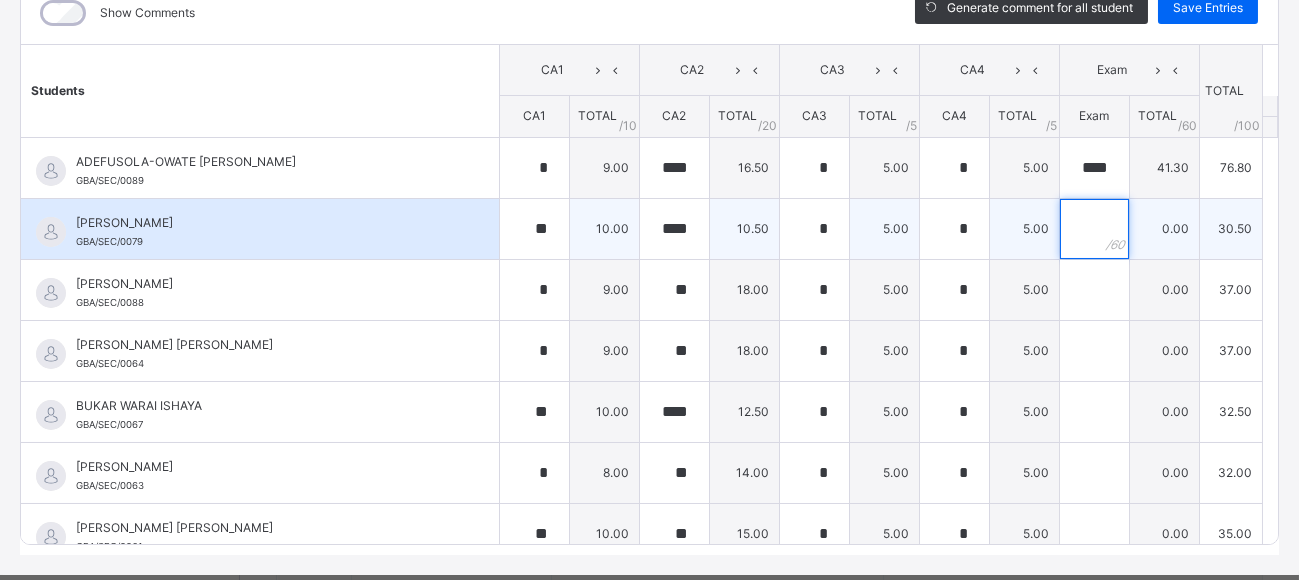 click at bounding box center [1094, 229] 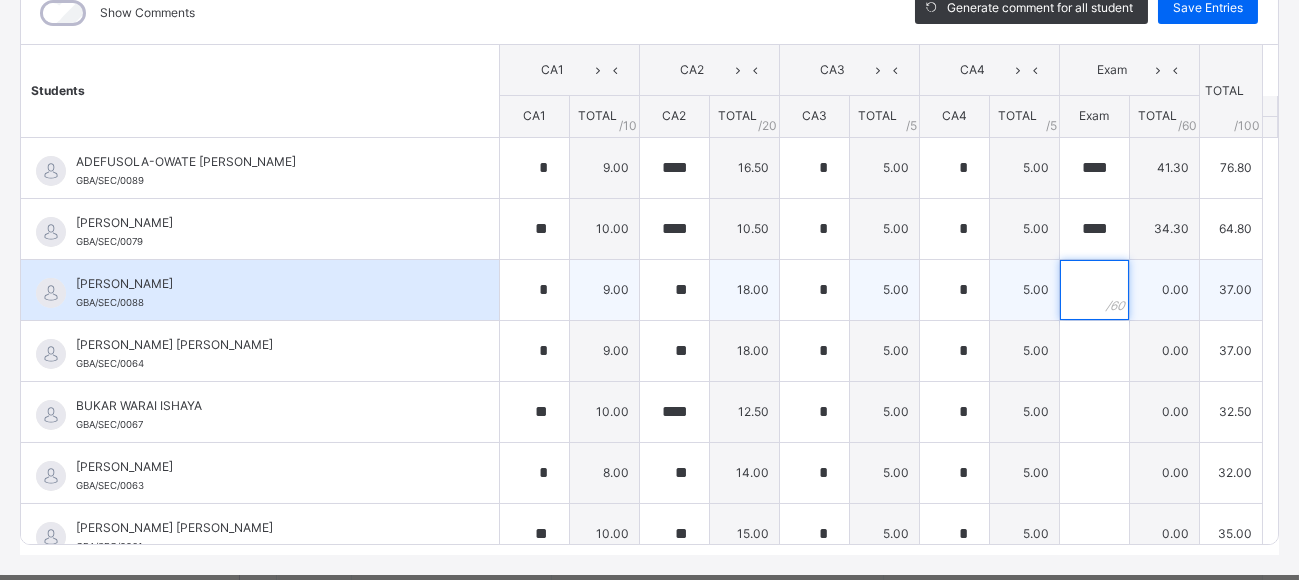 click at bounding box center [1094, 290] 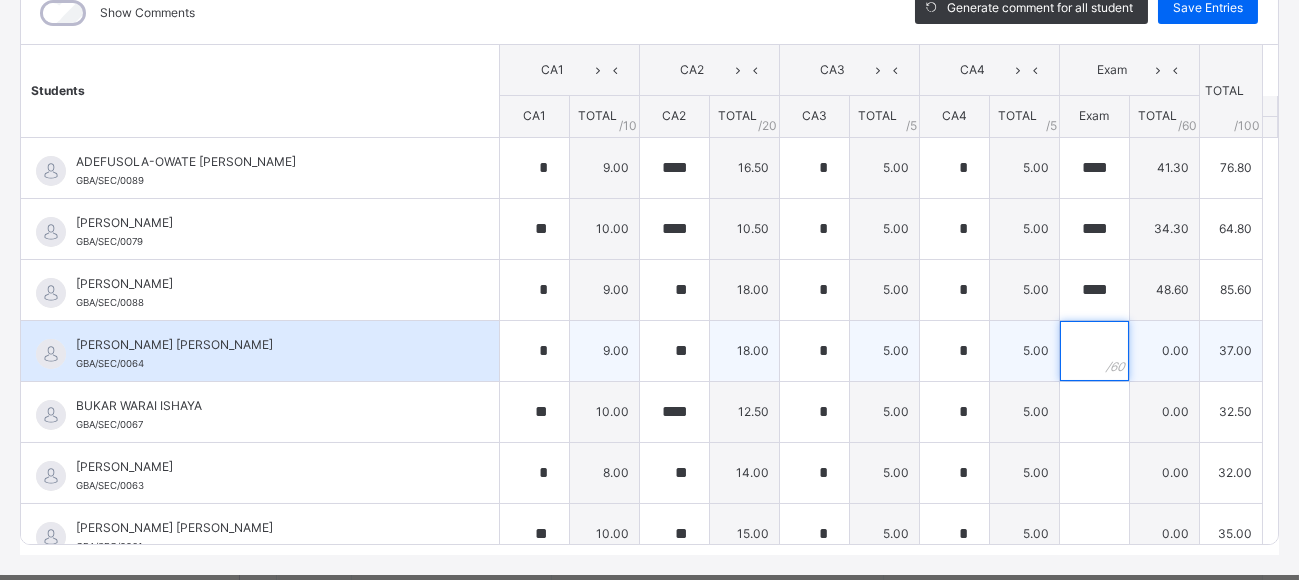 click at bounding box center (1094, 351) 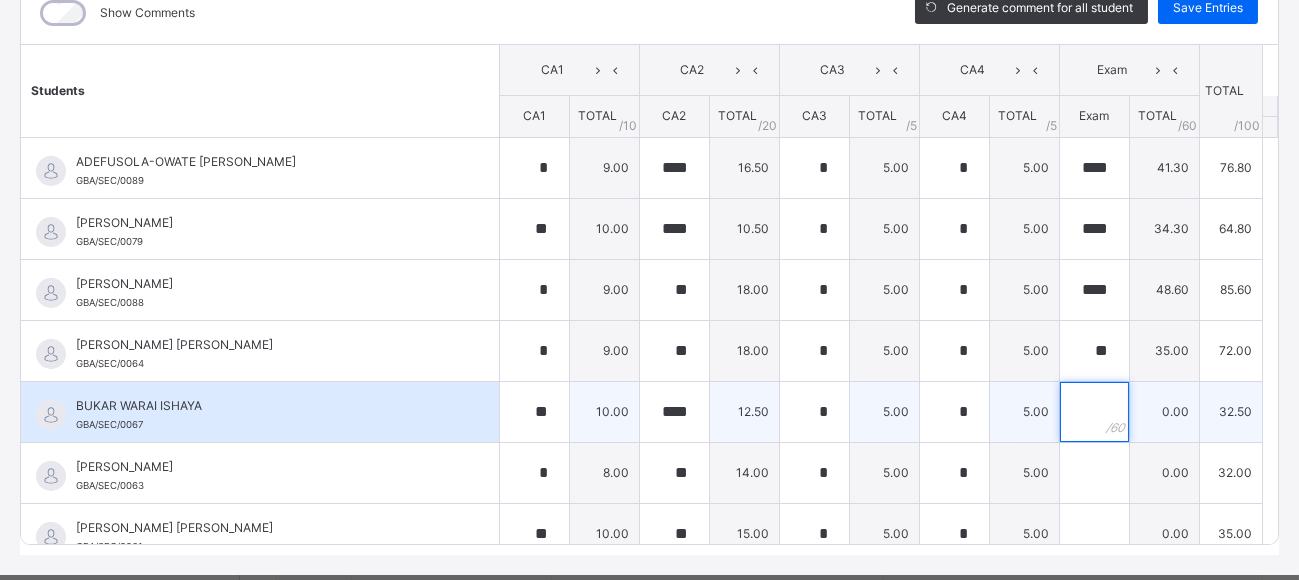 click at bounding box center [1094, 412] 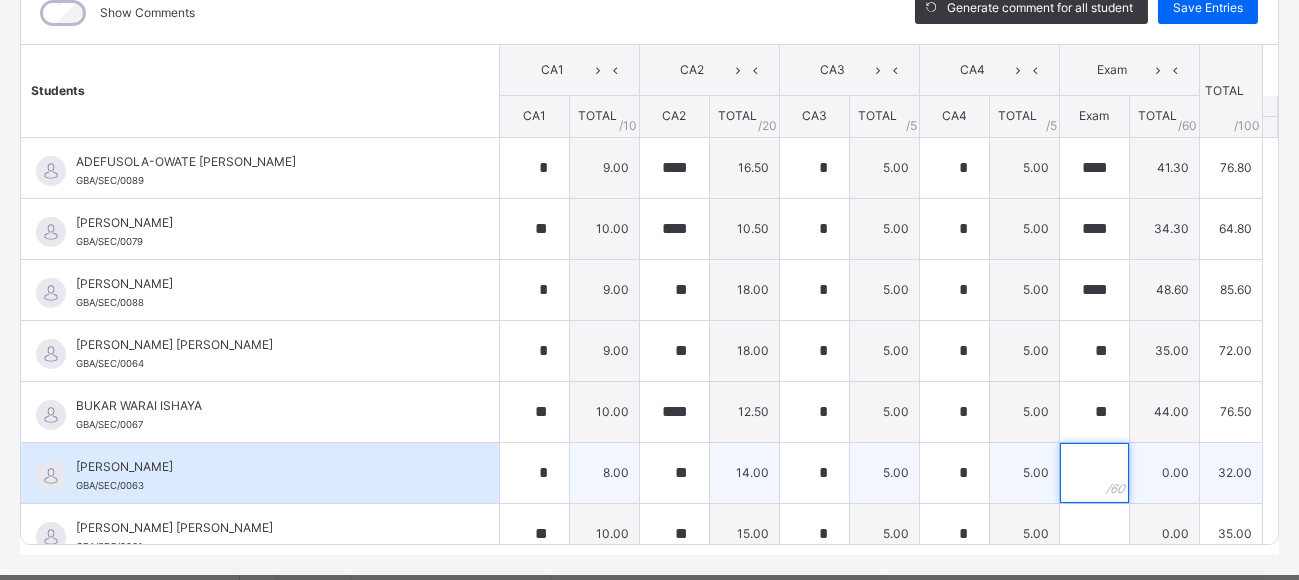 click at bounding box center (1094, 473) 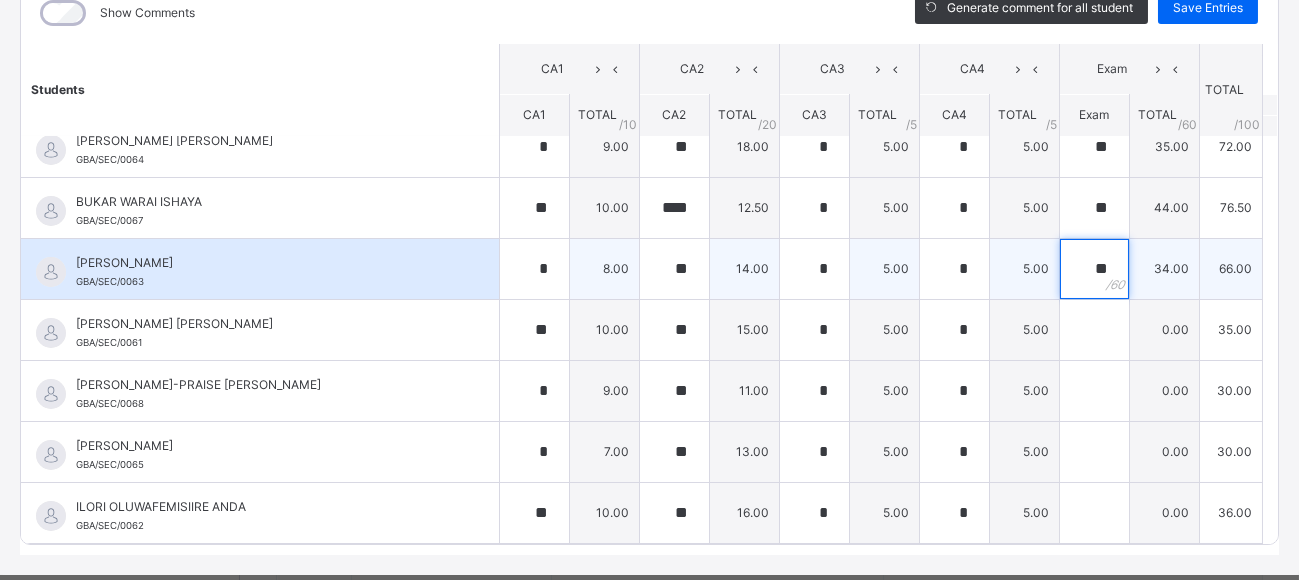 scroll, scrollTop: 200, scrollLeft: 0, axis: vertical 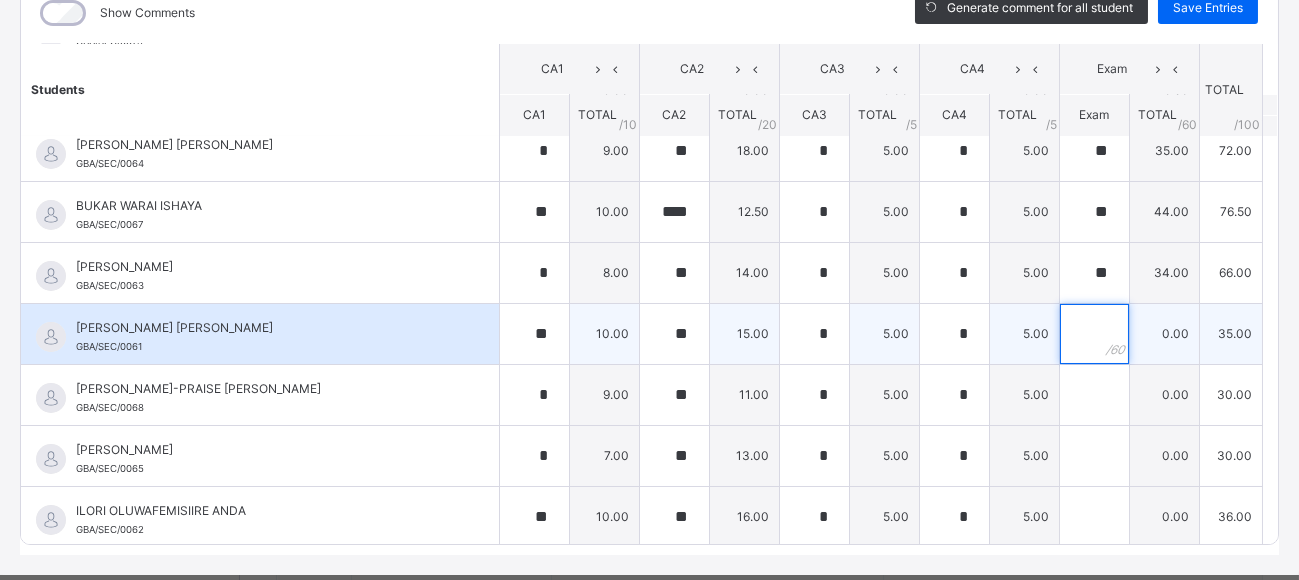 click at bounding box center (1094, 334) 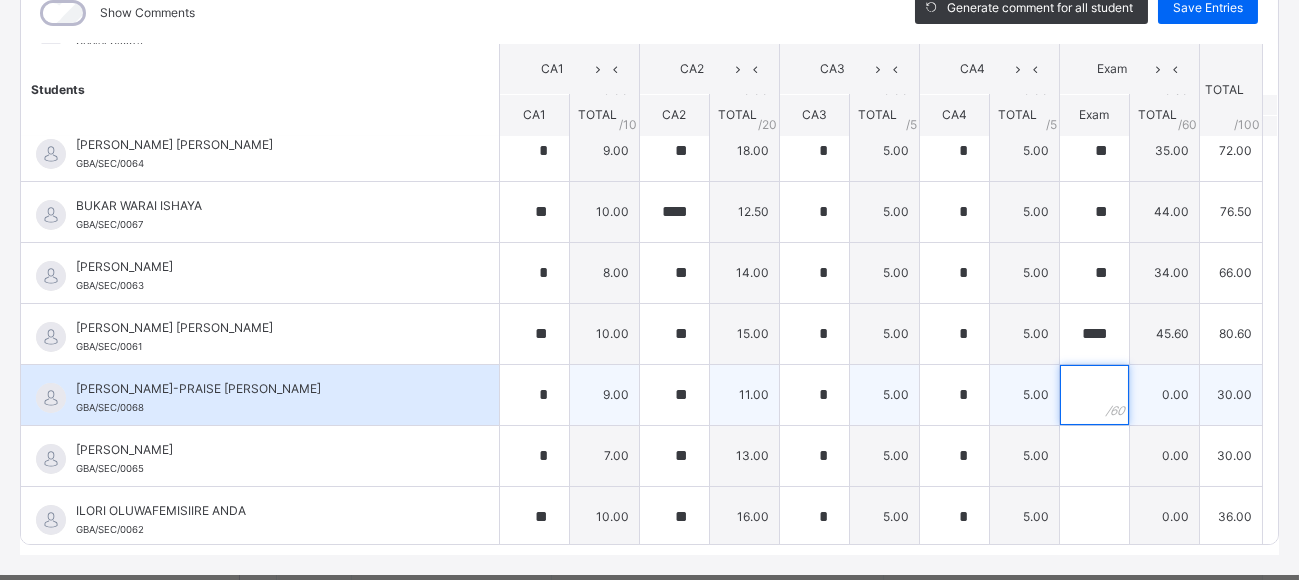 click at bounding box center [1094, 395] 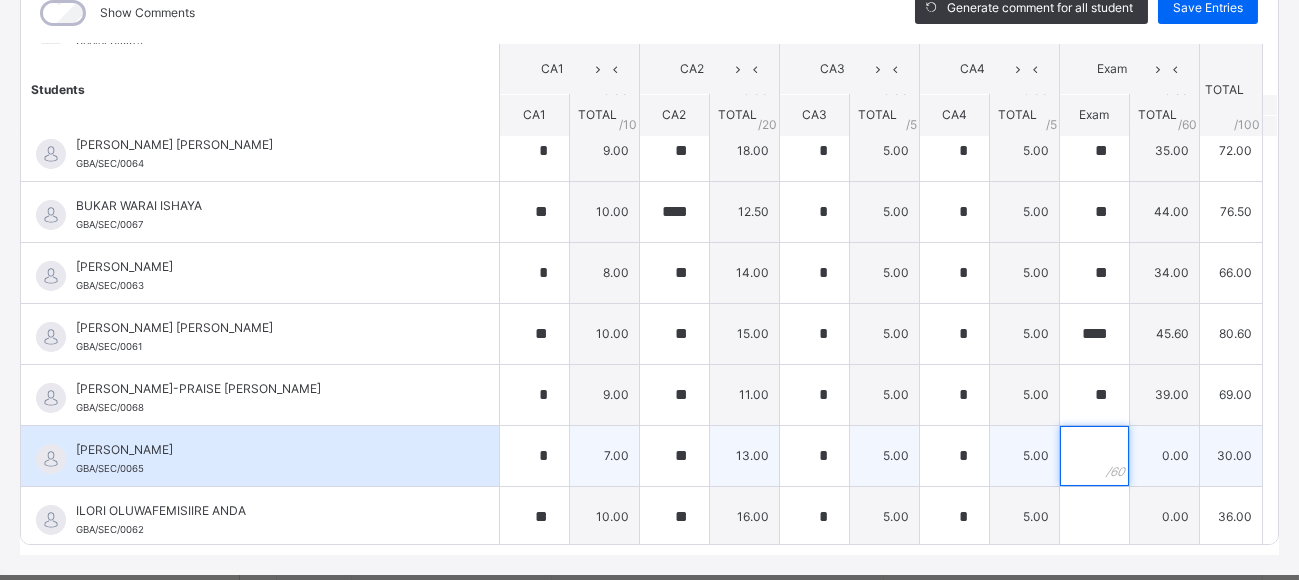 click at bounding box center [1094, 456] 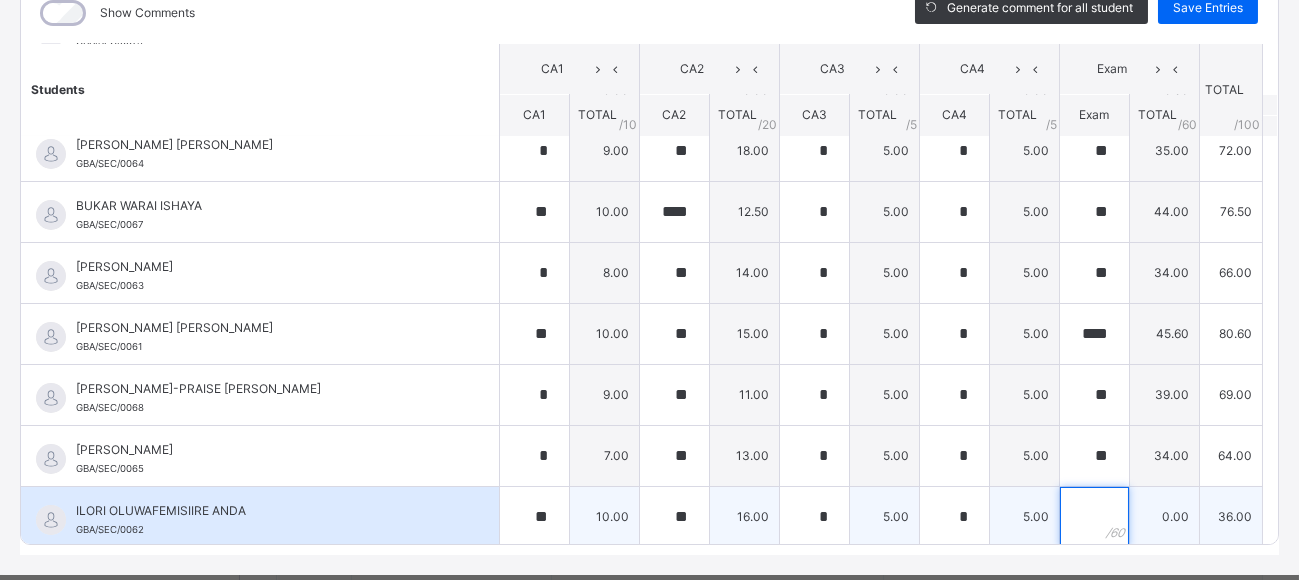 click at bounding box center (1094, 517) 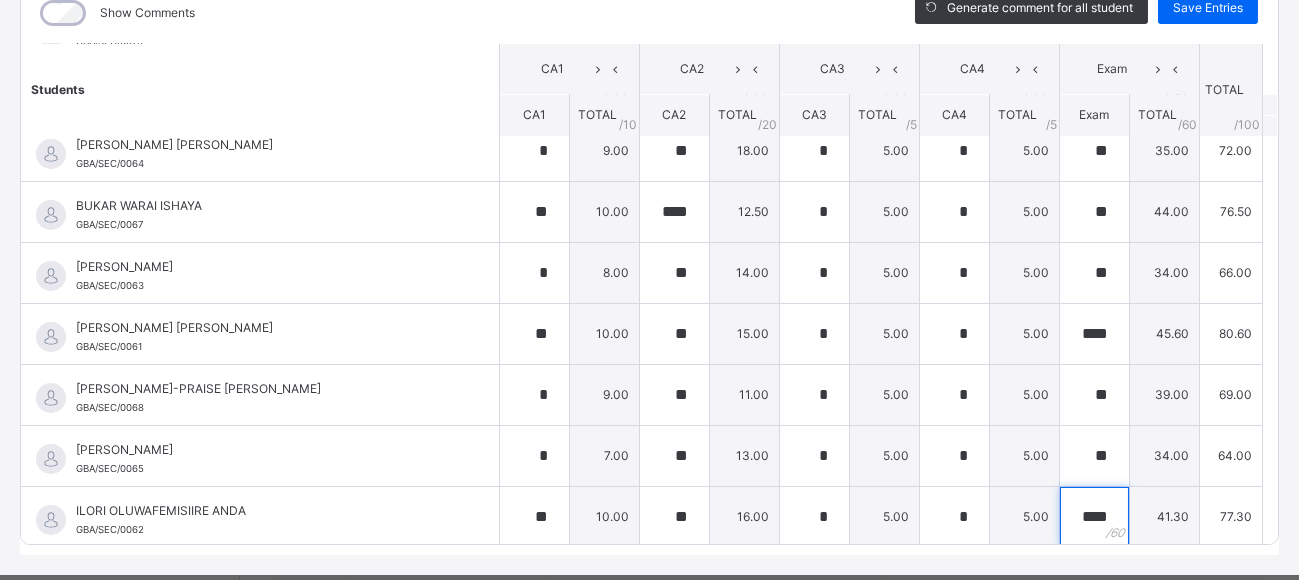 scroll, scrollTop: 600, scrollLeft: 0, axis: vertical 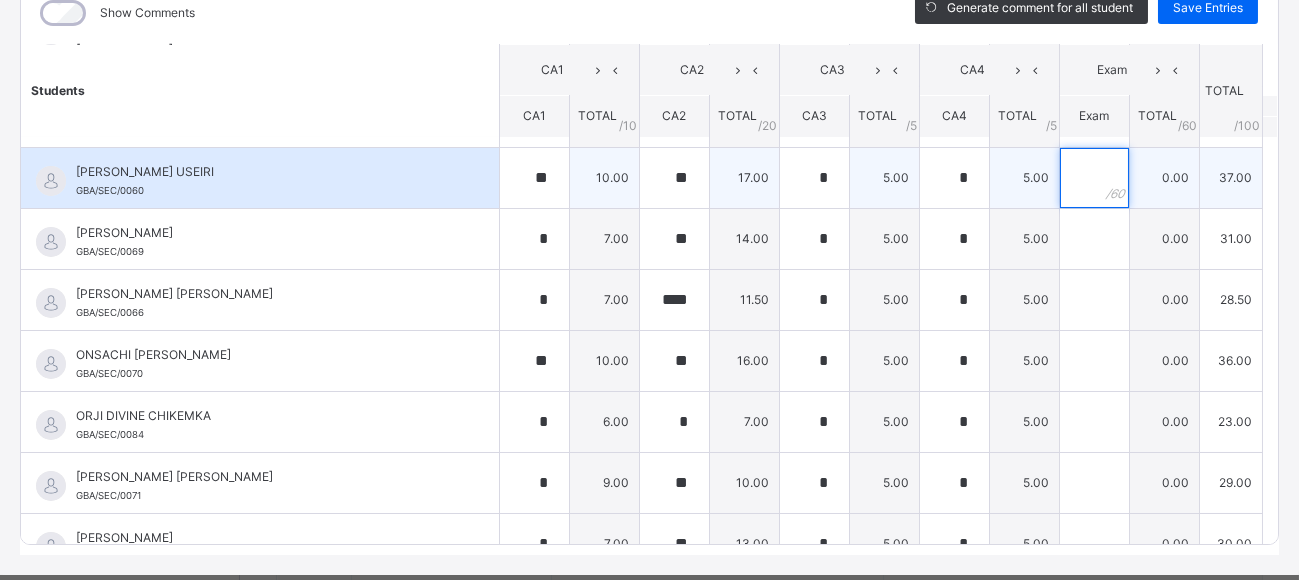 click at bounding box center (1094, 178) 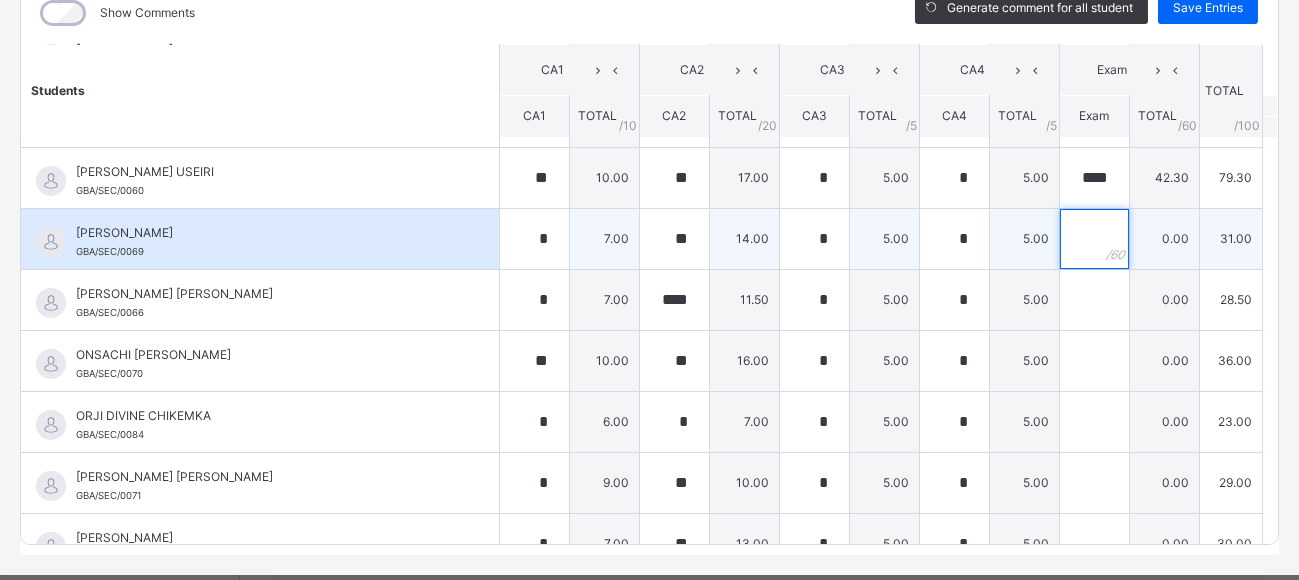 click at bounding box center [1094, 239] 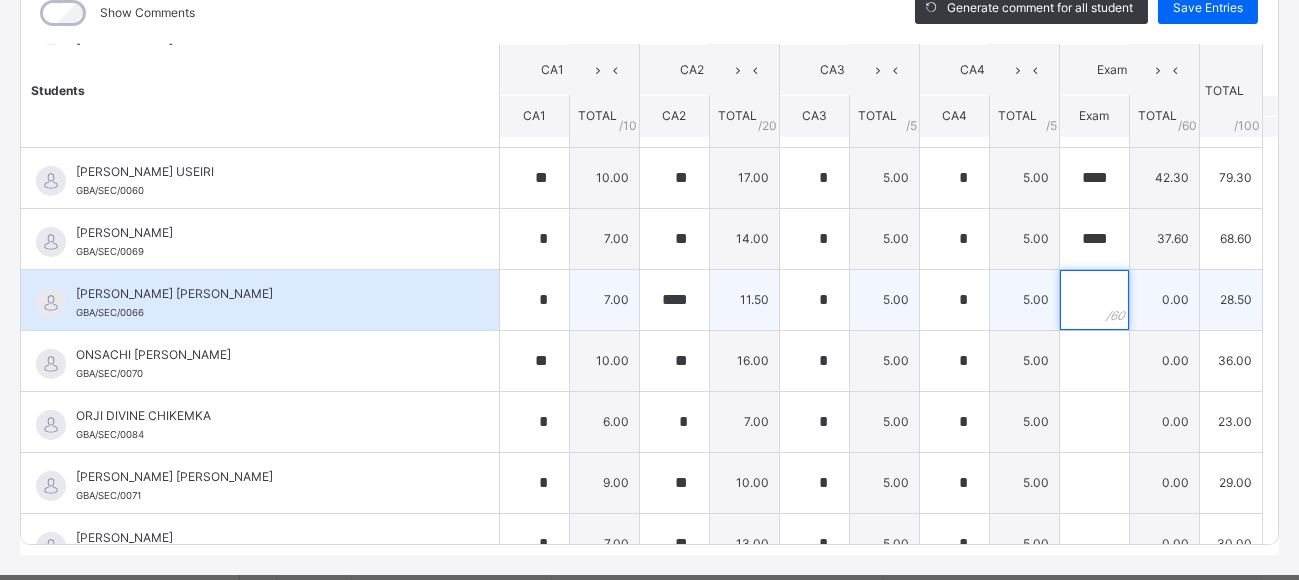 click at bounding box center (1094, 300) 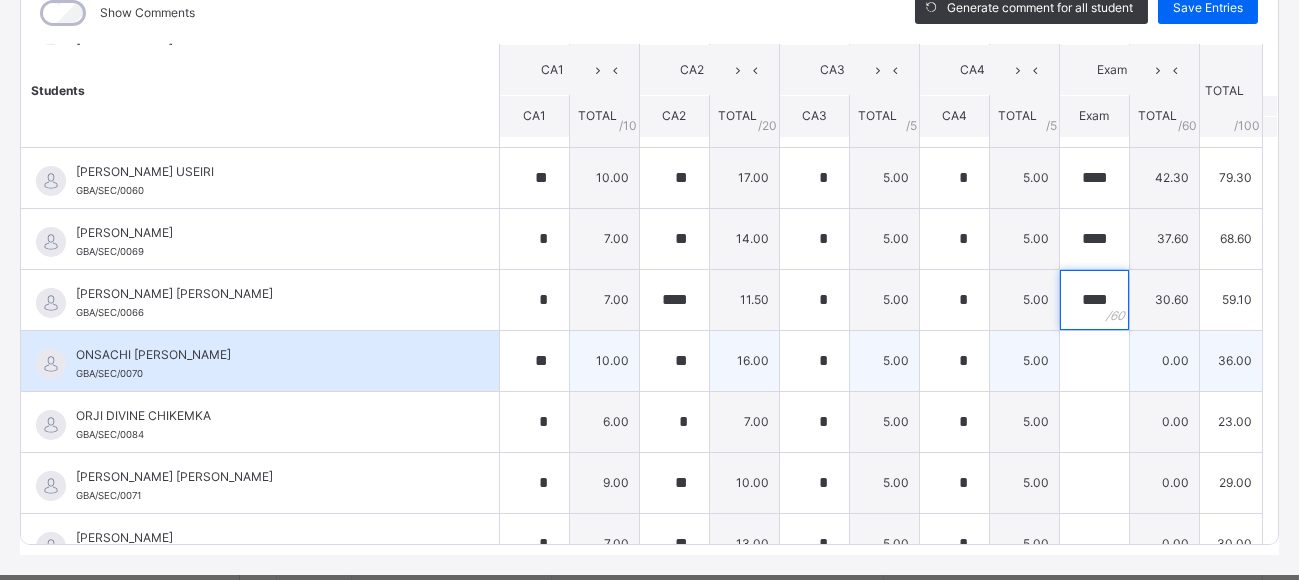 scroll, scrollTop: 629, scrollLeft: 0, axis: vertical 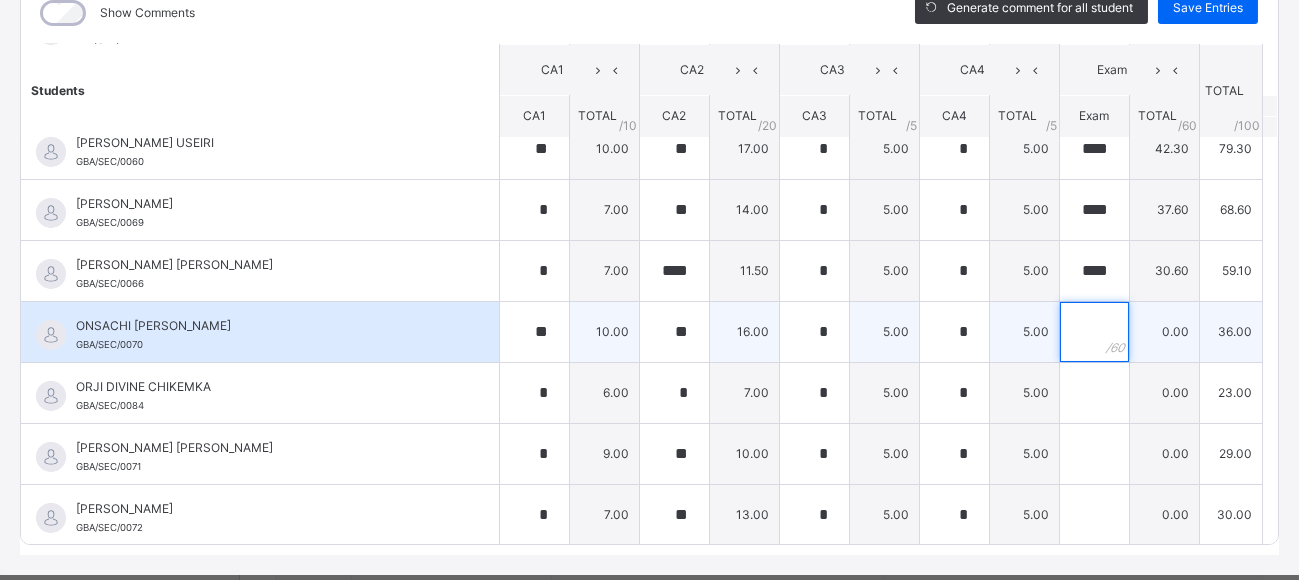 click at bounding box center [1094, 332] 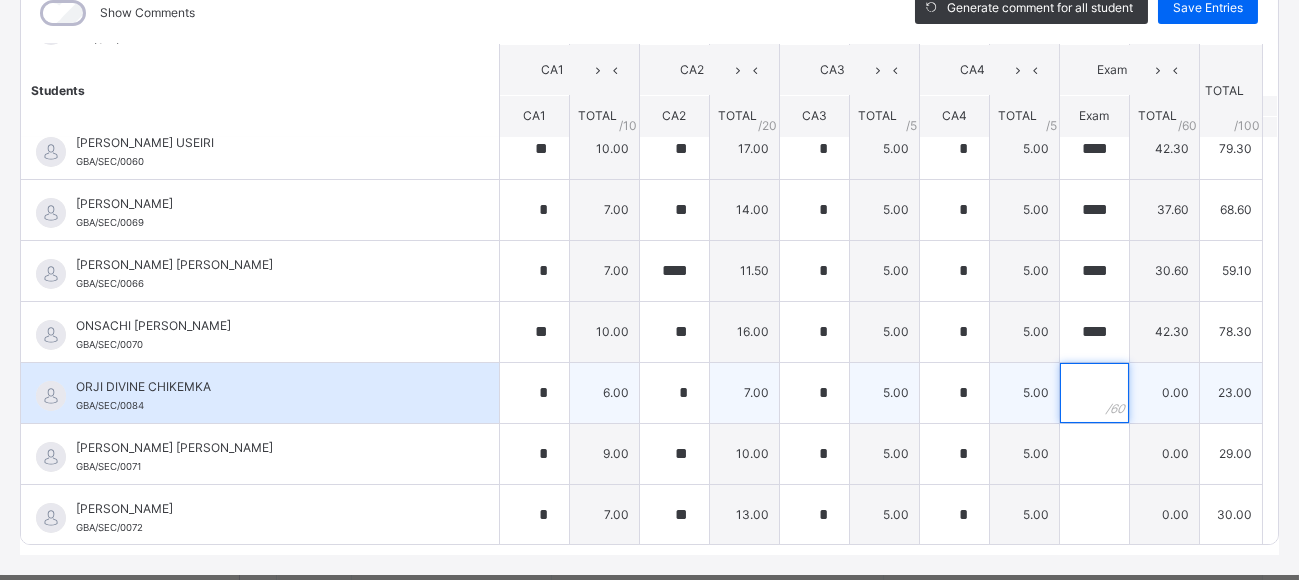 click at bounding box center [1094, 393] 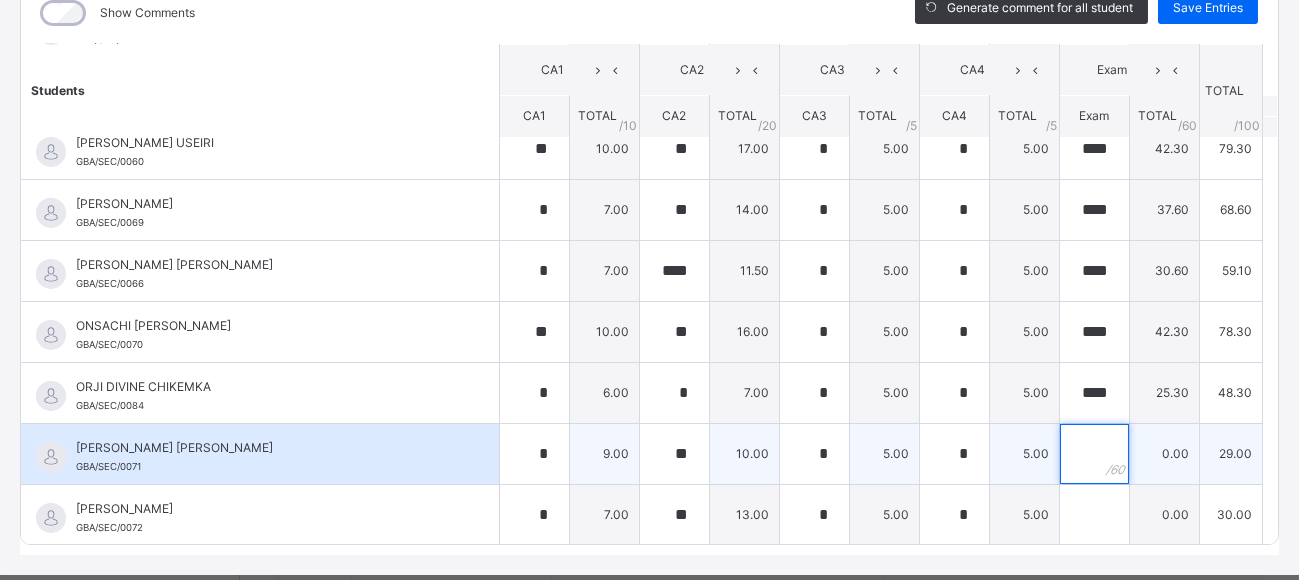 click at bounding box center [1094, 454] 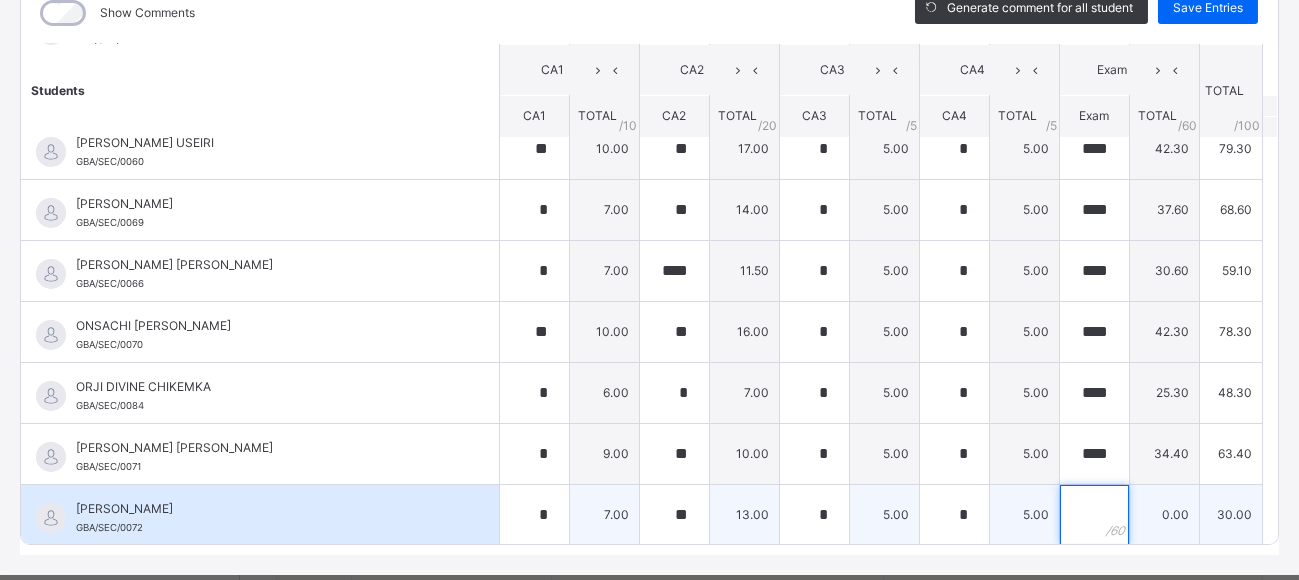 click at bounding box center [1094, 515] 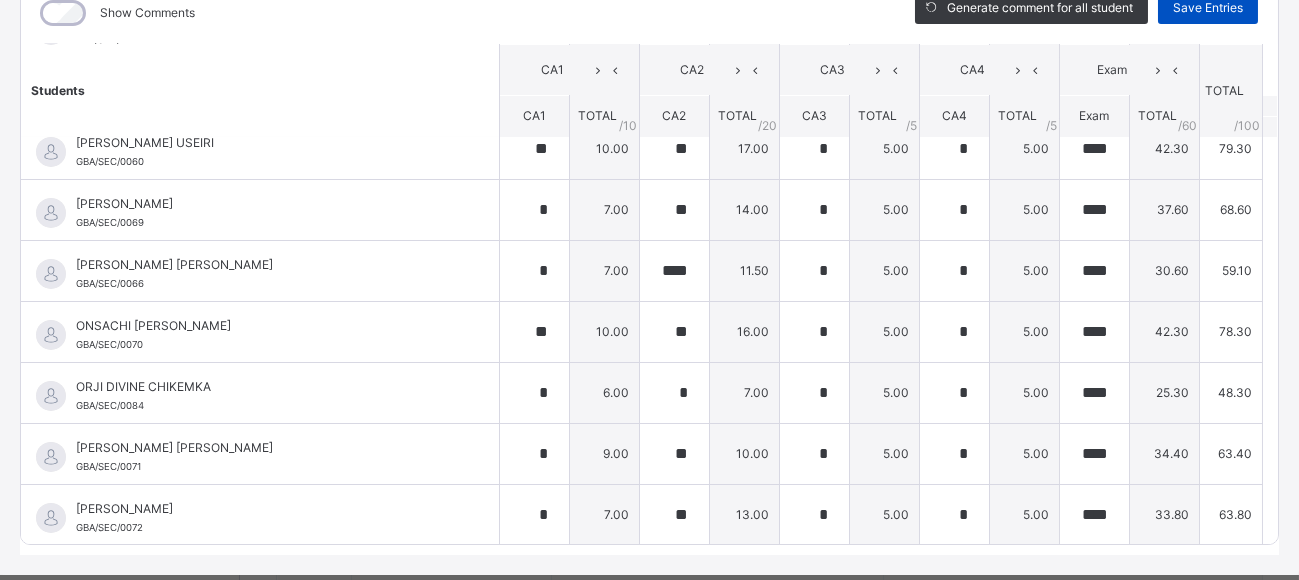 click on "Save Entries" at bounding box center (1208, 8) 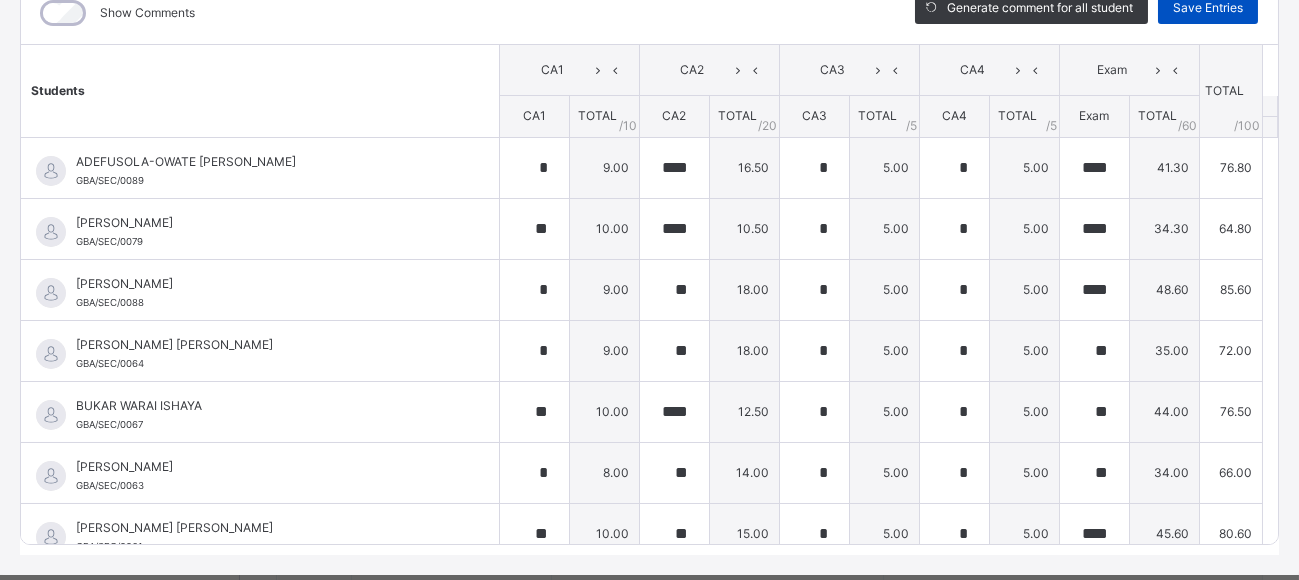 click on "Save Entries" at bounding box center [1208, 8] 